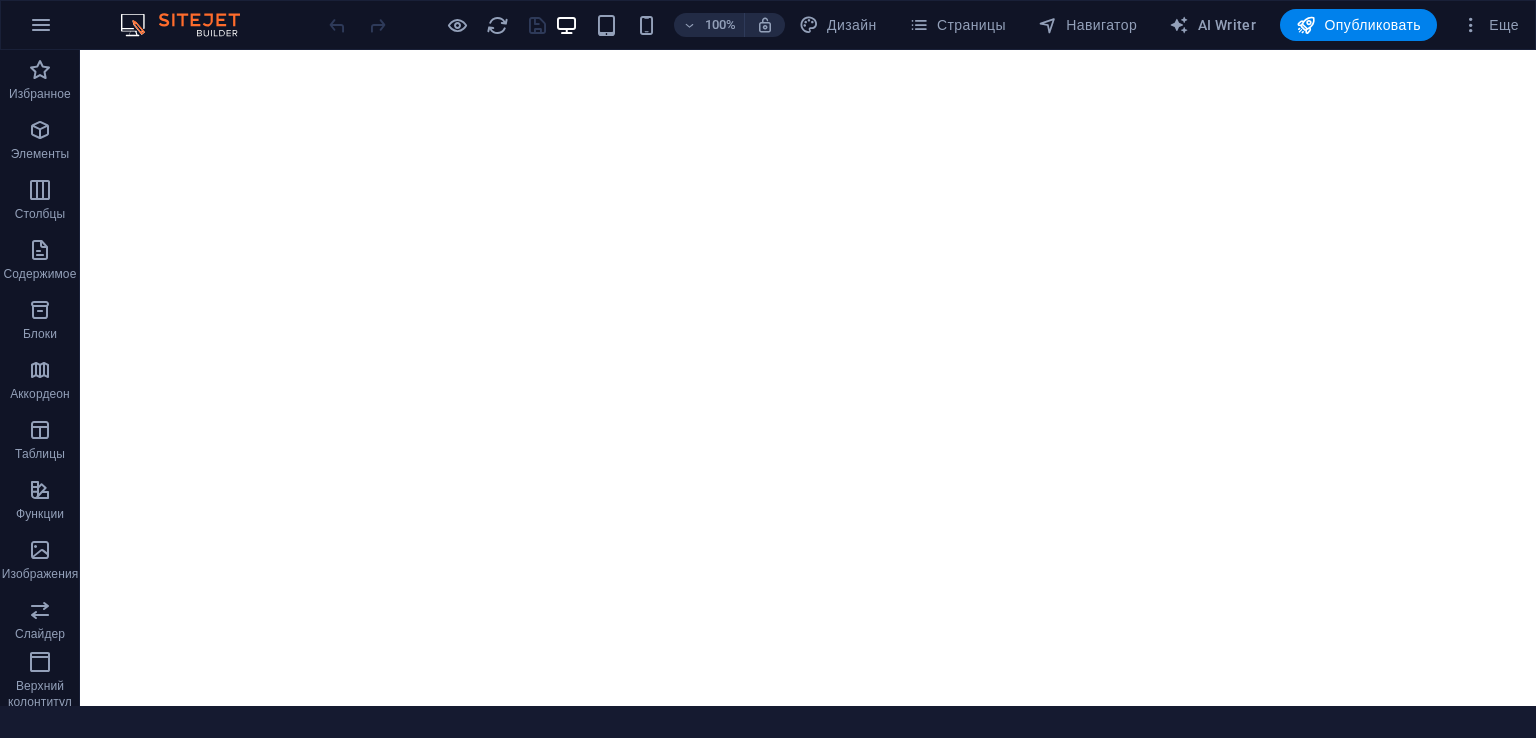 scroll, scrollTop: 0, scrollLeft: 0, axis: both 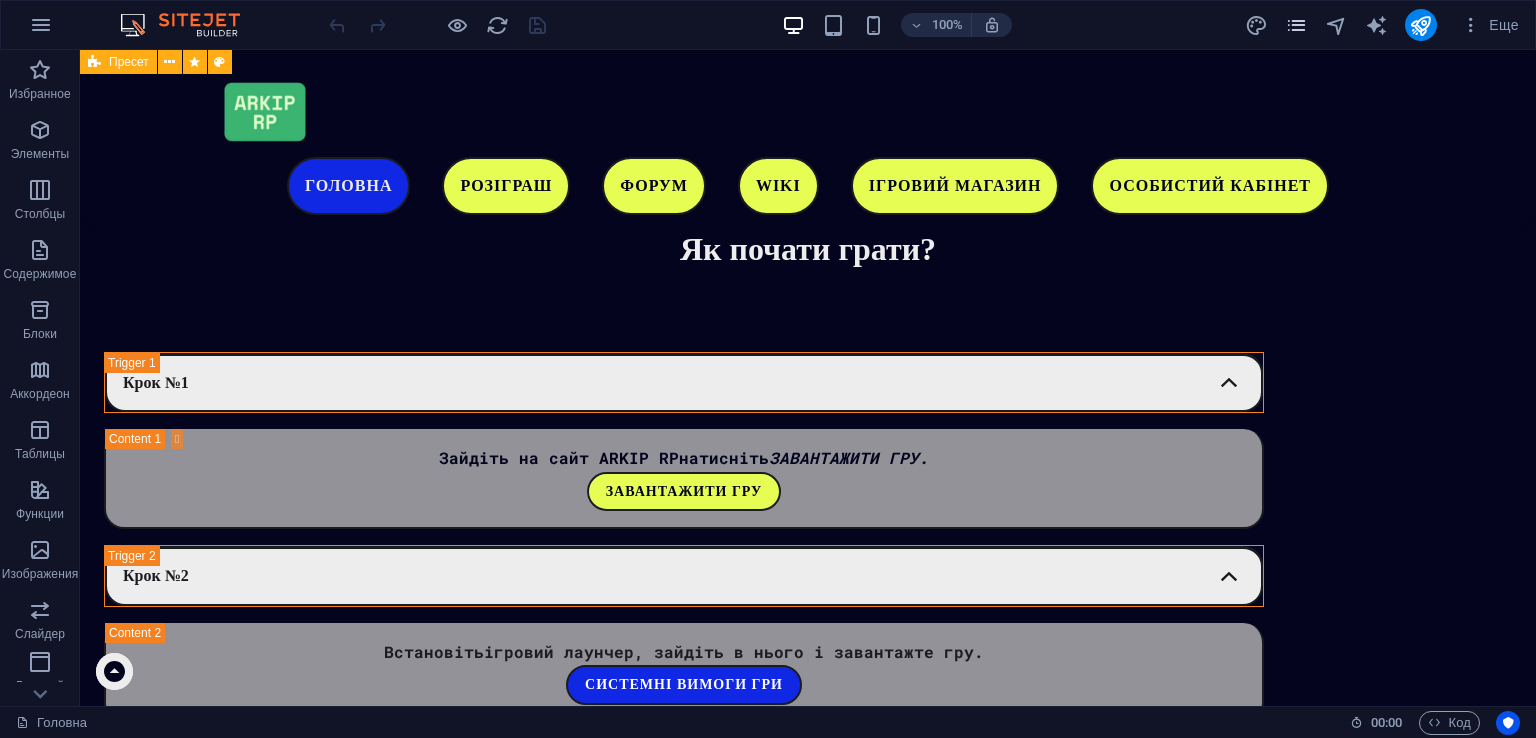 click at bounding box center [1296, 25] 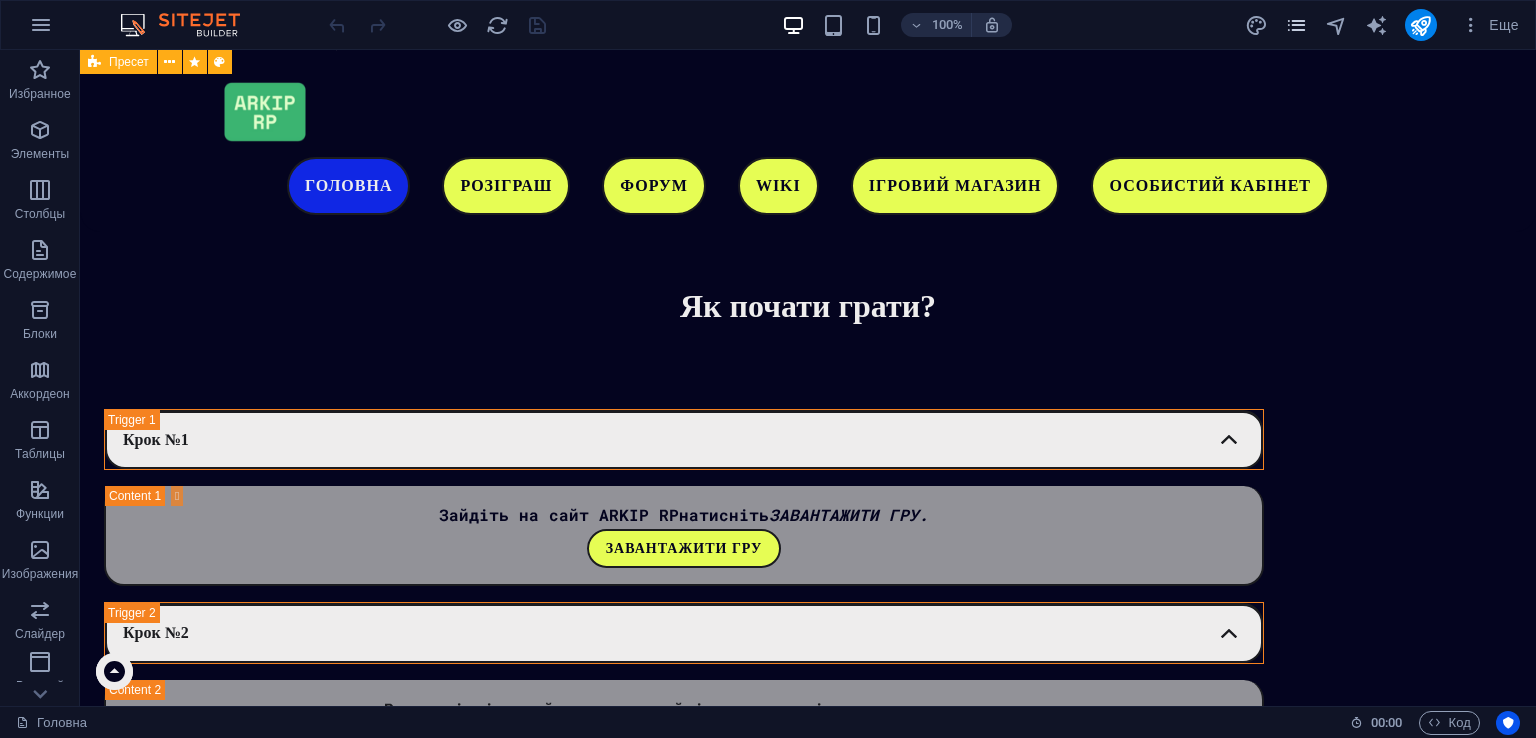 scroll, scrollTop: 3072, scrollLeft: 0, axis: vertical 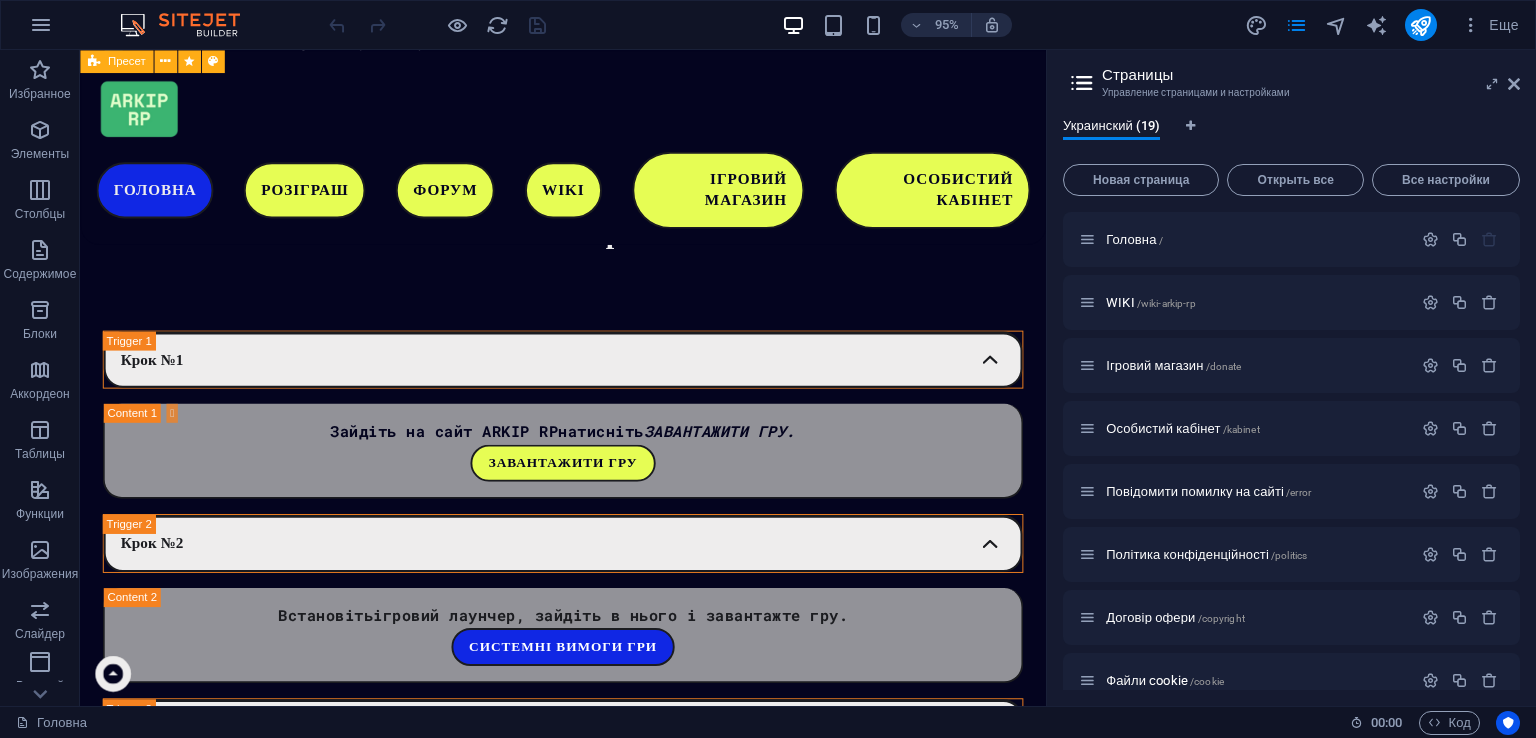 click on "Страницы" at bounding box center (1311, 75) 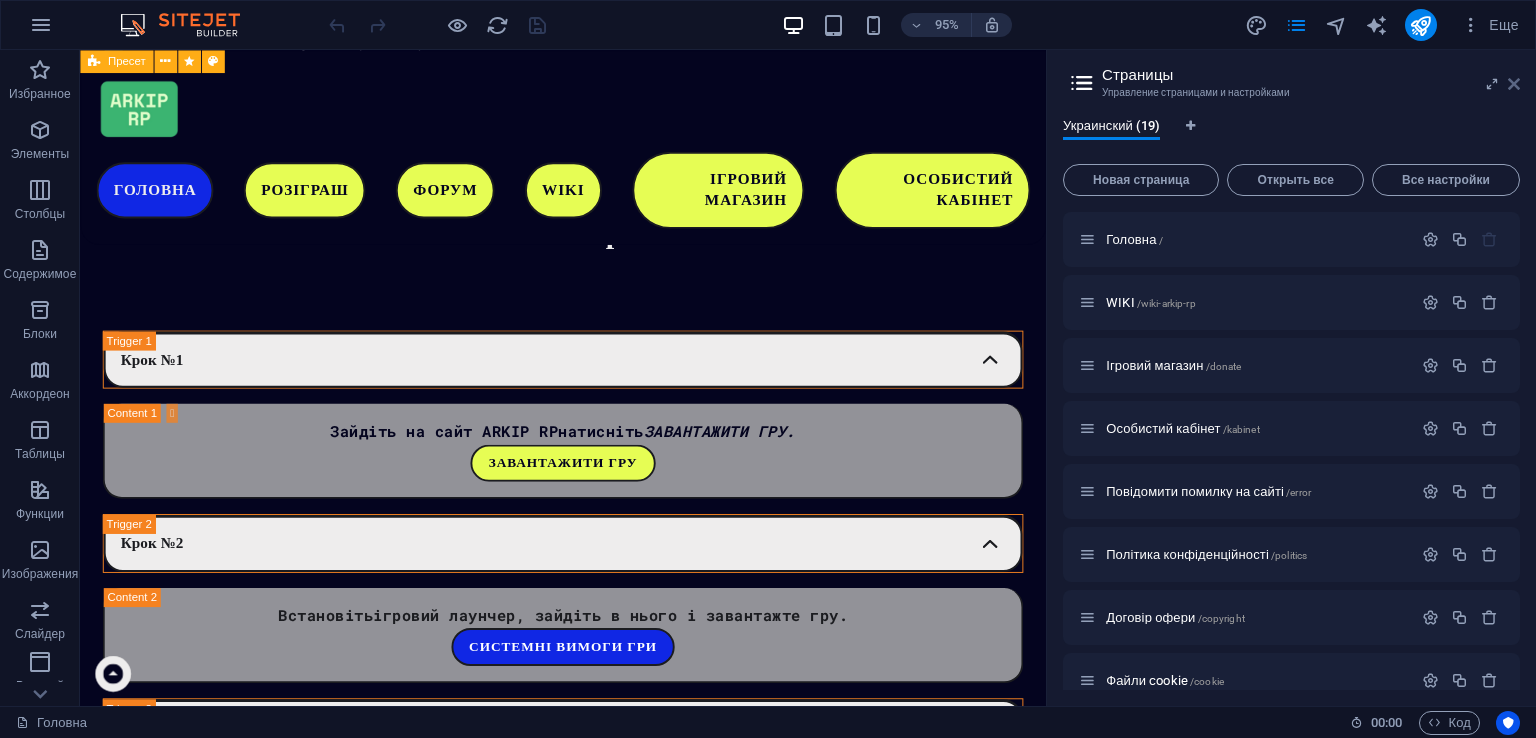 drag, startPoint x: 1514, startPoint y: 79, endPoint x: 1404, endPoint y: 11, distance: 129.3213 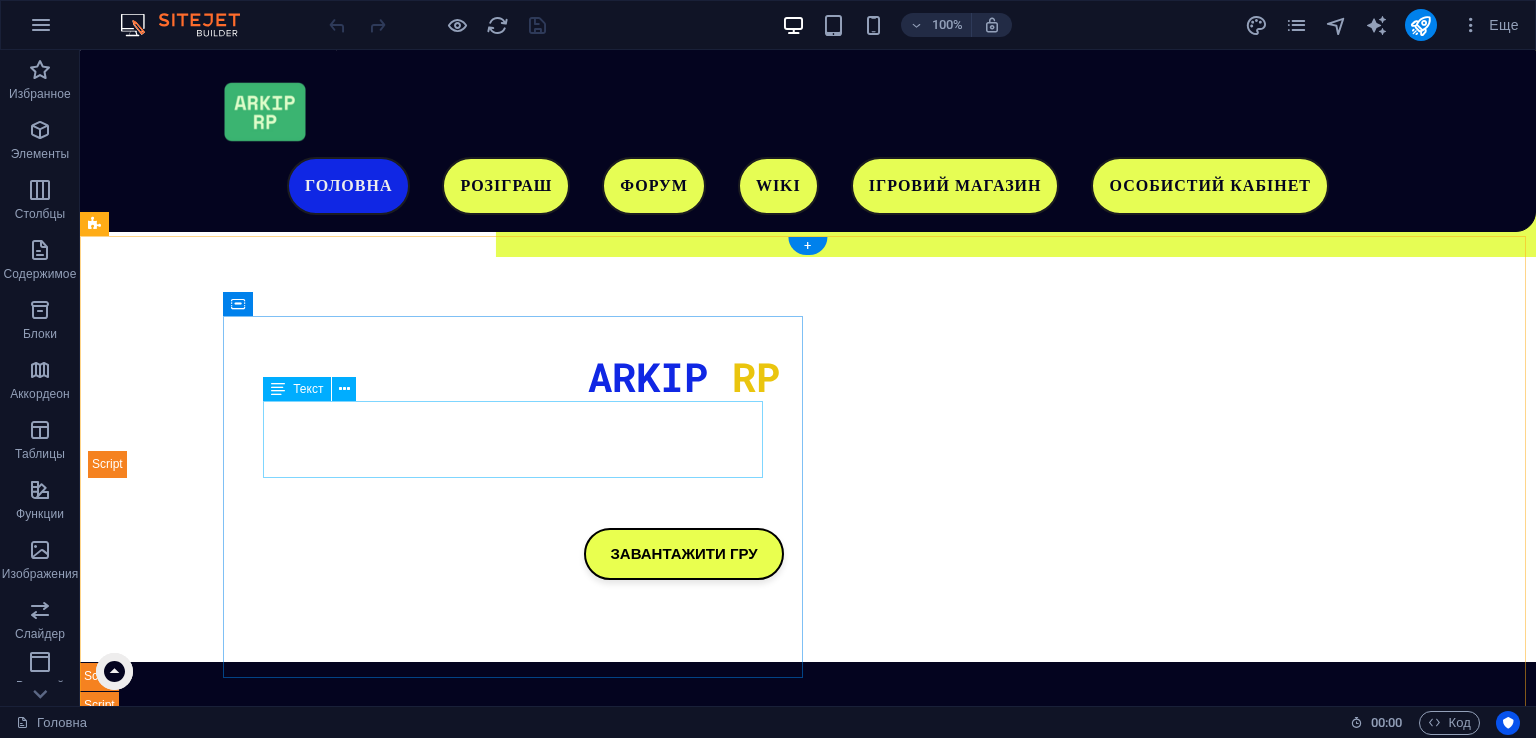 scroll, scrollTop: 73, scrollLeft: 0, axis: vertical 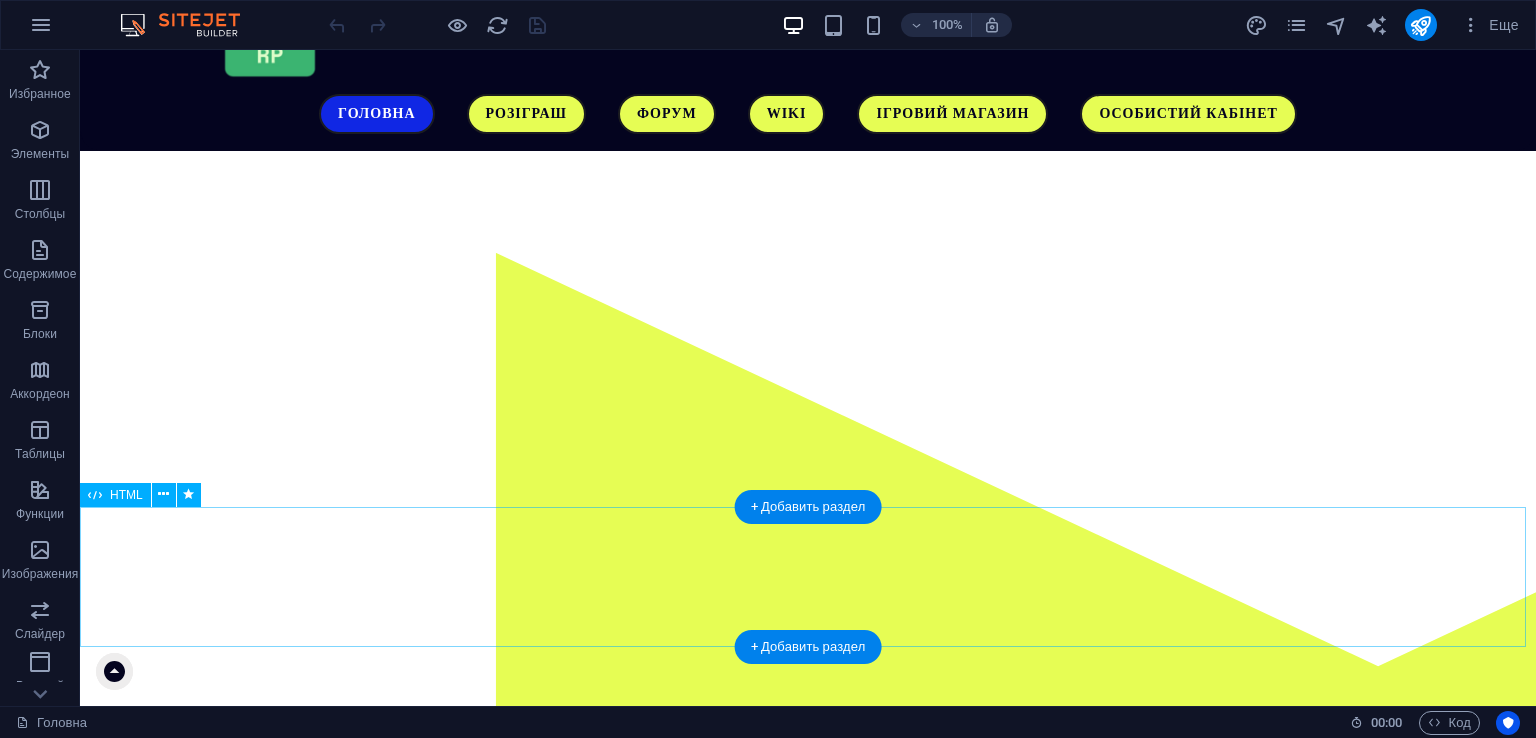 click at bounding box center [808, 1282] 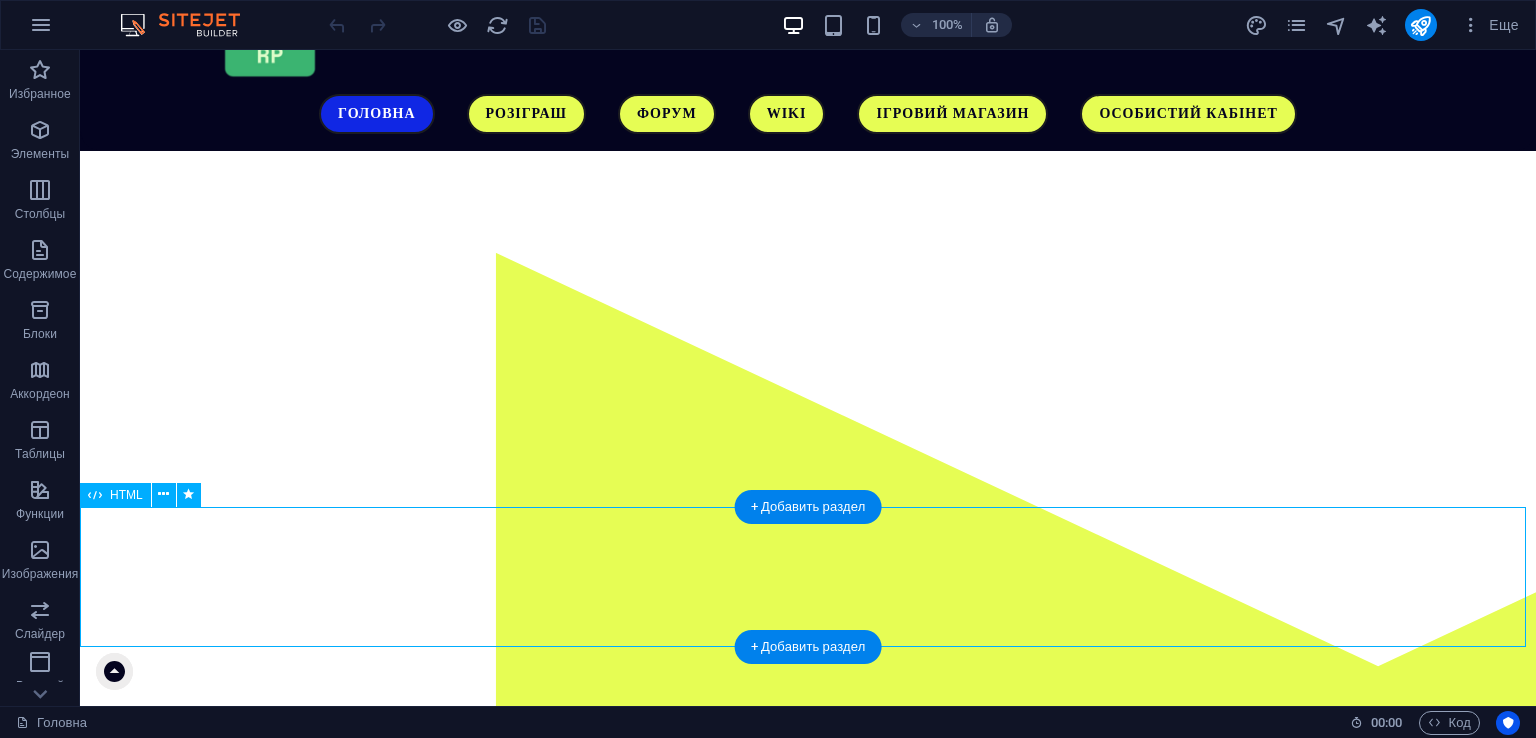 click at bounding box center [808, 1282] 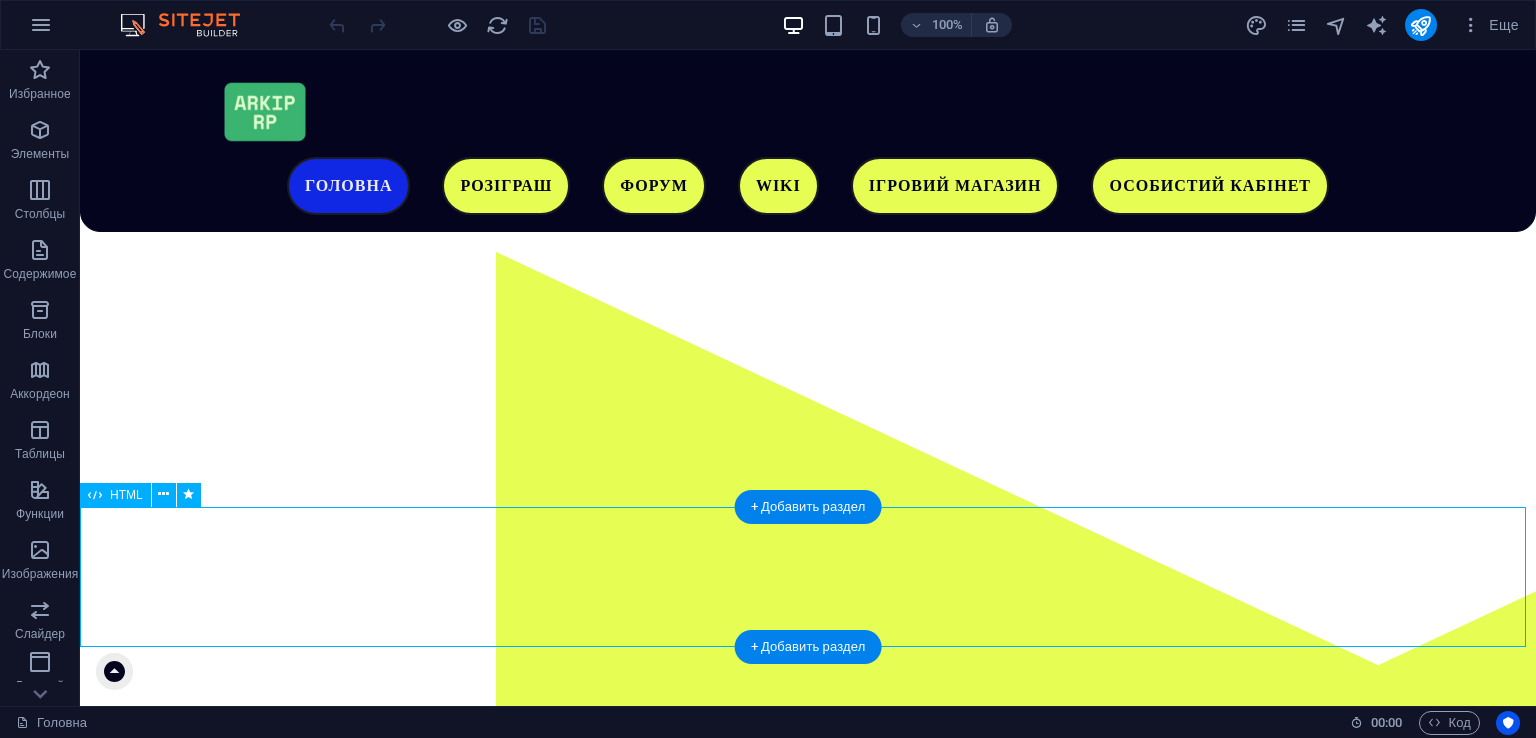 scroll, scrollTop: 450, scrollLeft: 0, axis: vertical 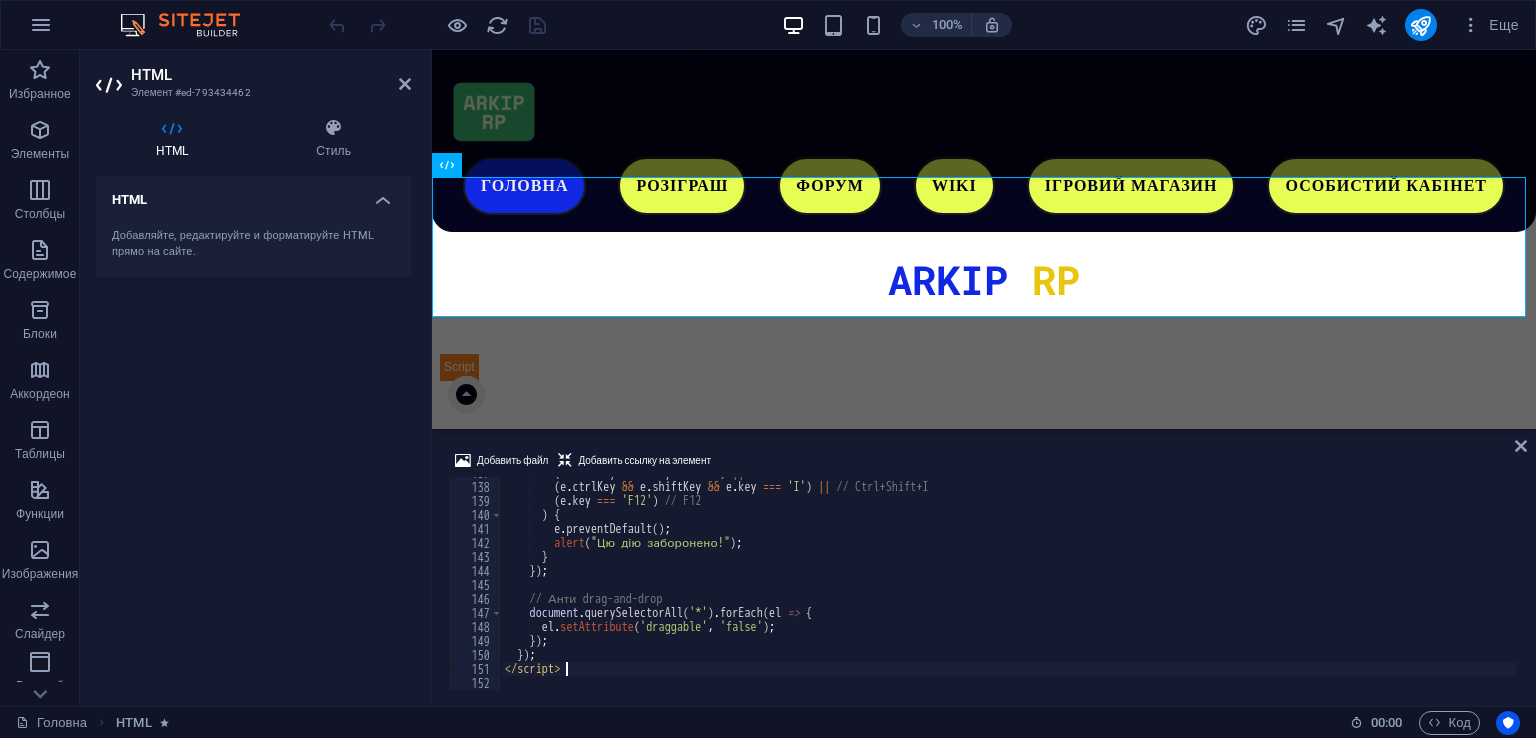 click on "( e . ctrlKey   &&   e . key   ===   'u' )   ||   // Ctrl+U           ( e . ctrlKey   &&   e . shiftKey   &&   e . key   ===   'I' )   ||   // Ctrl+Shift+I           ( e . key   ===   'F12' )   // F12         )   {           e . preventDefault ( ) ;           alert ( "Цю дію заборонено!" ) ;         }      }) ;      // Анти drag-and-drop      document . querySelectorAll ( '*' ) . forEach ( el   =>   {         el . setAttribute ( 'draggable' ,   'false' ) ;      }) ;    }) ; </ script >" at bounding box center (1008, 586) 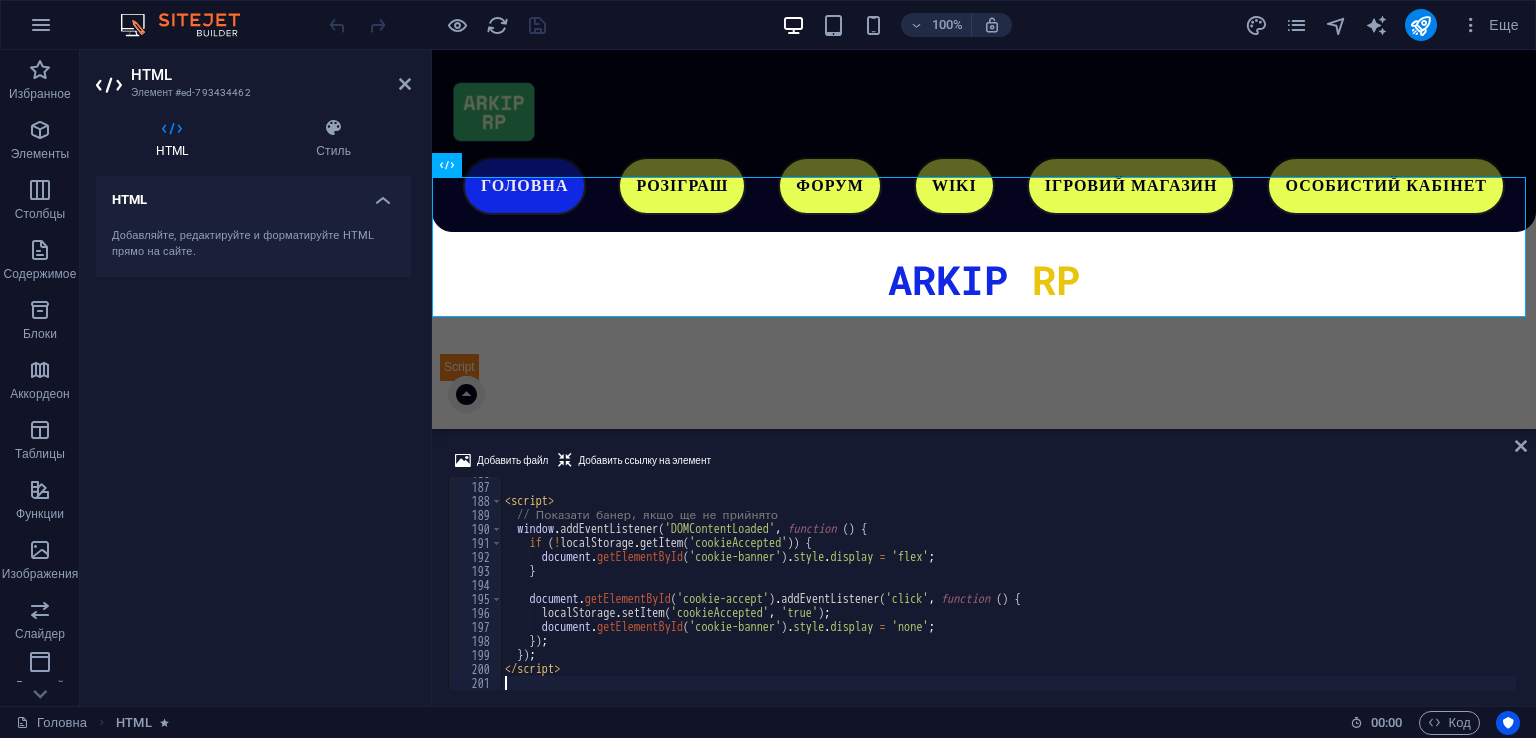 scroll, scrollTop: 2600, scrollLeft: 0, axis: vertical 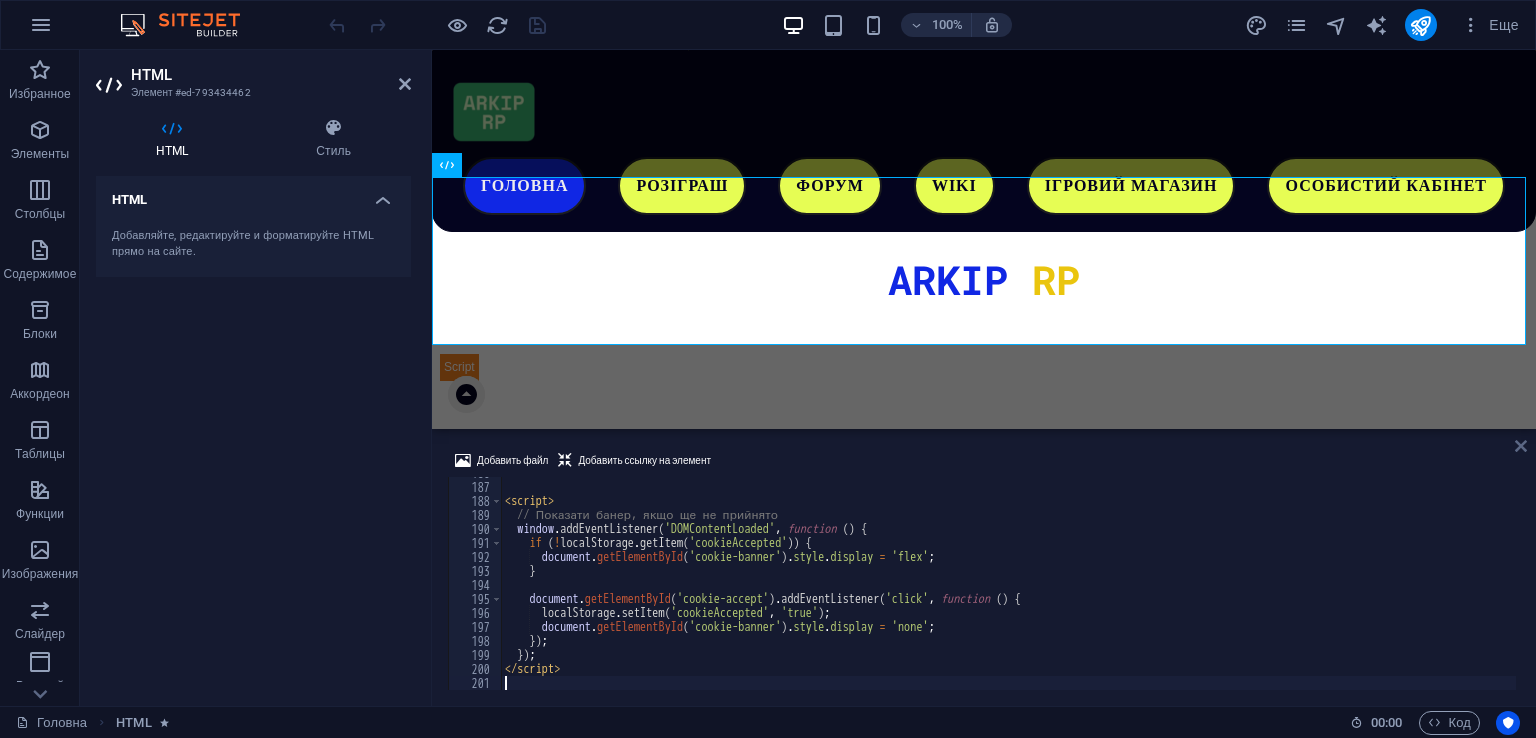 type 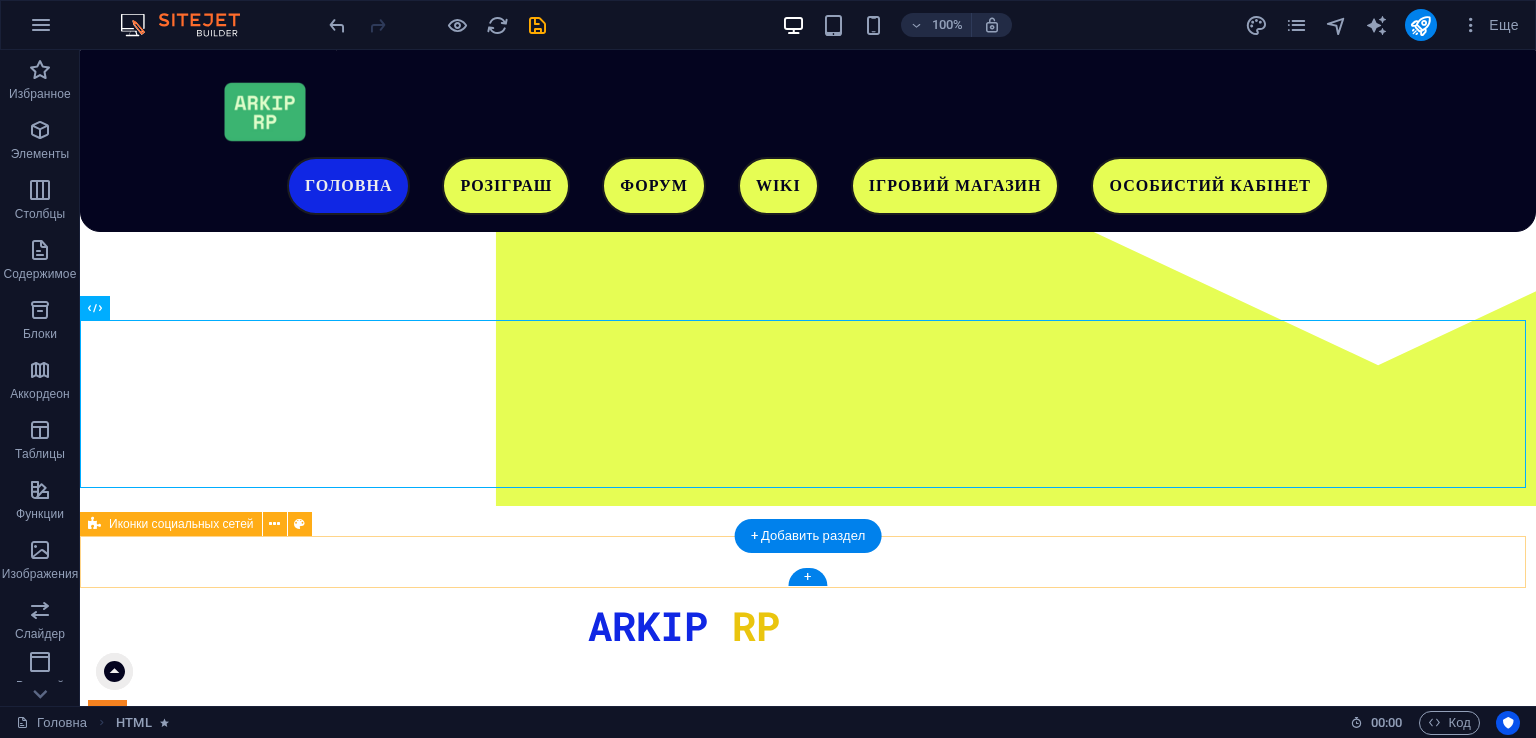 scroll, scrollTop: 250, scrollLeft: 0, axis: vertical 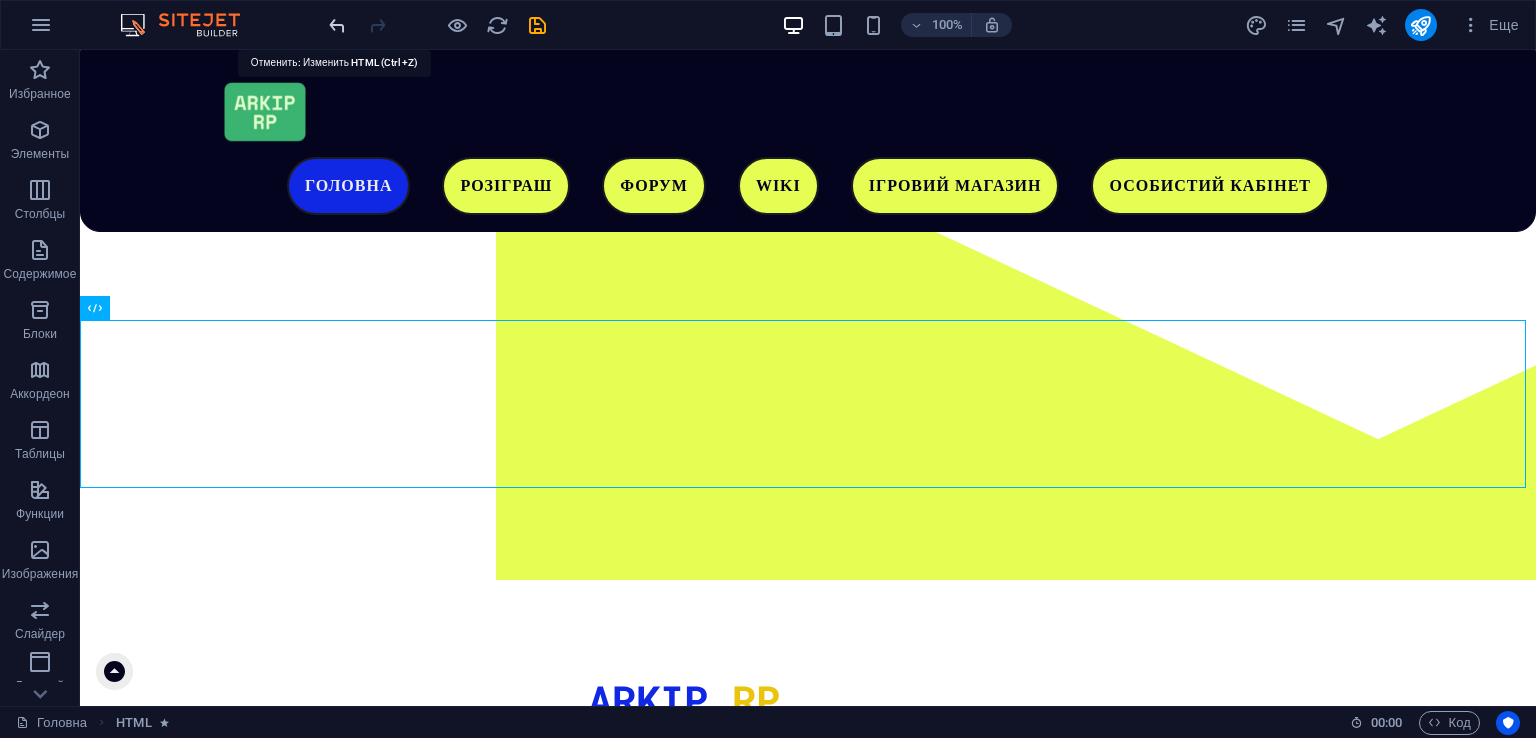 click at bounding box center (337, 25) 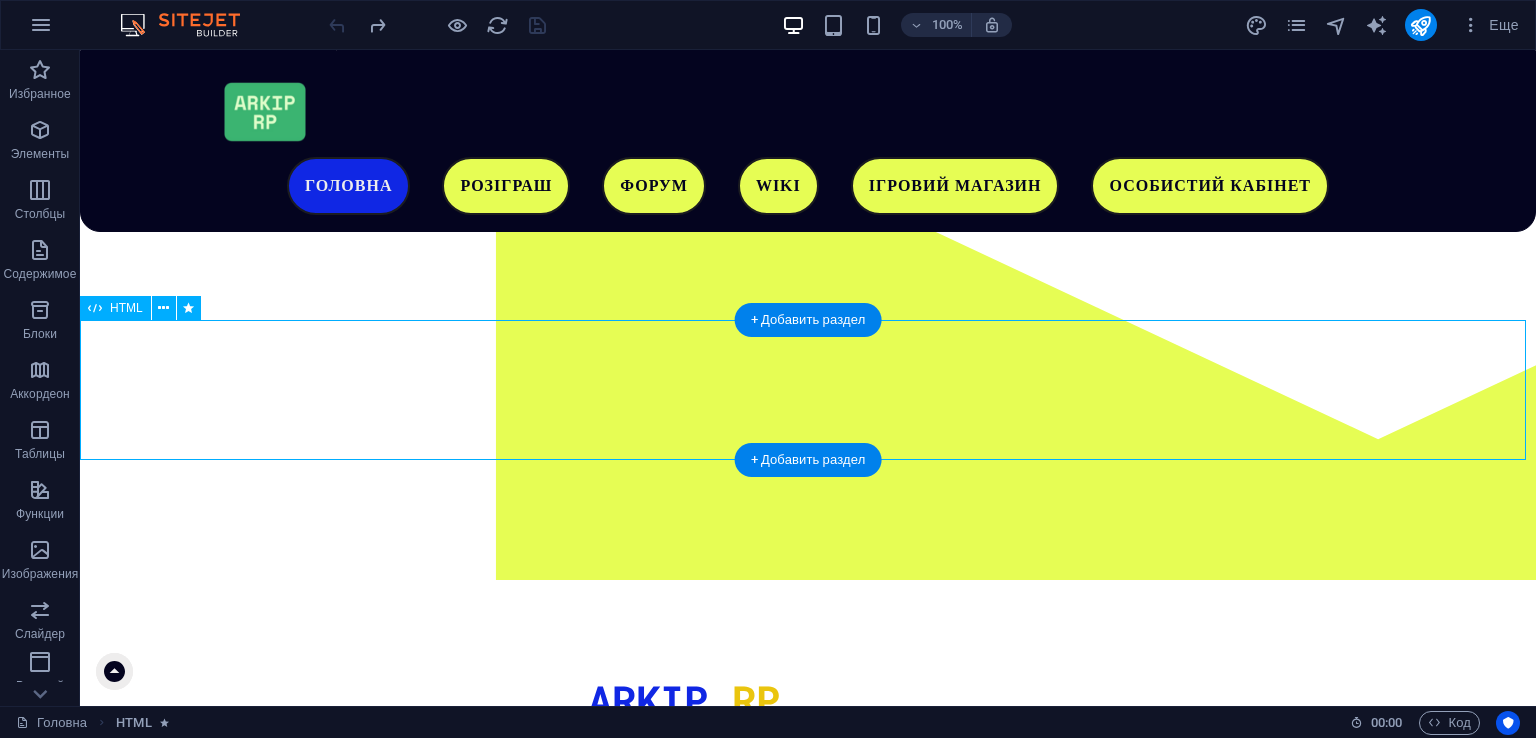 click at bounding box center (808, 1055) 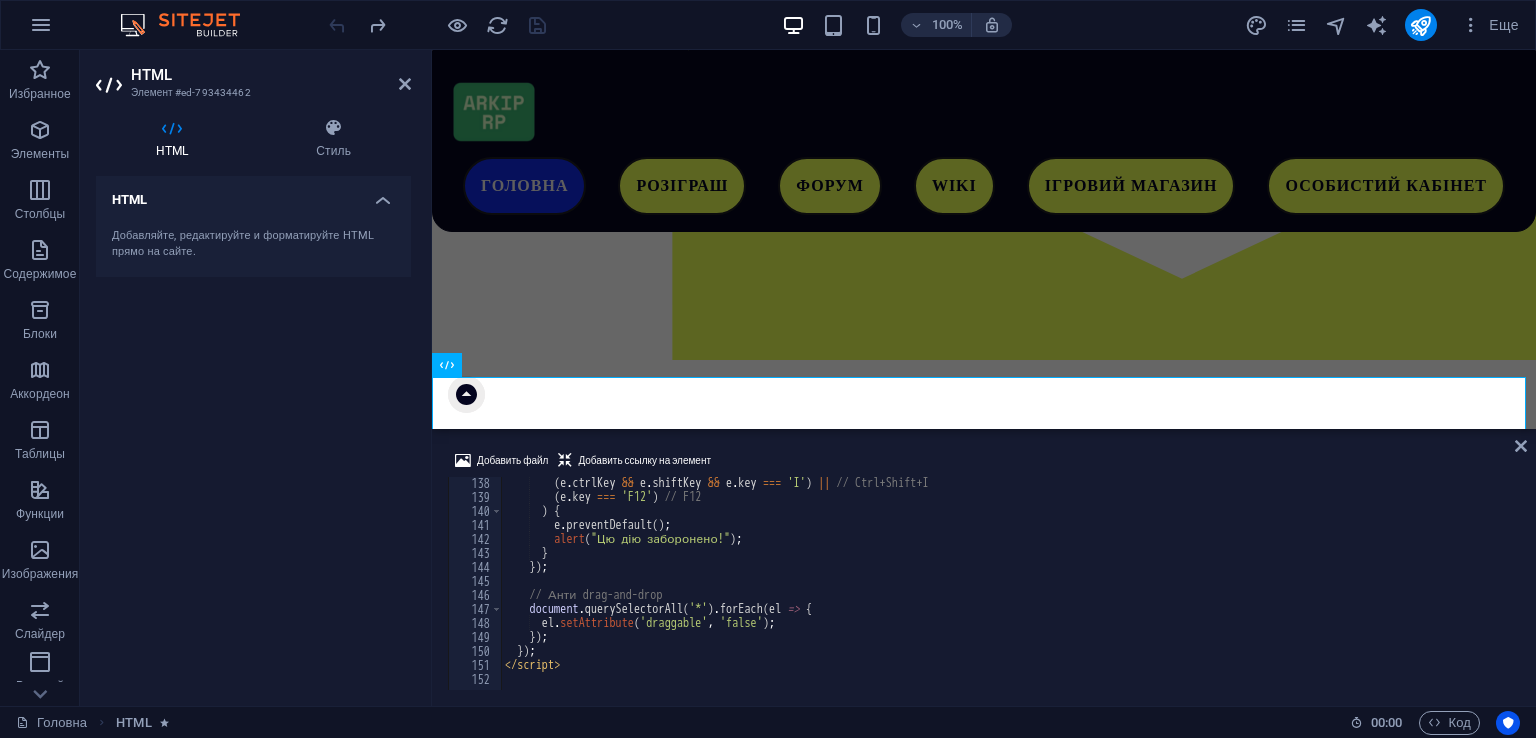 scroll, scrollTop: 1915, scrollLeft: 0, axis: vertical 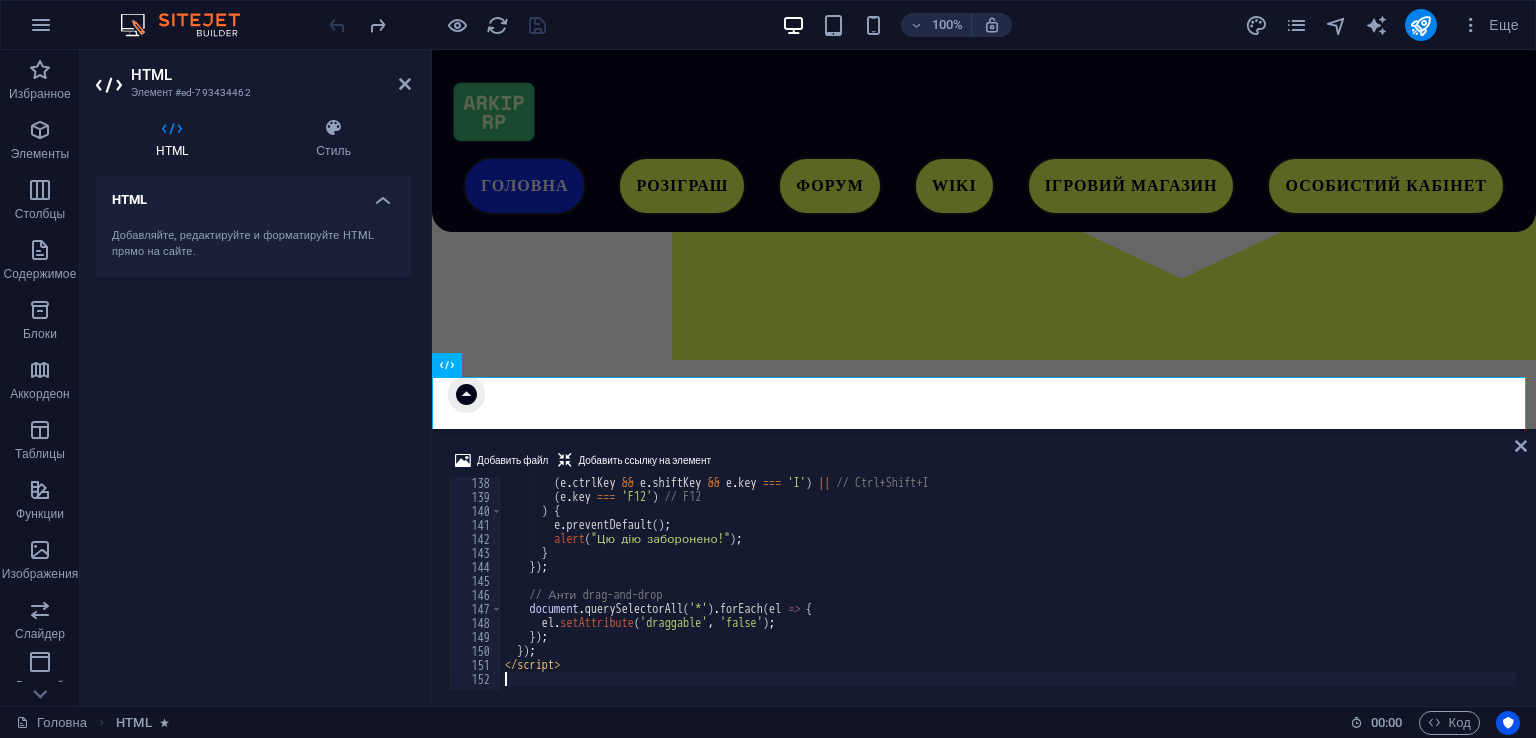 click on "( e . ctrlKey   &&   e . shiftKey   &&   e . key   ===   'I' )   ||   // Ctrl+Shift+I           ( e . key   ===   'F12' )   // F12         )   {           e . preventDefault ( ) ;           alert ( "Цю дію заборонено!" ) ;         }      }) ;      // Анти drag-and-drop      document . querySelectorAll ( '*' ) . forEach ( el   =>   {         el . setAttribute ( 'draggable' ,   'false' ) ;      }) ;    }) ; </ script >" at bounding box center (1008, 594) 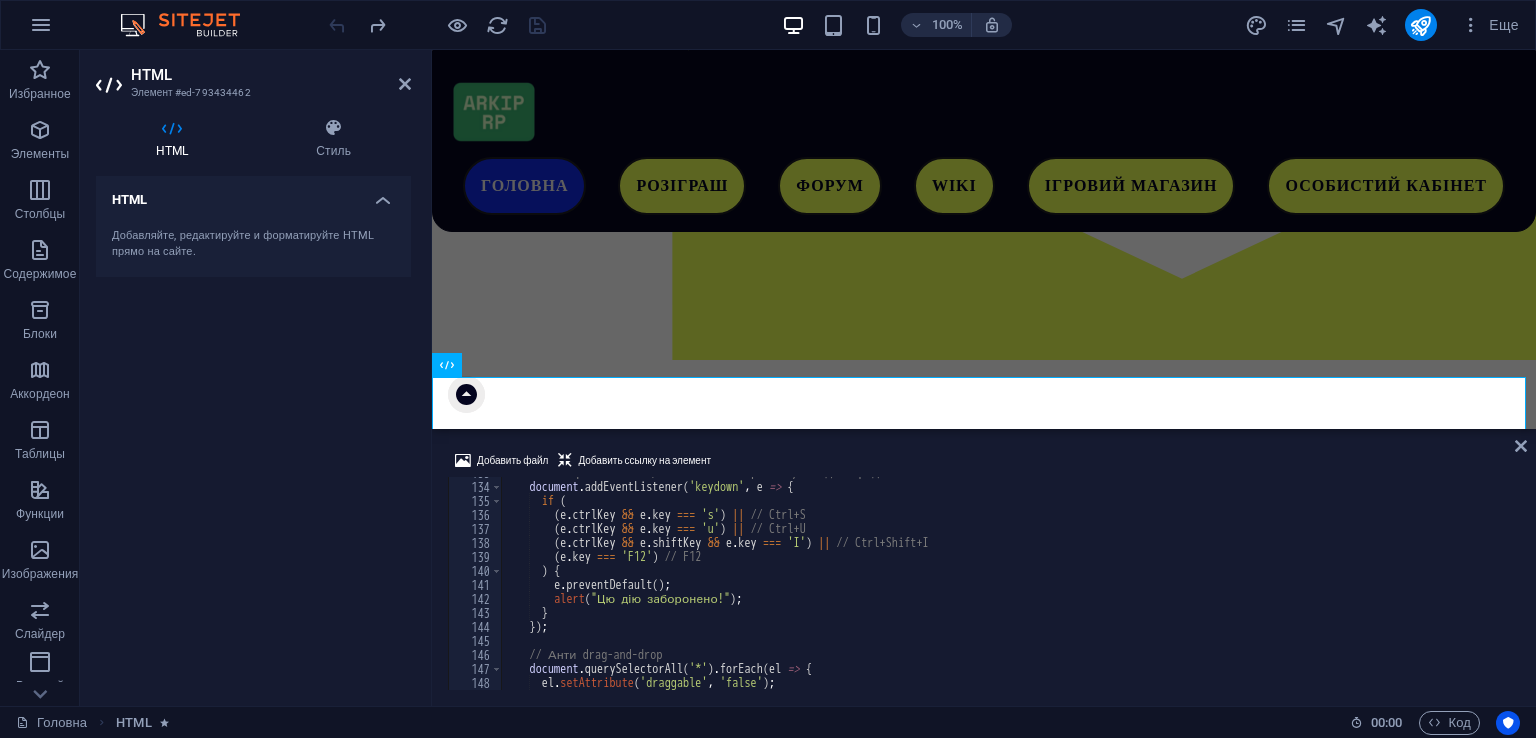 scroll, scrollTop: 1739, scrollLeft: 0, axis: vertical 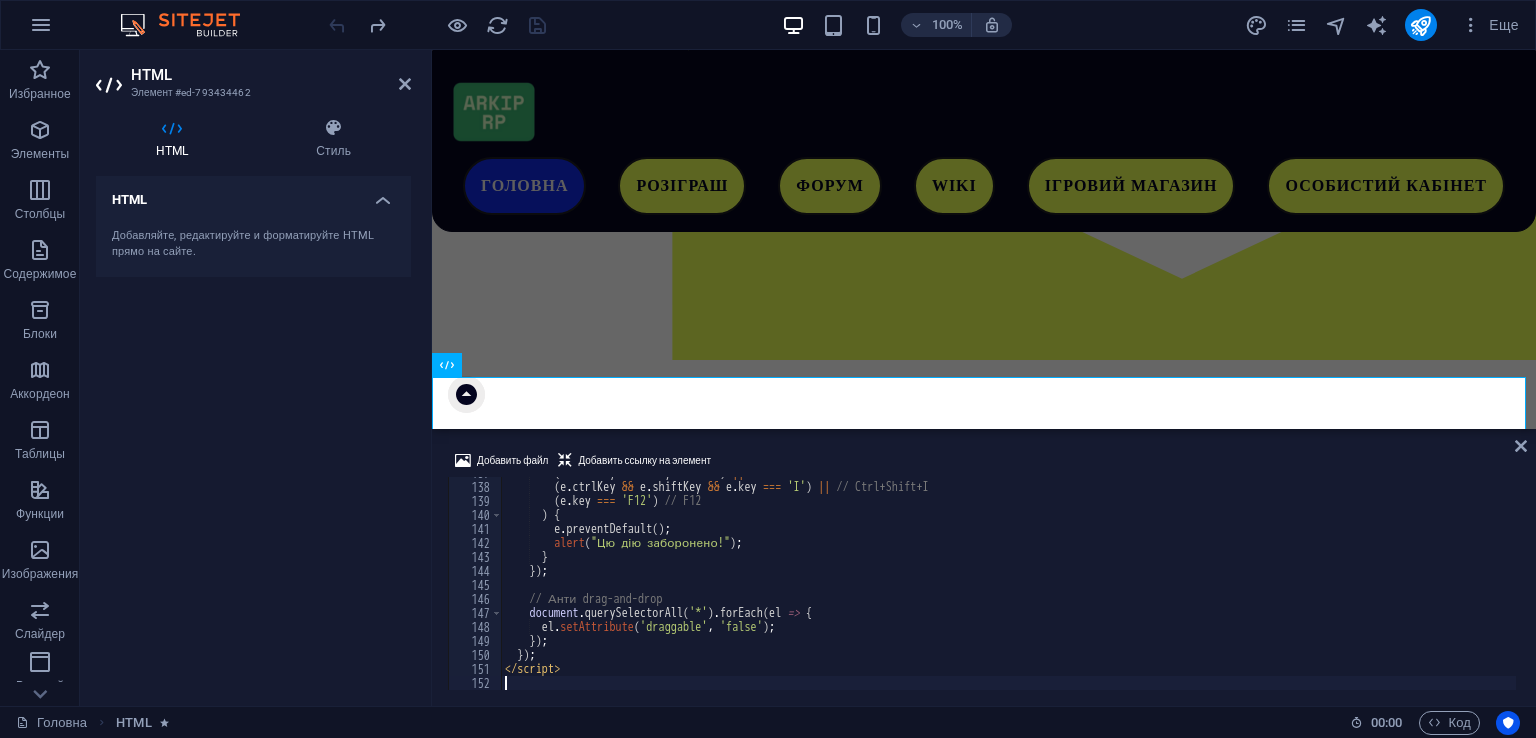 type 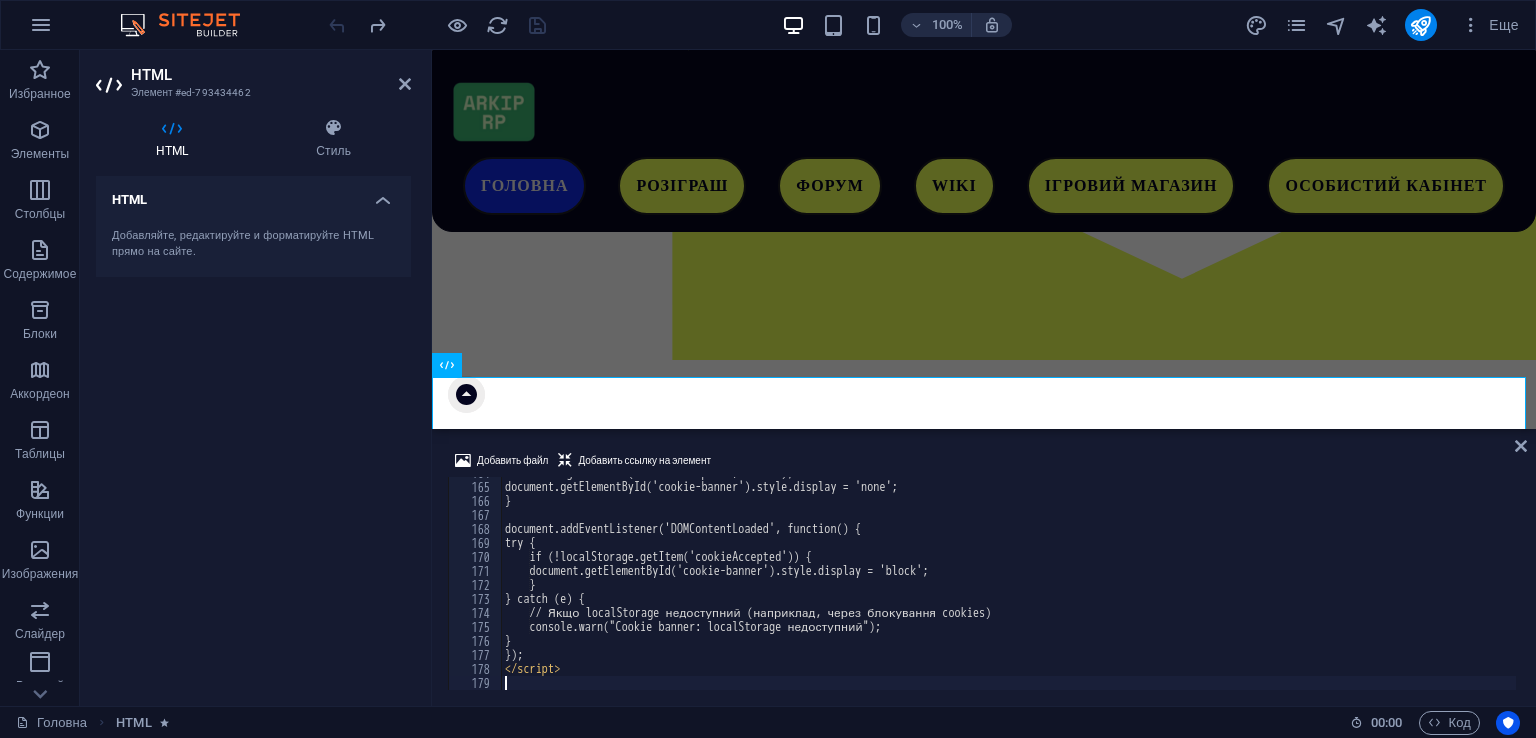 scroll, scrollTop: 2292, scrollLeft: 0, axis: vertical 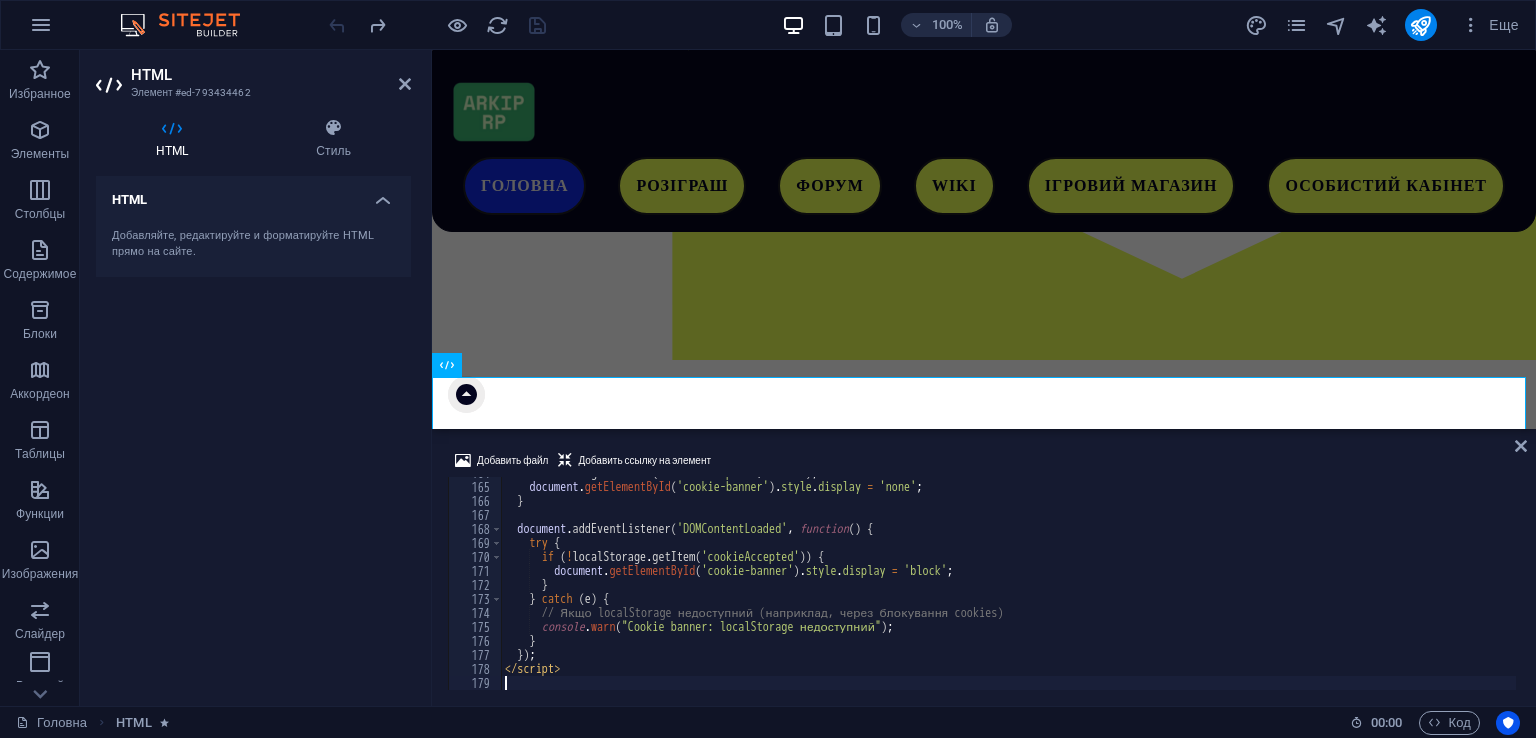 click on "localStorage . setItem ( 'cookieAccepted' ,   'true' ) ;      document . getElementById ( 'cookie-banner' ) . style . display   =   'none' ;    }    document . addEventListener ( 'DOMContentLoaded' ,   function ( )   {      try   {         if   ( ! localStorage . getItem ( 'cookieAccepted' ))   {           document . getElementById ( 'cookie-banner' ) . style . display   =   'block' ;         }      }   catch   ( e )   {         // Якщо localStorage недоступний (наприклад, через блокування cookies)         console . warn ( "Cookie banner: localStorage недоступний" ) ;      }    }) ; < / script >" at bounding box center (984, 569) 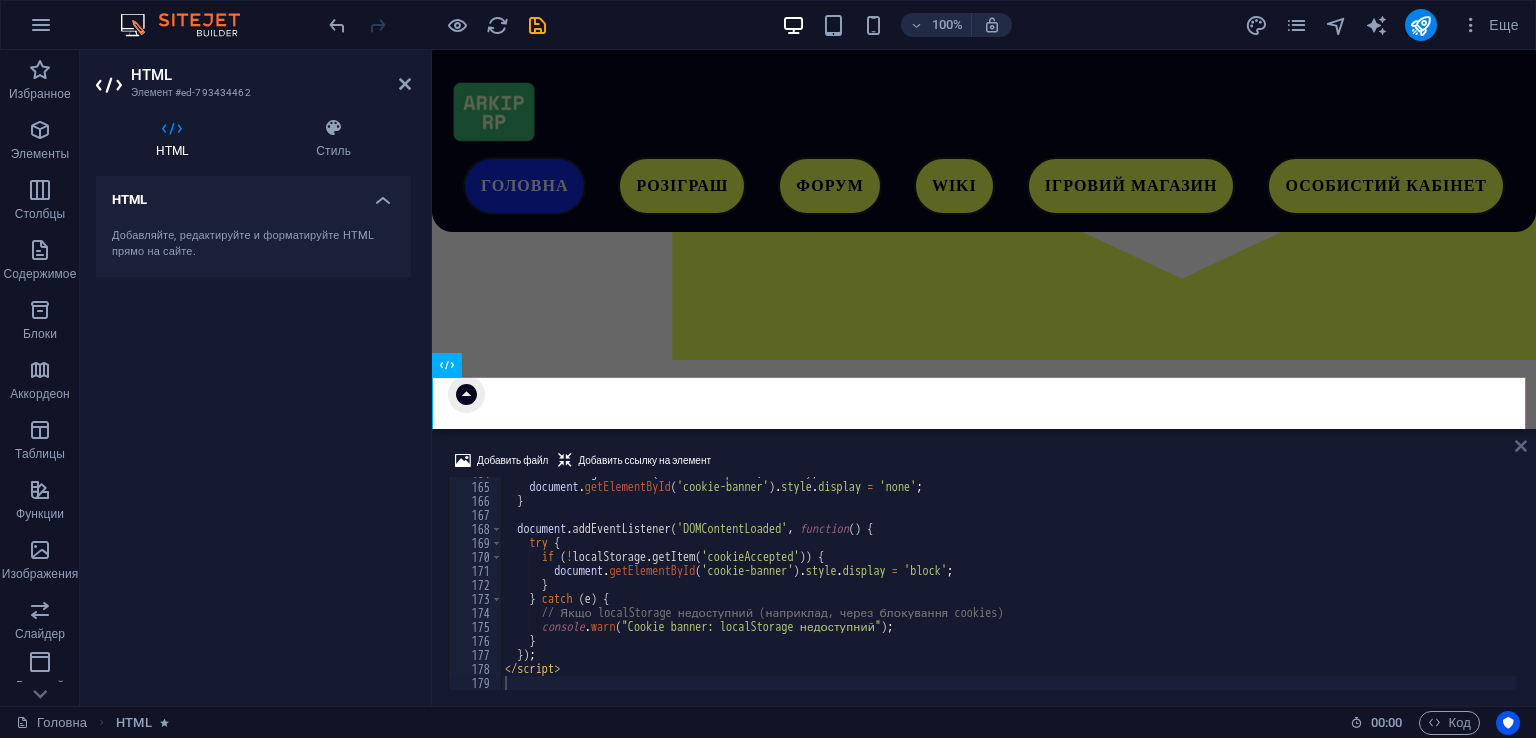 click at bounding box center (1521, 446) 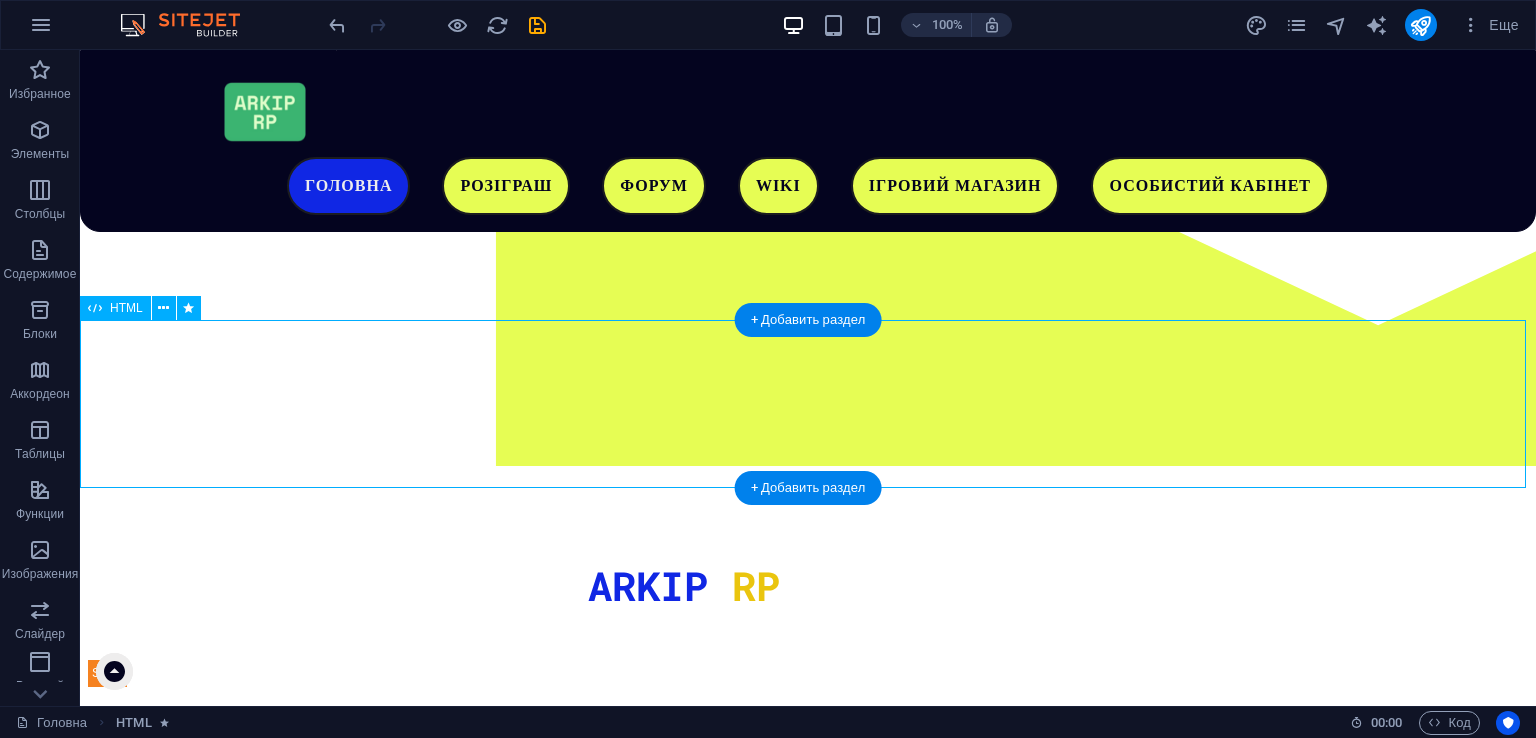 scroll, scrollTop: 450, scrollLeft: 0, axis: vertical 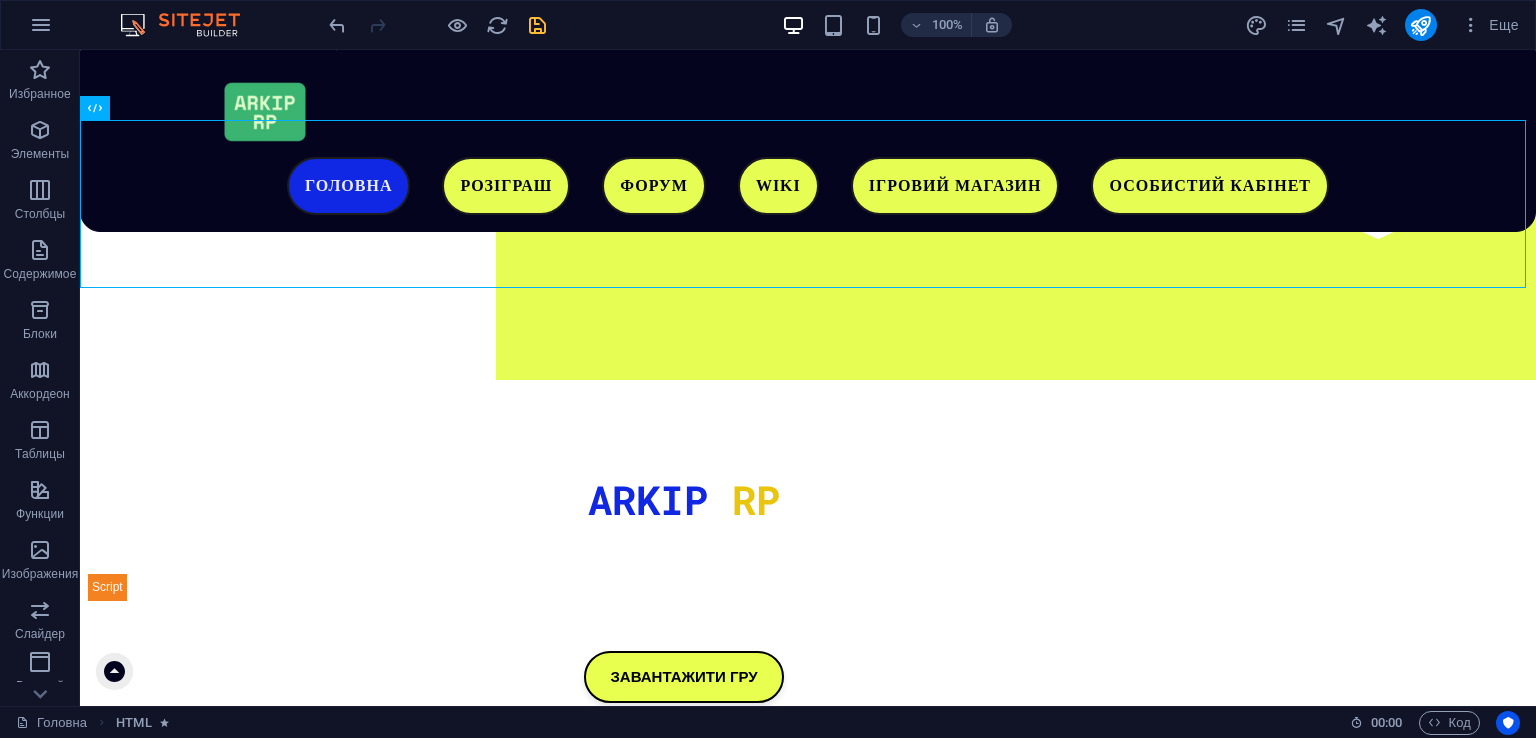 click at bounding box center (537, 25) 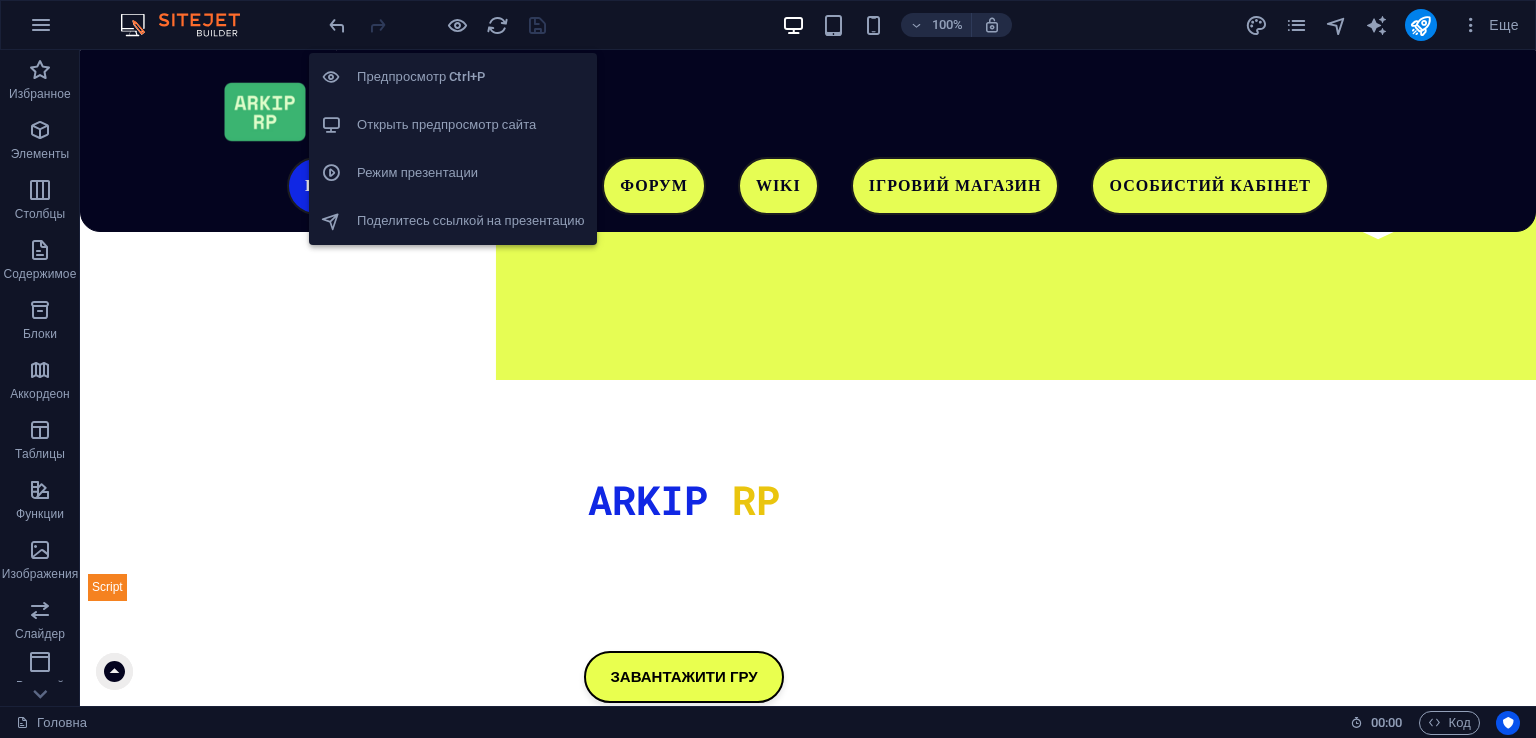 click on "Открыть предпросмотр сайта" at bounding box center (471, 125) 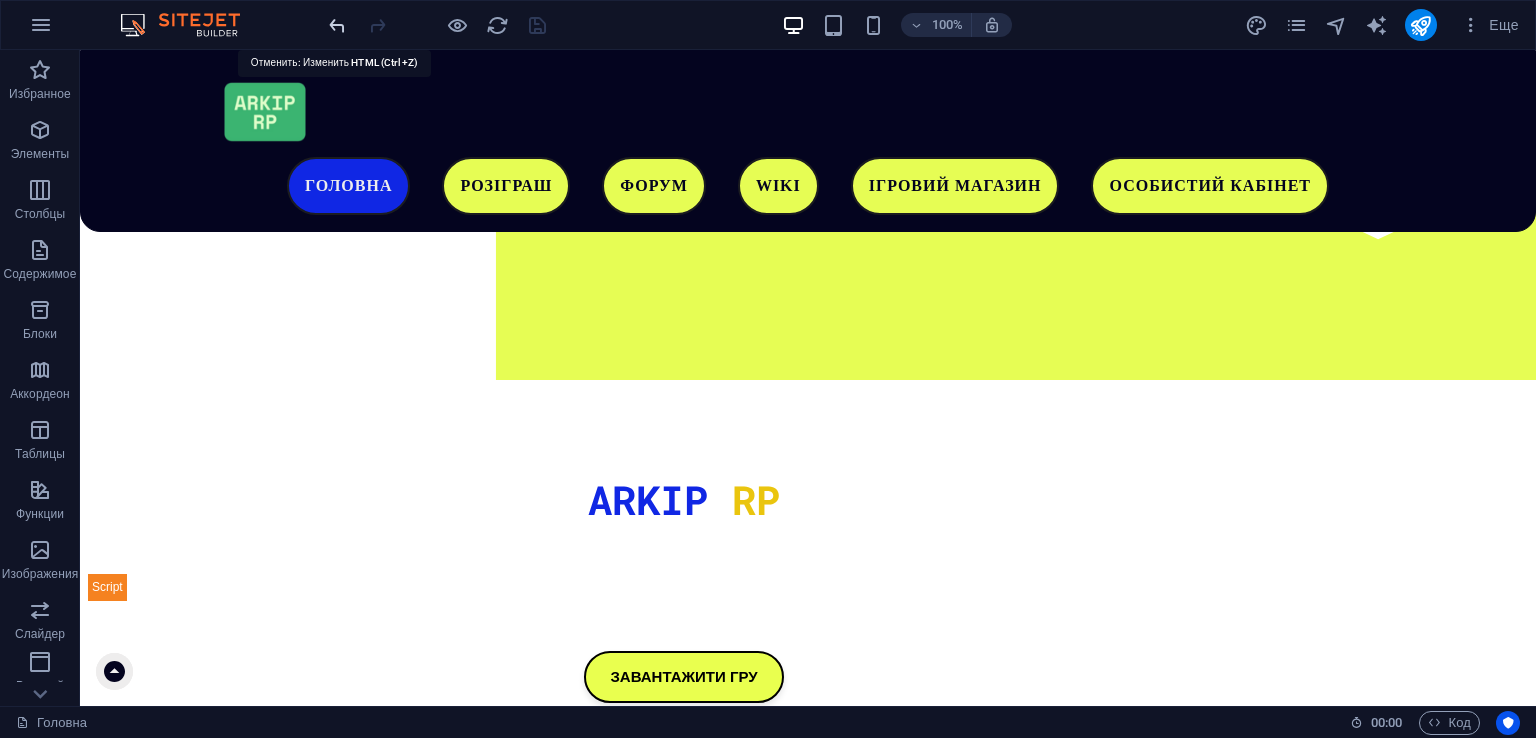click at bounding box center [337, 25] 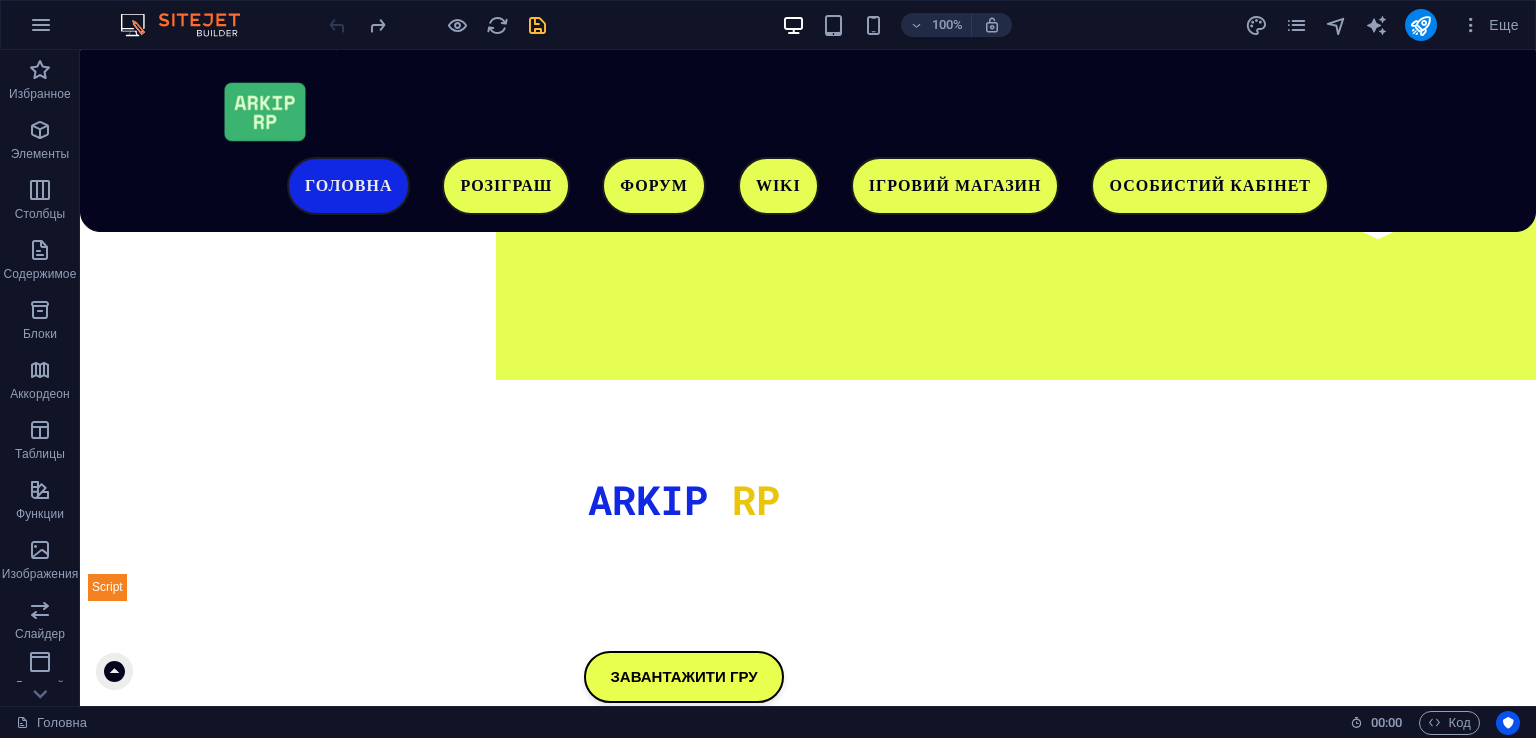 click at bounding box center (537, 25) 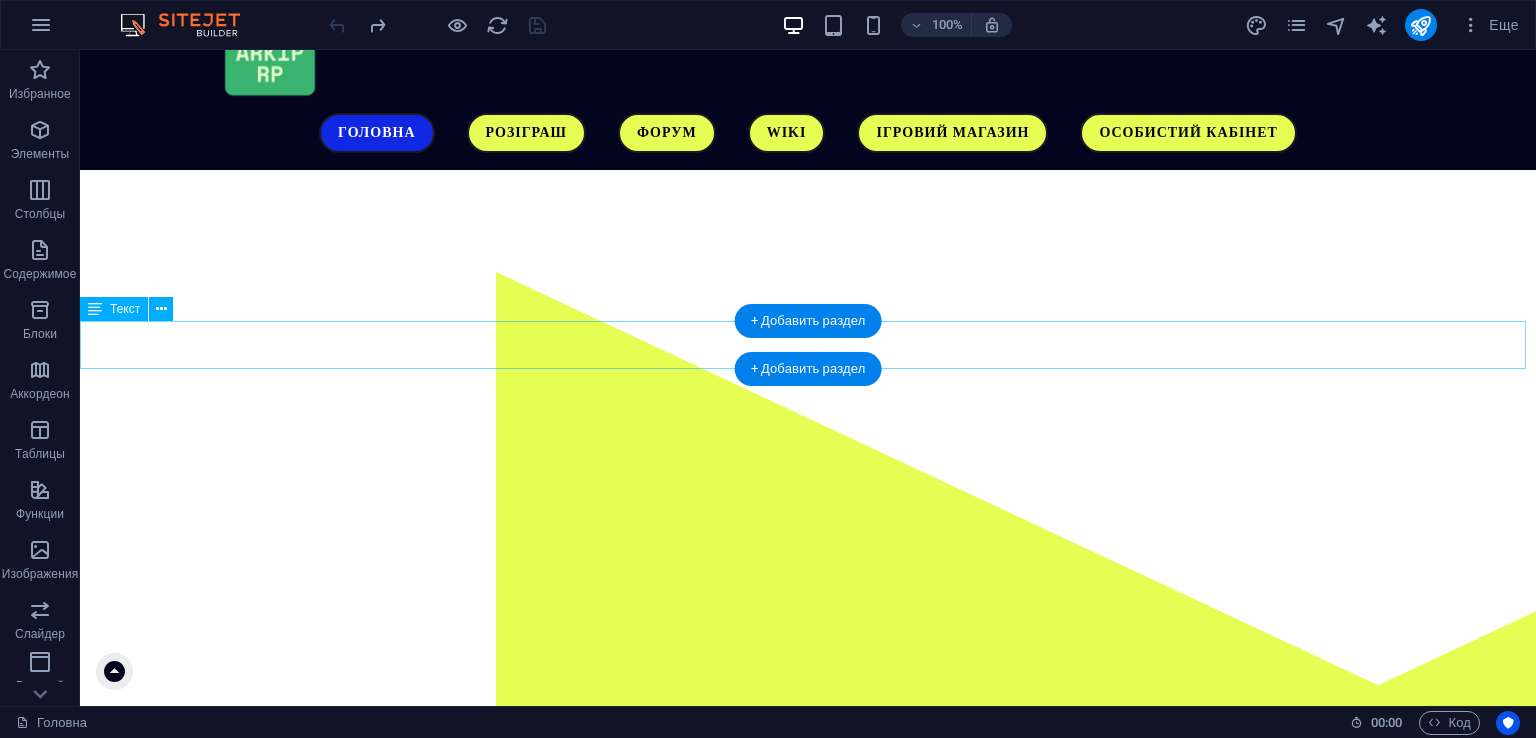 scroll, scrollTop: 0, scrollLeft: 0, axis: both 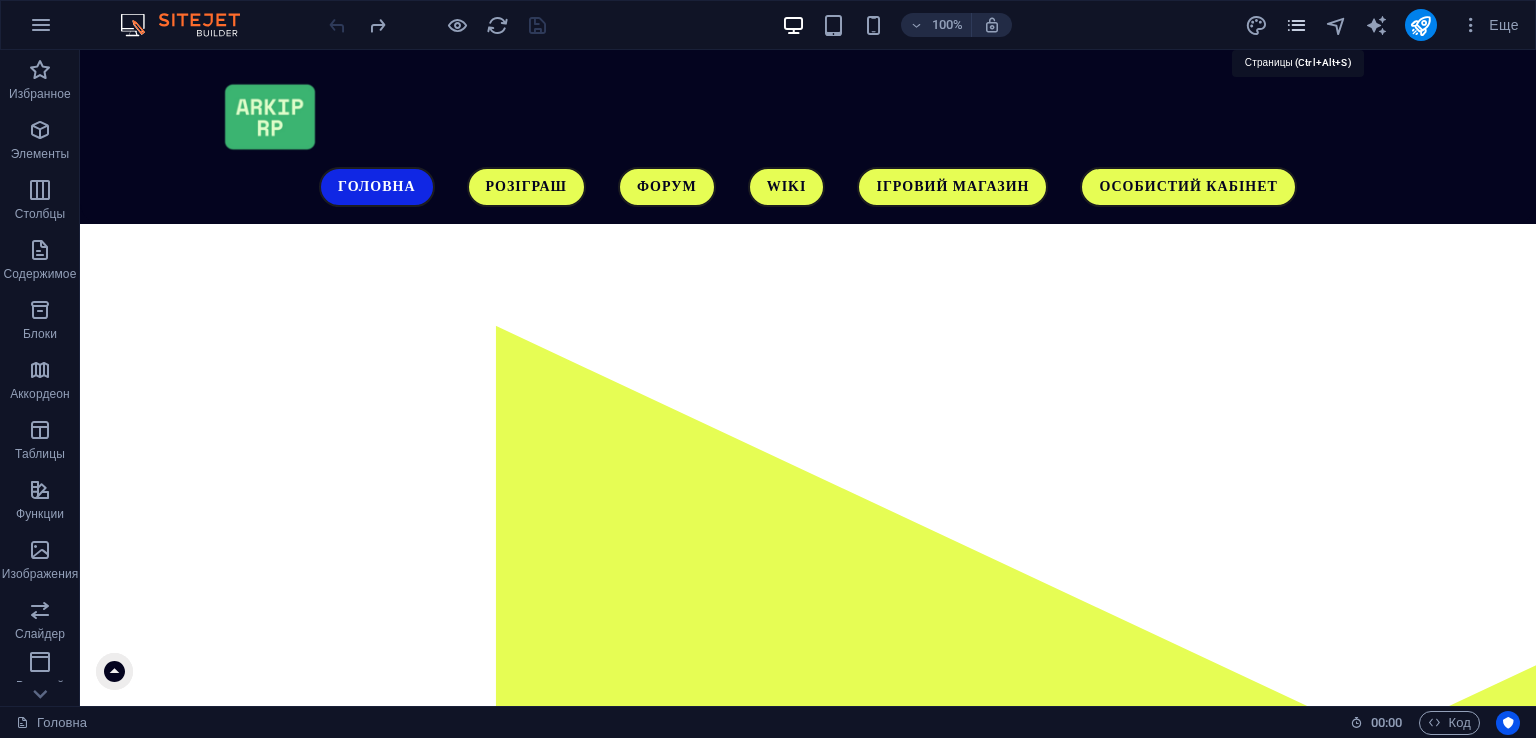 click at bounding box center (1296, 25) 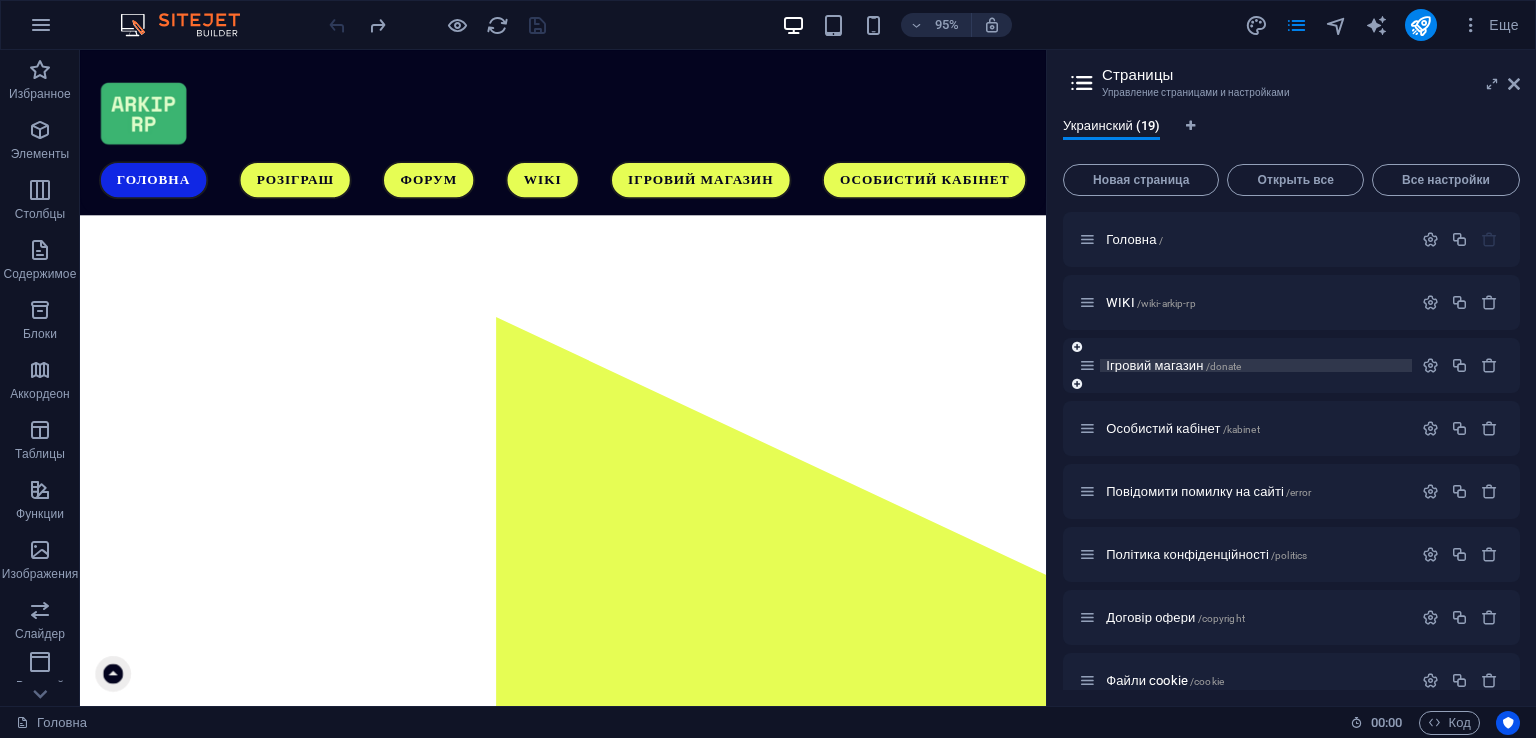 click on "Ігровий магазин /donate" at bounding box center (1173, 365) 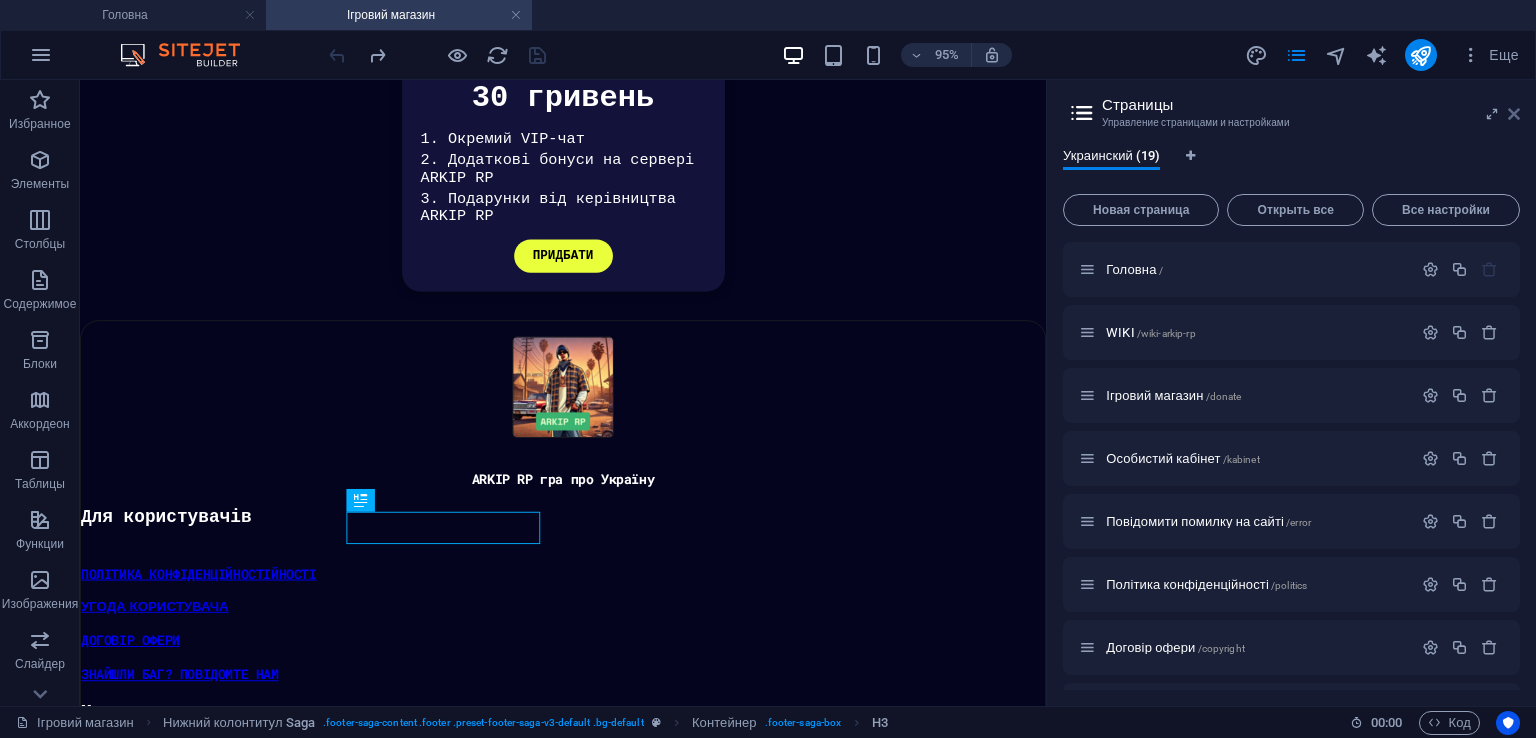 click at bounding box center [1514, 114] 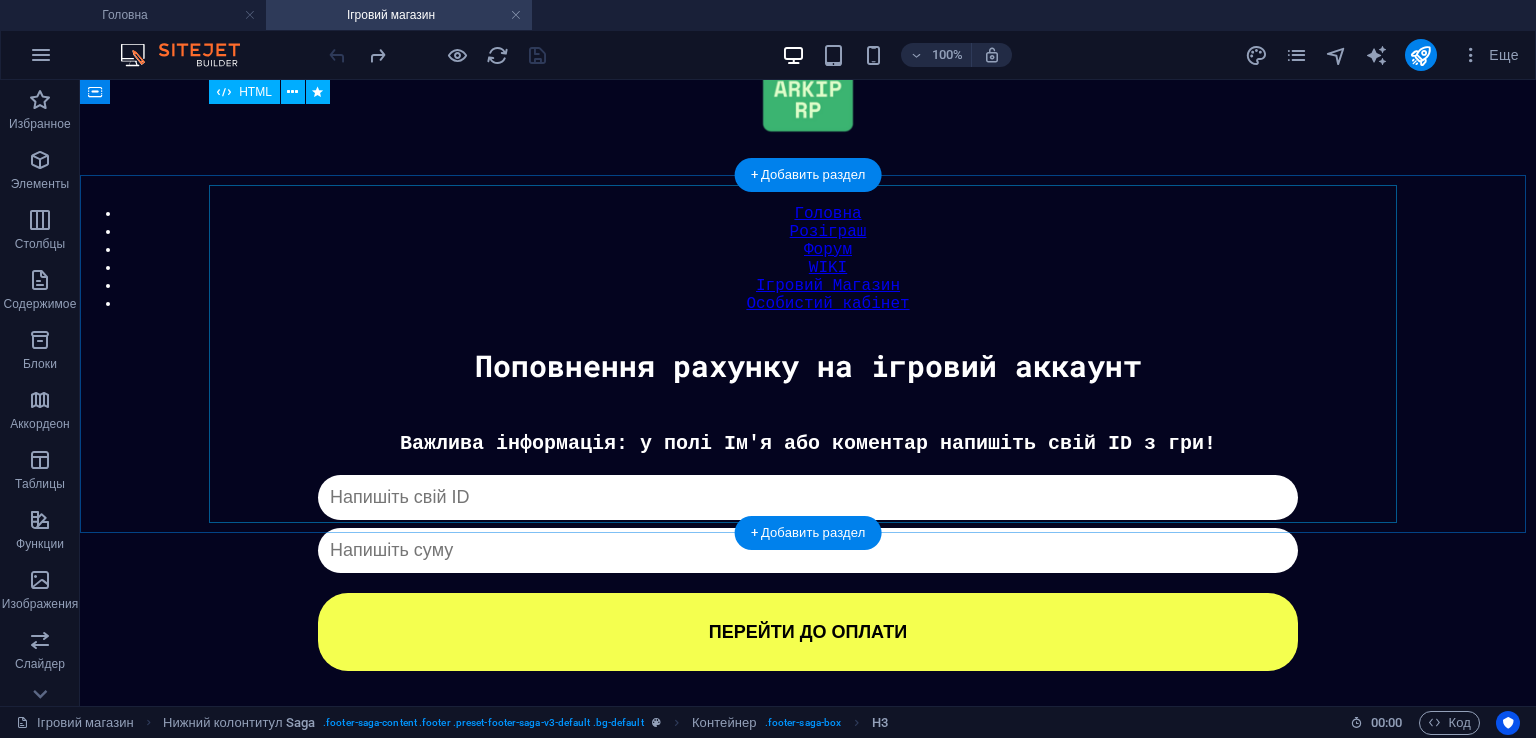 scroll, scrollTop: 0, scrollLeft: 0, axis: both 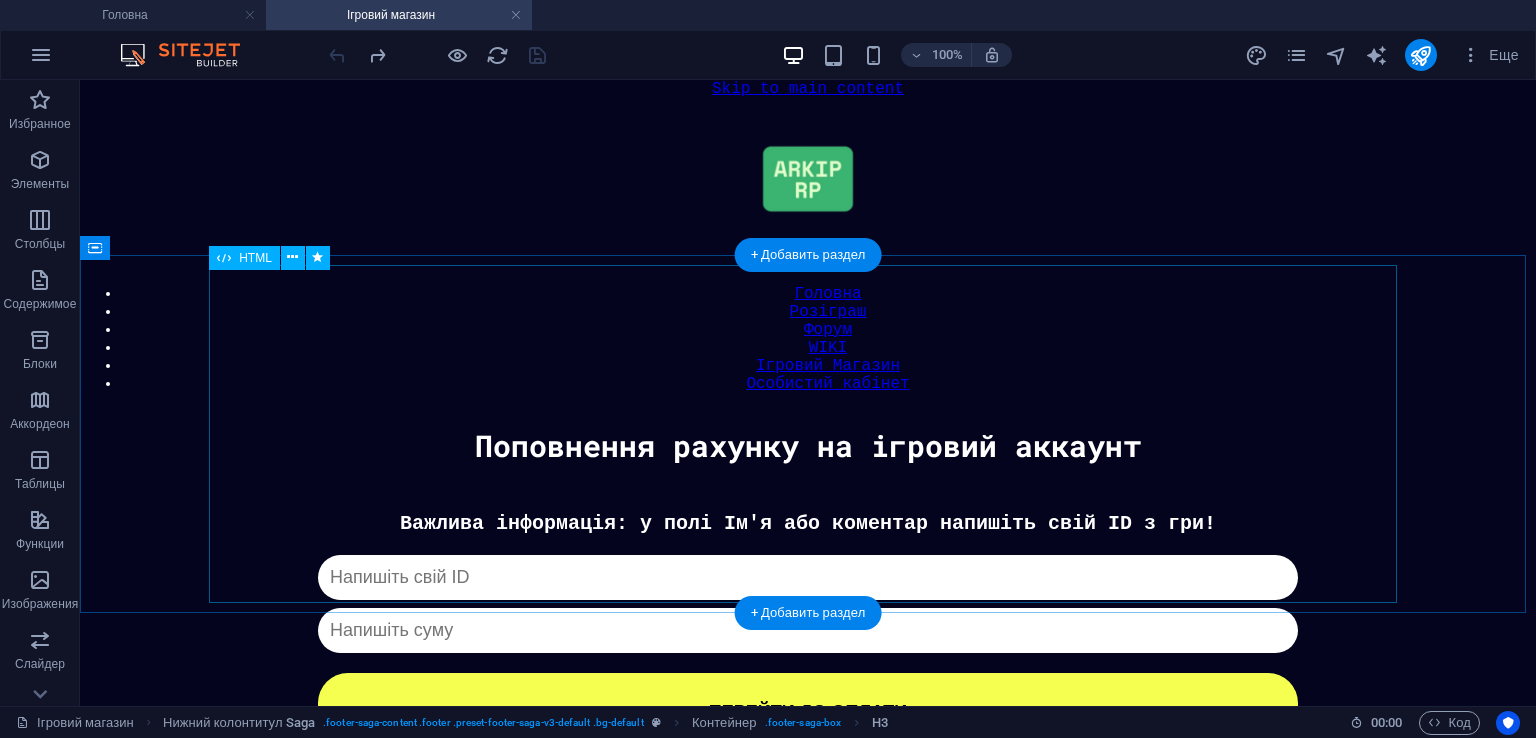 click on "Донат
Важлива інформація: у полі Ім'я або коментар напишіть свій ID з гри!
Капча не пройдена
ПЕРЕЙТИ ДО ОПЛАТИ" at bounding box center (808, 631) 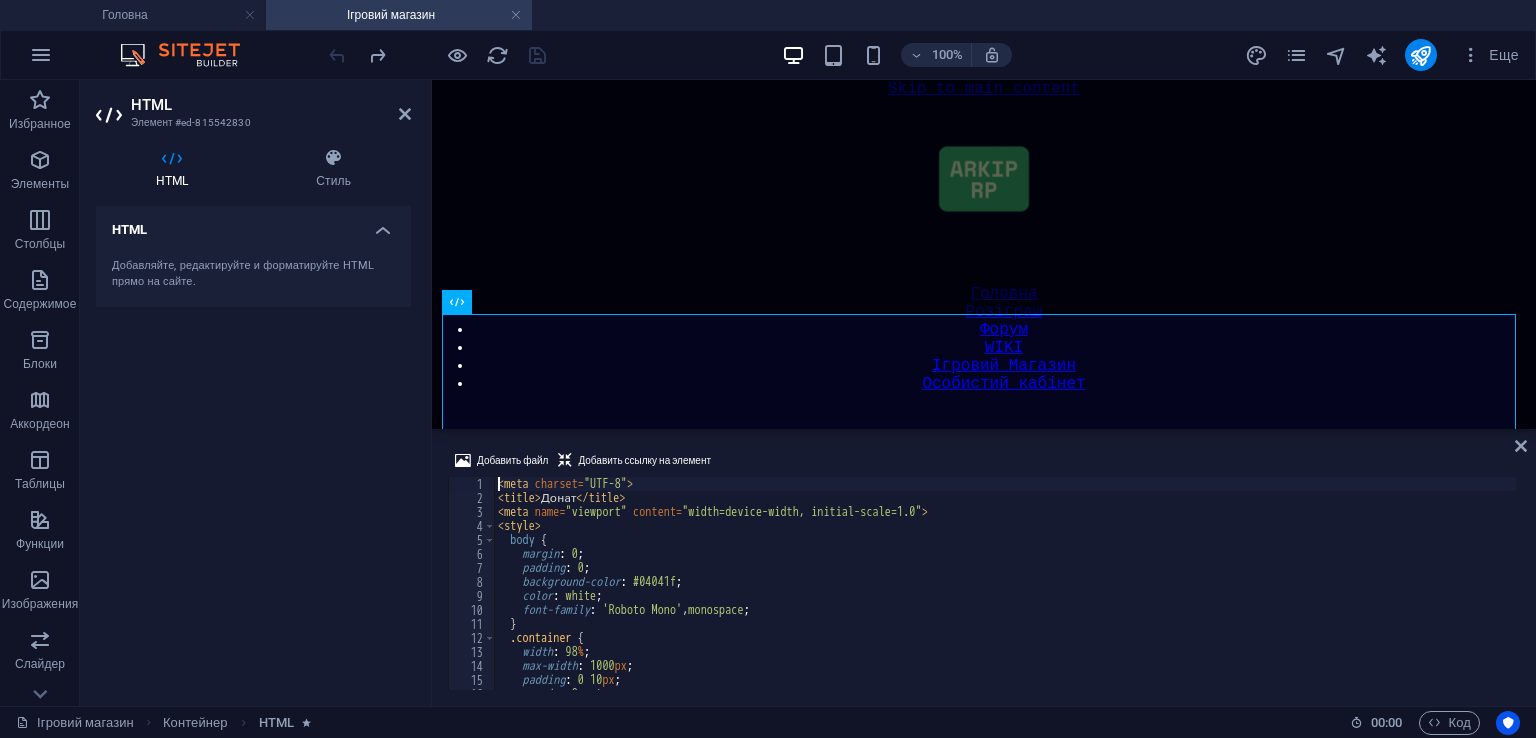 click on "< meta   charset = "UTF-8" > < title > Донат </ title > < meta   name = "viewport"   content = "width=device-width, initial-scale=1.0" > < style >    body   {      margin :   0 ;      padding :   0 ;      background-color :   #04041f ;      color :   white ;      font-family :   ' Roboto Mono ' ,  monospace ;    }    .container   {      width :   98 % ;      max-width :   1000 px ;      padding :   0   10 px ;      margin :   0   auto ;      box-sizing :   border-box ;" at bounding box center [1005, 597] 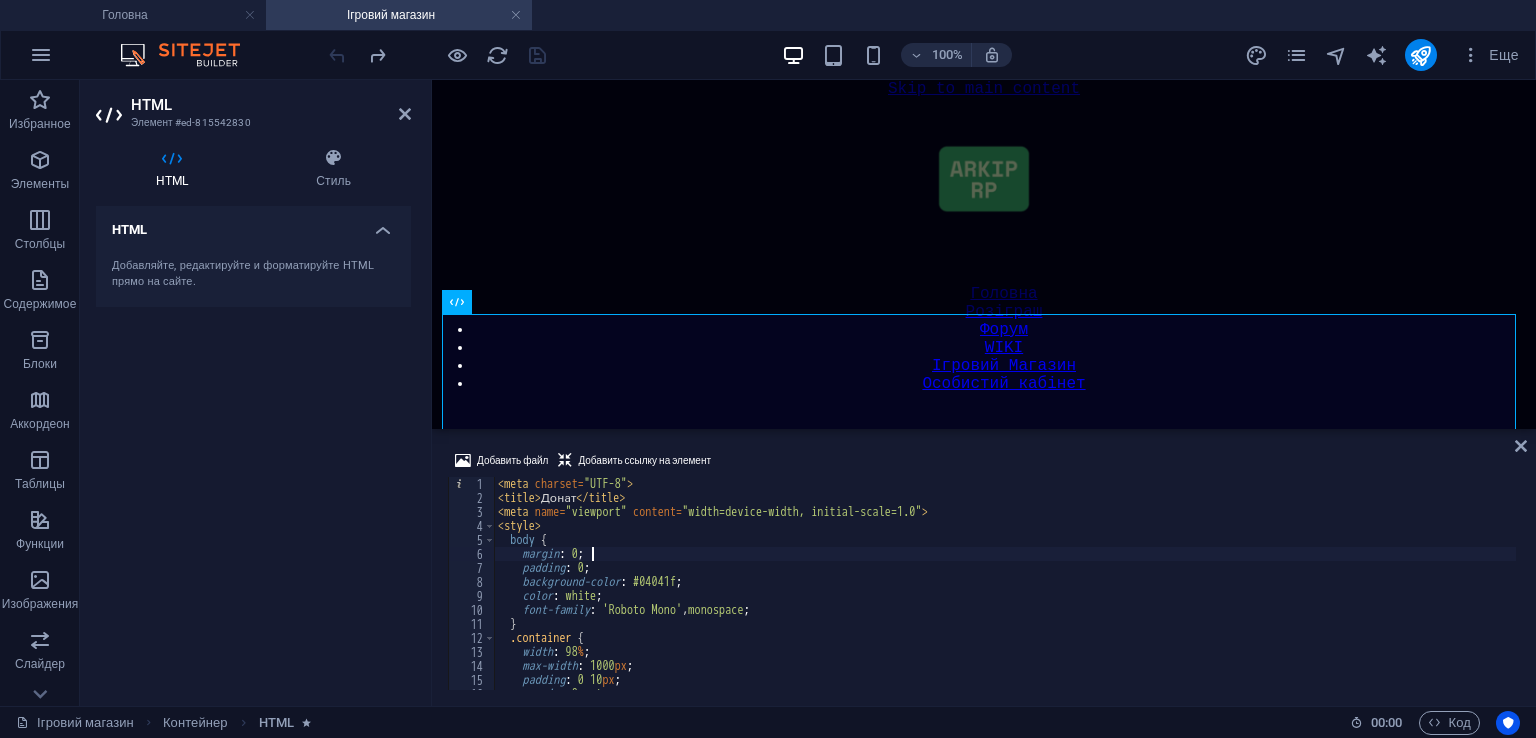 click on "< meta   charset = "UTF-8" > < title > Донат </ title > < meta   name = "viewport"   content = "width=device-width, initial-scale=1.0" > < style >    body   {      margin :   0 ;      padding :   0 ;      background-color :   #04041f ;      color :   white ;      font-family :   ' Roboto Mono ' ,  monospace ;    }    .container   {      width :   98 % ;      max-width :   1000 px ;      padding :   0   10 px ;      margin :   0   auto ;      box-sizing :   border-box ;" at bounding box center (1005, 597) 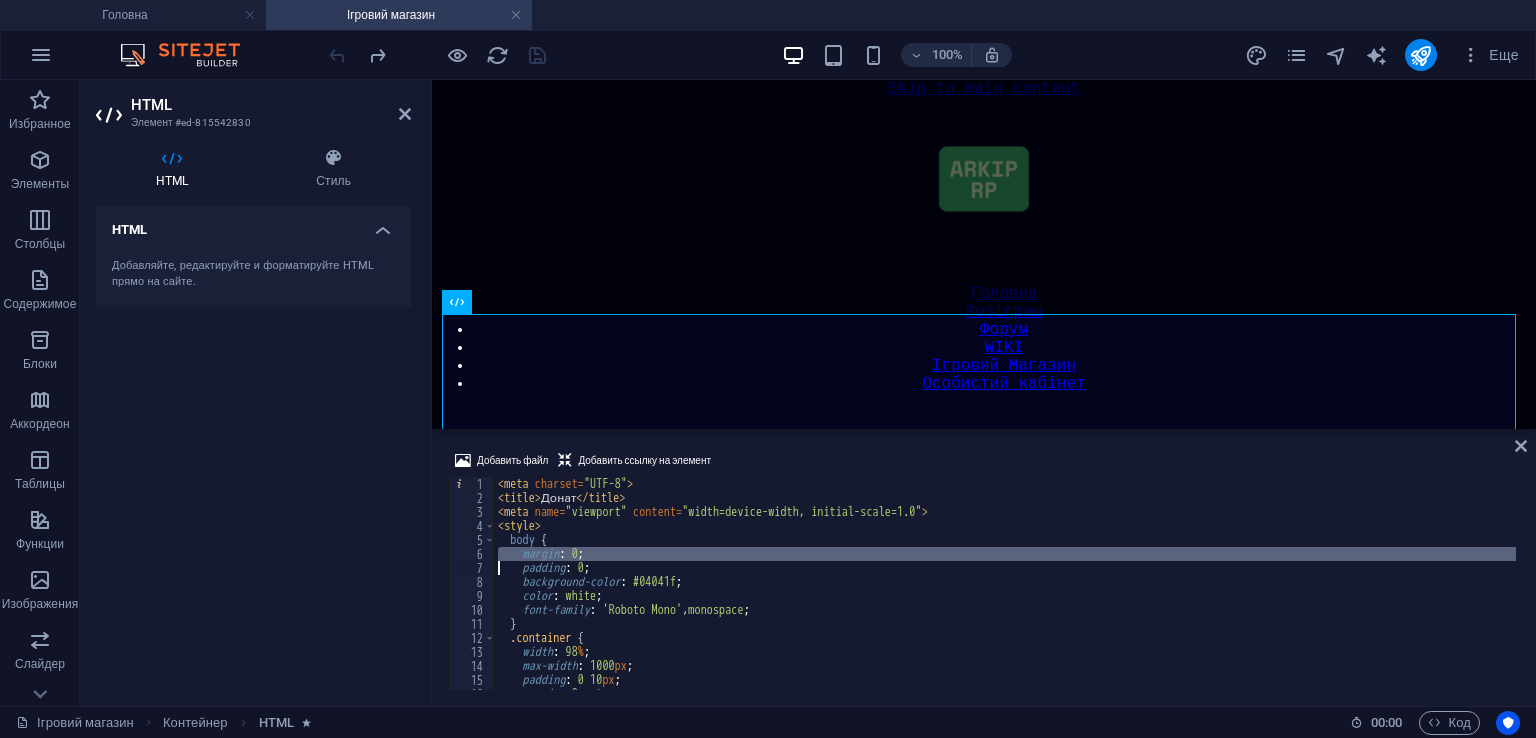 click on "< meta   charset = "UTF-8" > < title > Донат </ title > < meta   name = "viewport"   content = "width=device-width, initial-scale=1.0" > < style >    body   {      margin :   0 ;      padding :   0 ;      background-color :   #04041f ;      color :   white ;      font-family :   ' Roboto Mono ' ,  monospace ;    }    .container   {      width :   98 % ;      max-width :   1000 px ;      padding :   0   10 px ;      margin :   0   auto ;      box-sizing :   border-box ;" at bounding box center (1005, 597) 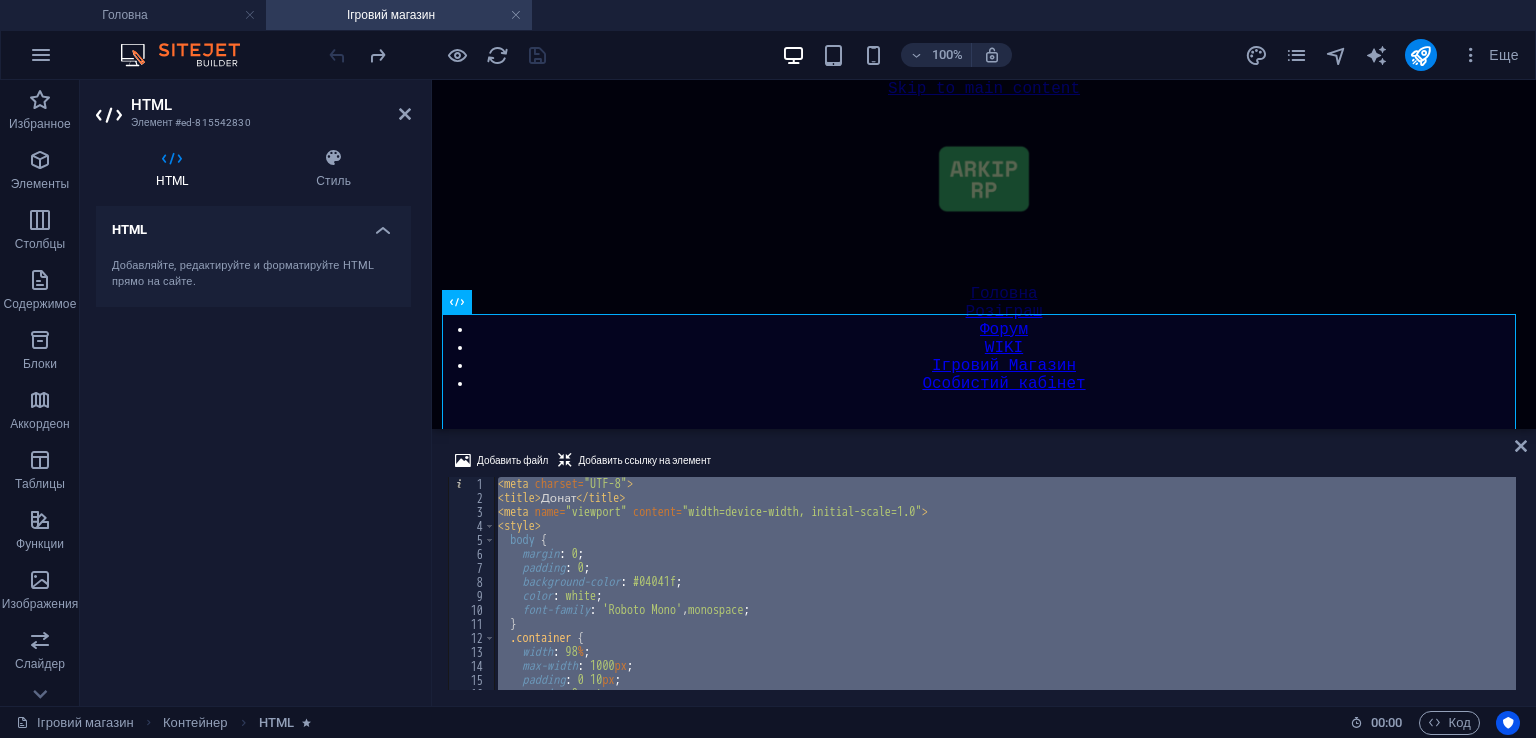 click on "< meta   charset = "UTF-8" > < title > Донат </ title > < meta   name = "viewport"   content = "width=device-width, initial-scale=1.0" > < style >    body   {      margin :   0 ;      padding :   0 ;      background-color :   #04041f ;      color :   white ;      font-family :   ' Roboto Mono ' ,  monospace ;    }    .container   {      width :   98 % ;      max-width :   1000 px ;      padding :   0   10 px ;      margin :   0   auto ;      box-sizing :   border-box ;" at bounding box center [1005, 597] 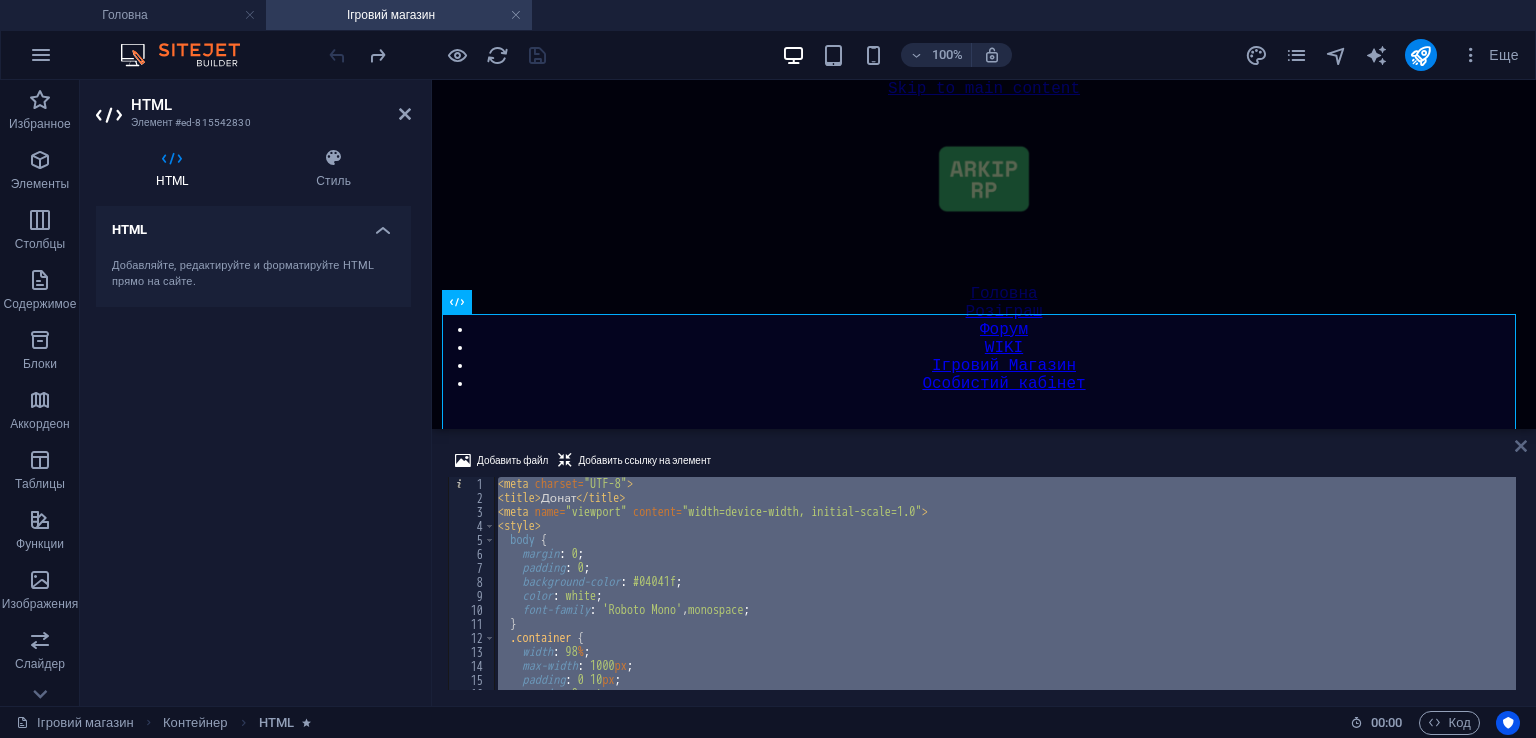 click at bounding box center [1521, 446] 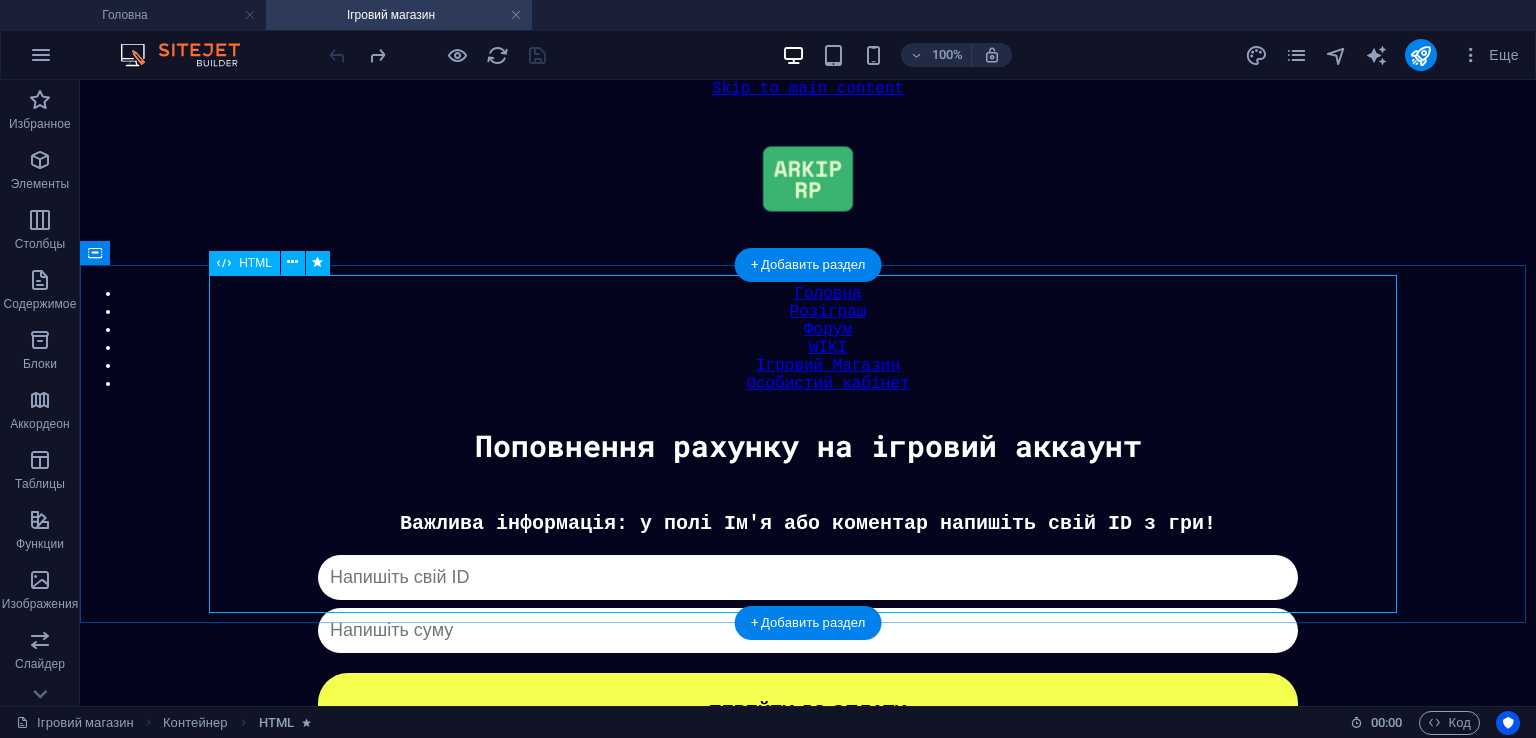 click on "Донат
Важлива інформація: у полі Ім'я або коментар напишіть свій ID з гри!
Капча не пройдена
ПЕРЕЙТИ ДО ОПЛАТИ" at bounding box center (808, 631) 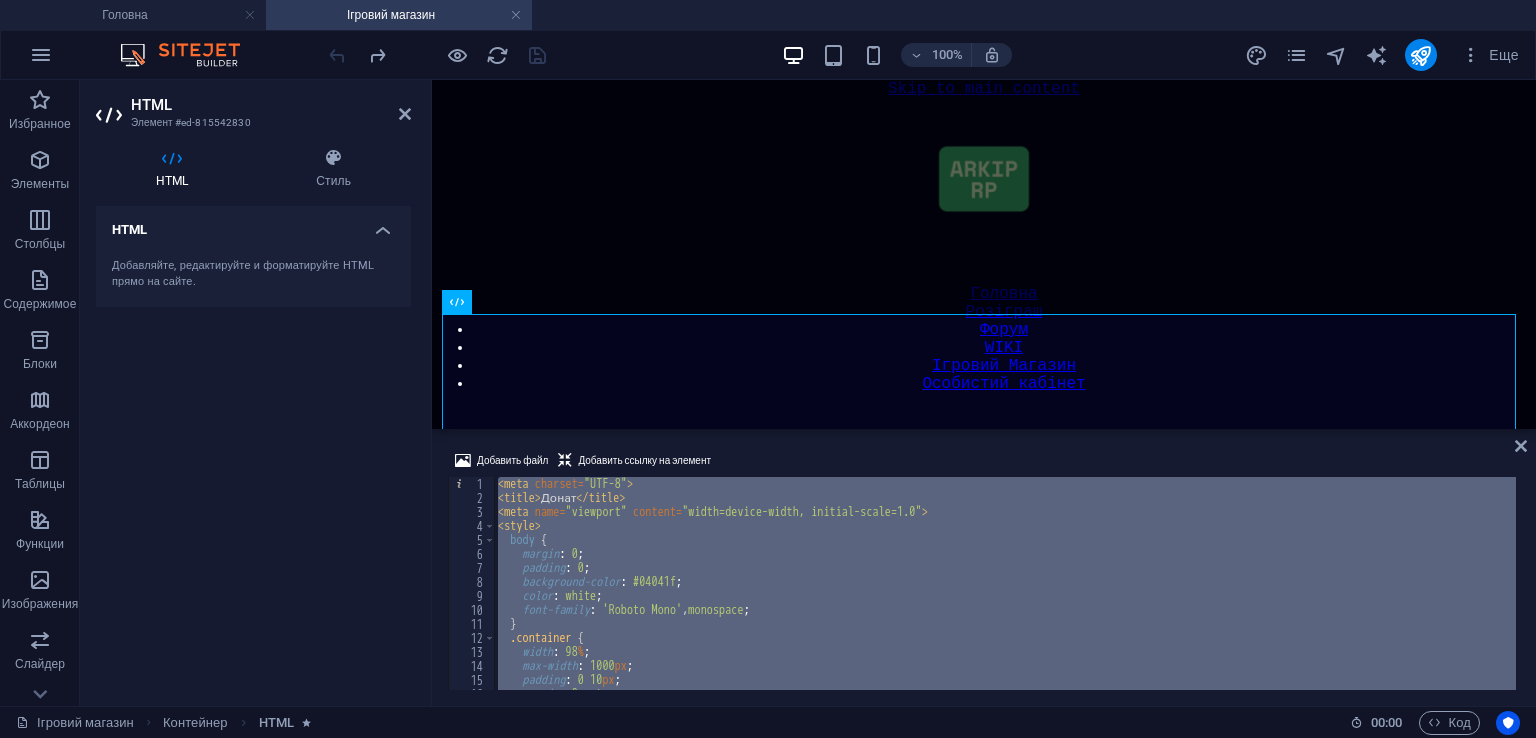 click on "< meta   charset = "UTF-8" > < title > Донат </ title > < meta   name = "viewport"   content = "width=device-width, initial-scale=1.0" > < style >    body   {      margin :   0 ;      padding :   0 ;      background-color :   #04041f ;      color :   white ;      font-family :   ' Roboto Mono ' ,  monospace ;    }    .container   {      width :   98 % ;      max-width :   1000 px ;      padding :   0   10 px ;      margin :   0   auto ;      box-sizing :   border-box ;" at bounding box center (1005, 583) 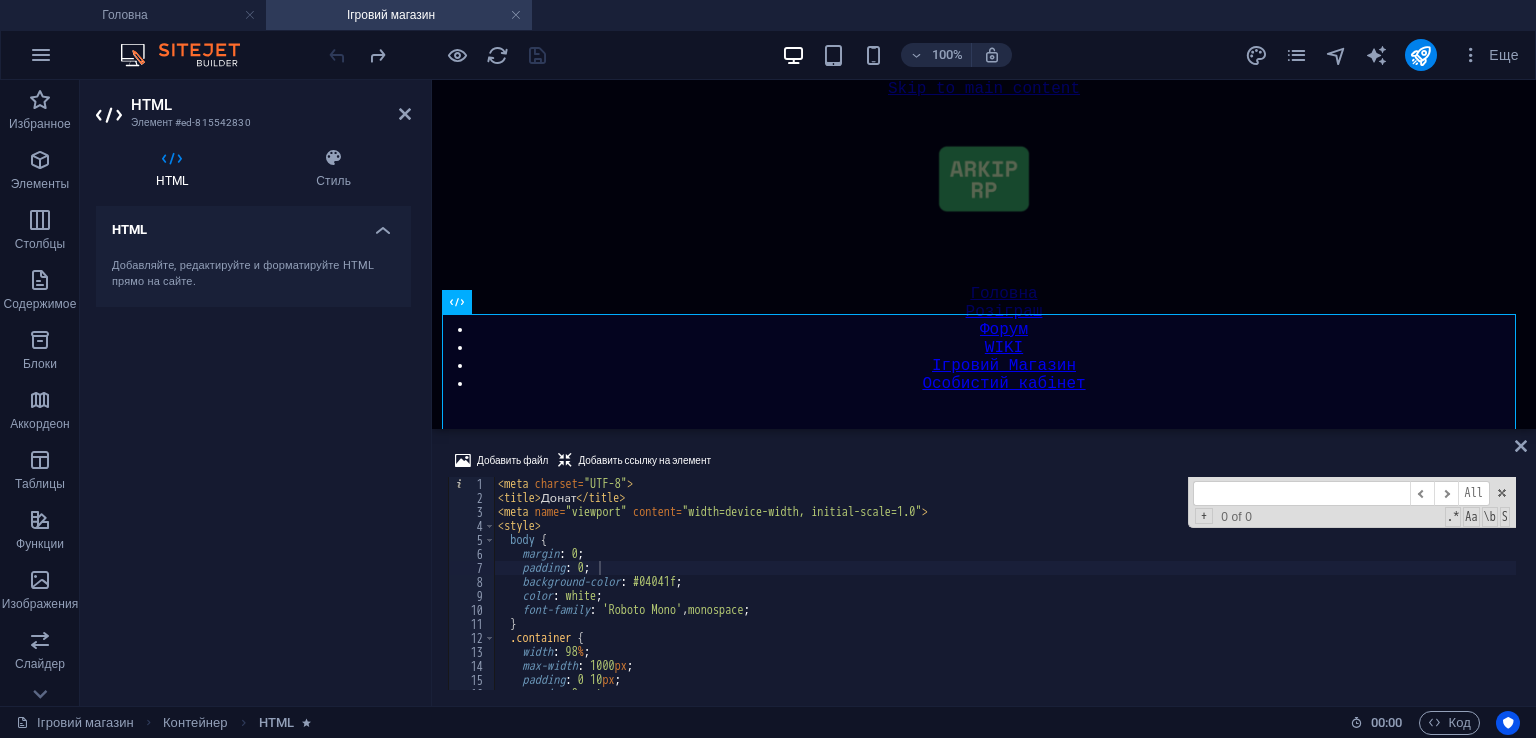 scroll, scrollTop: 0, scrollLeft: 64, axis: horizontal 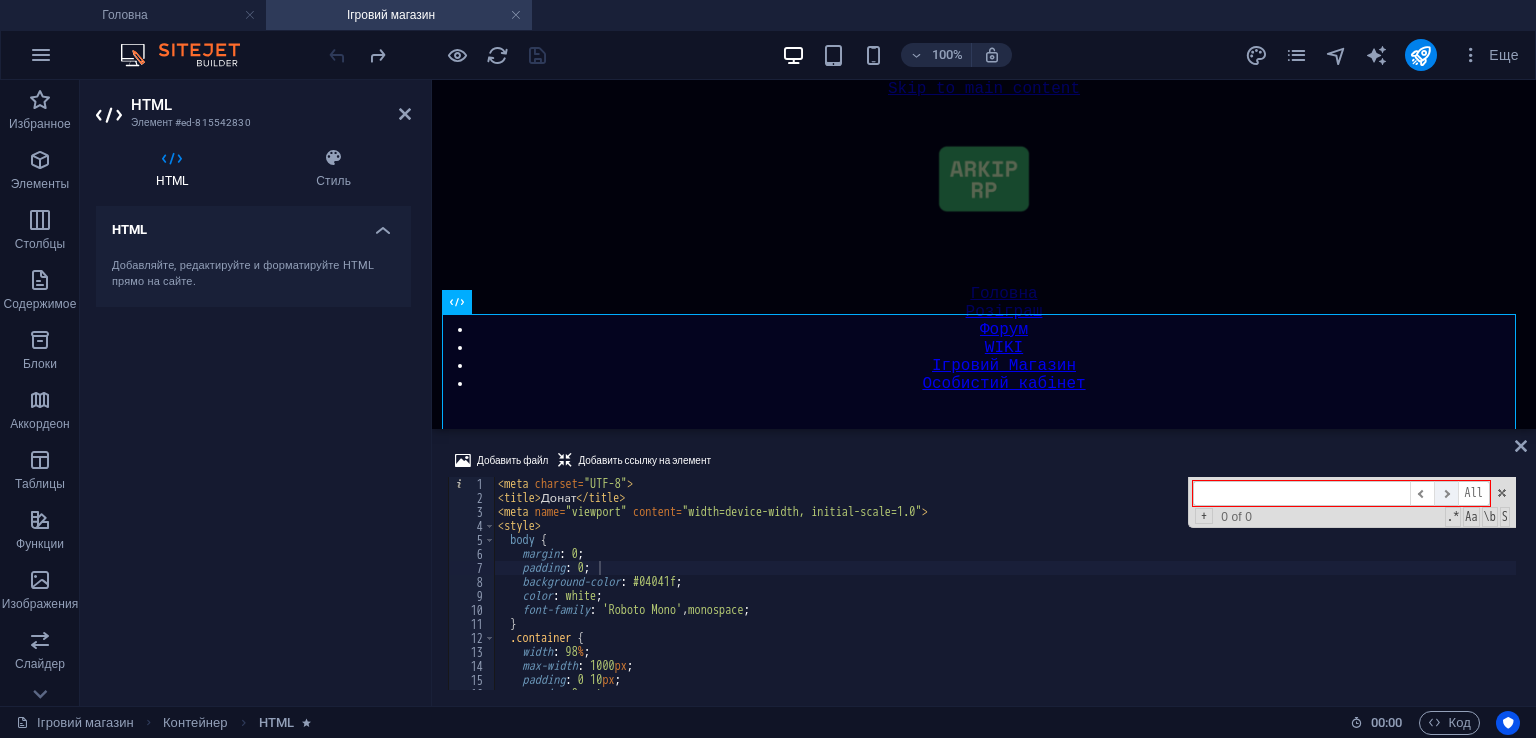 drag, startPoint x: 1350, startPoint y: 493, endPoint x: 1442, endPoint y: 497, distance: 92.086914 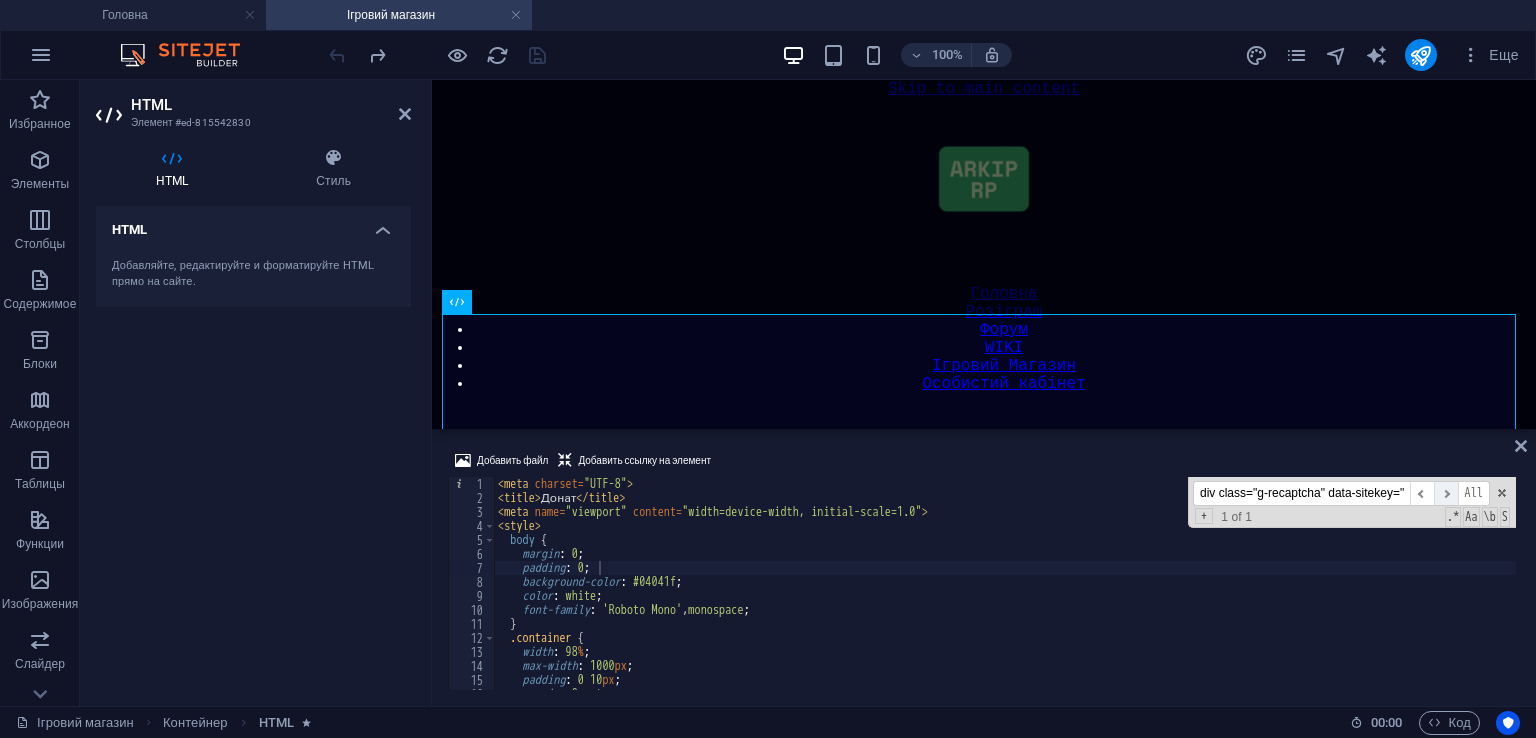 scroll, scrollTop: 0, scrollLeft: 7, axis: horizontal 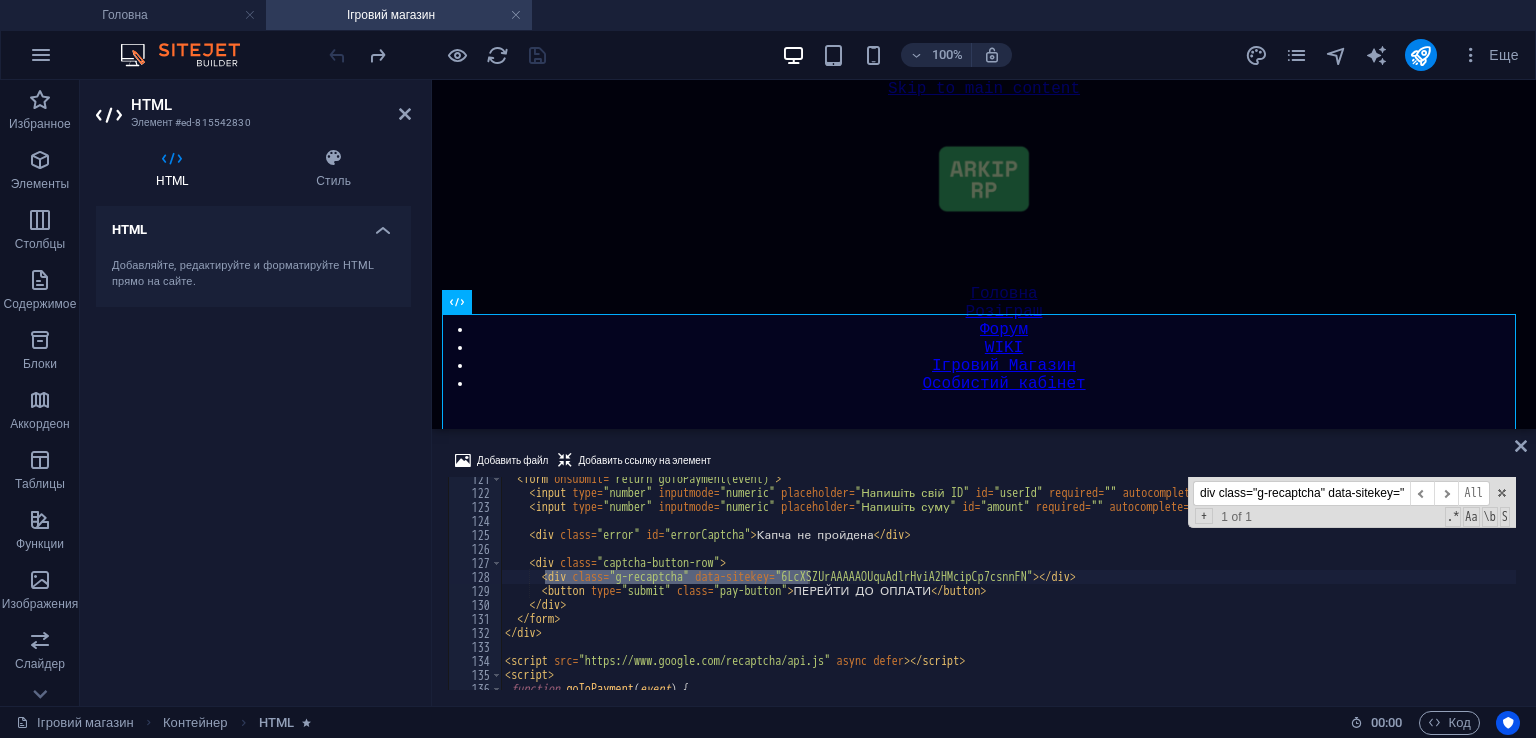 type on "<div class="g-recaptcha" data-sitekey="" 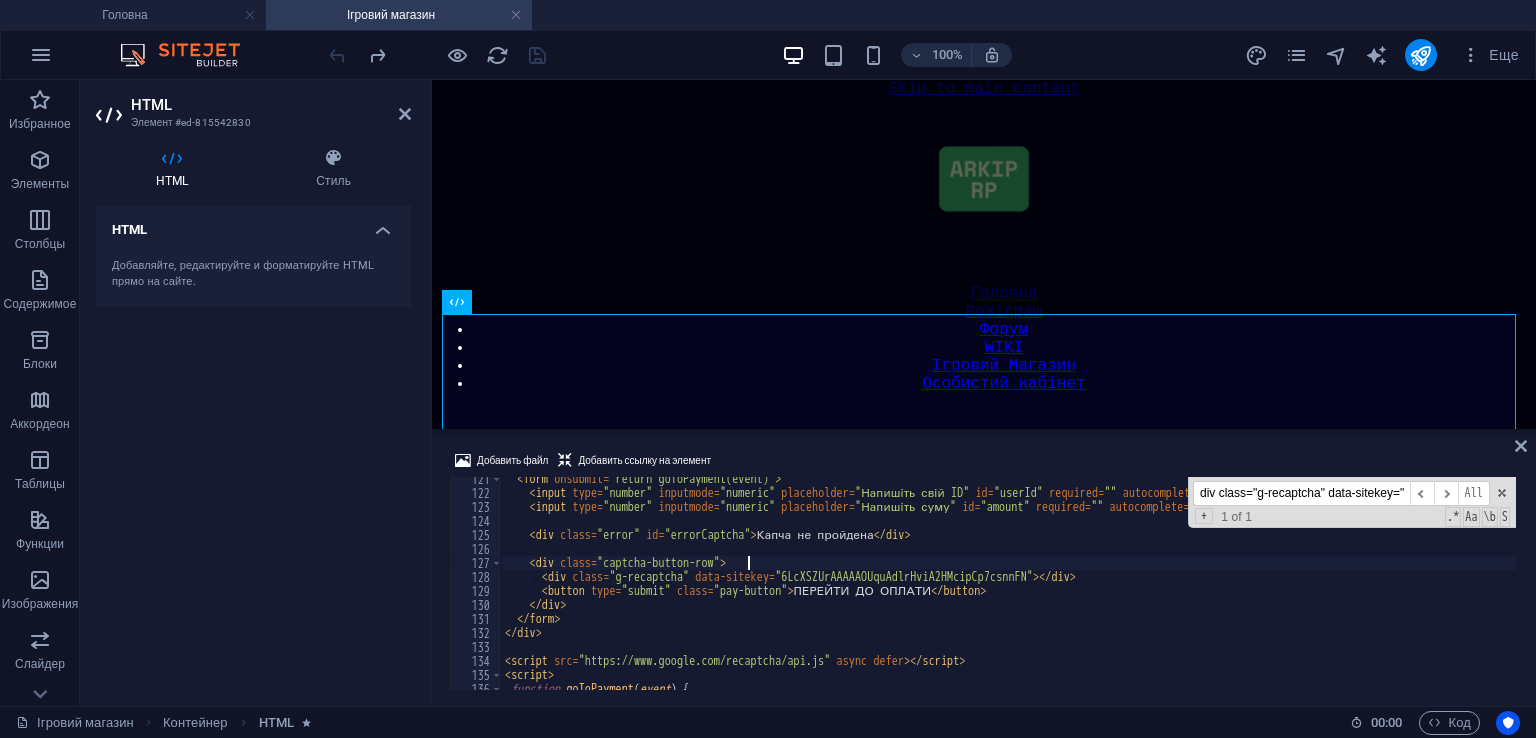 scroll, scrollTop: 0, scrollLeft: 0, axis: both 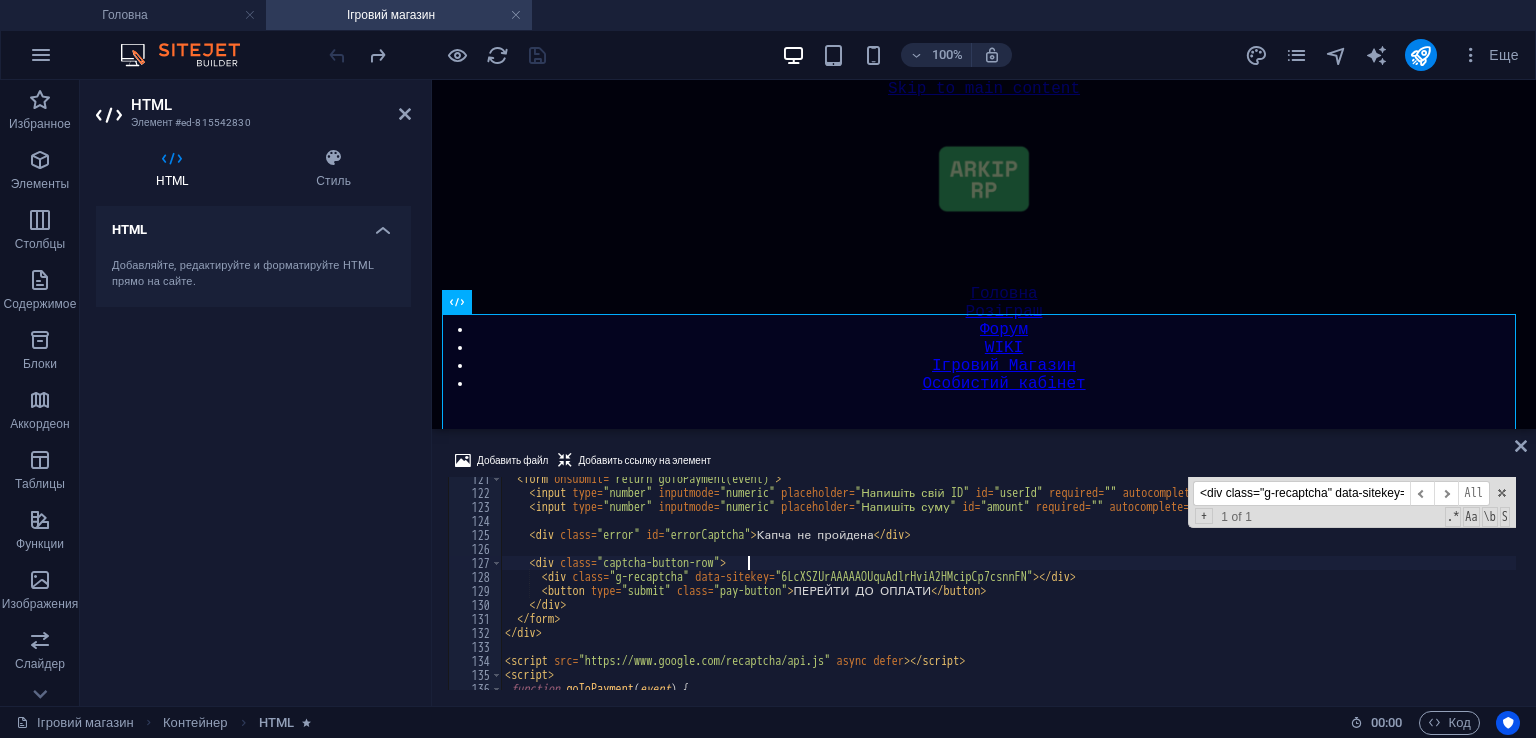 click on "< form   onsubmit = "return goToPayment(event)" >      < input   type = "number"   inputmode = "numeric"   placeholder = "Напишіть свій ID"   id = "userId"   required = ""   autocomplete = "off" >      < input   type = "number"   inputmode = "numeric"   placeholder = "Напишіть суму"   id = "amount"   required = ""   autocomplete = "off" >      < div   class = "error"   id = "errorCaptcha" > Капча не пройдена < / div >      < div   class = "captcha-button-row" >         < div   class = "g-recaptcha"   data-sitekey = "6LcXSZUrAAAAAOUquAdlrHviA2HMcipCp7csnnFN" > < / div >         < button   type = "submit"   class = "pay-button" > ПЕРЕЙТИ ДО ОПЛАТИ < / button >      < / div >    < / form > < script   src = "https://www.google.com/recaptcha/api.js"   async   defer > < / script > < script >   function   goToPayment ( event )   {    event . preventDefault ( ) ;" at bounding box center [1008, 592] 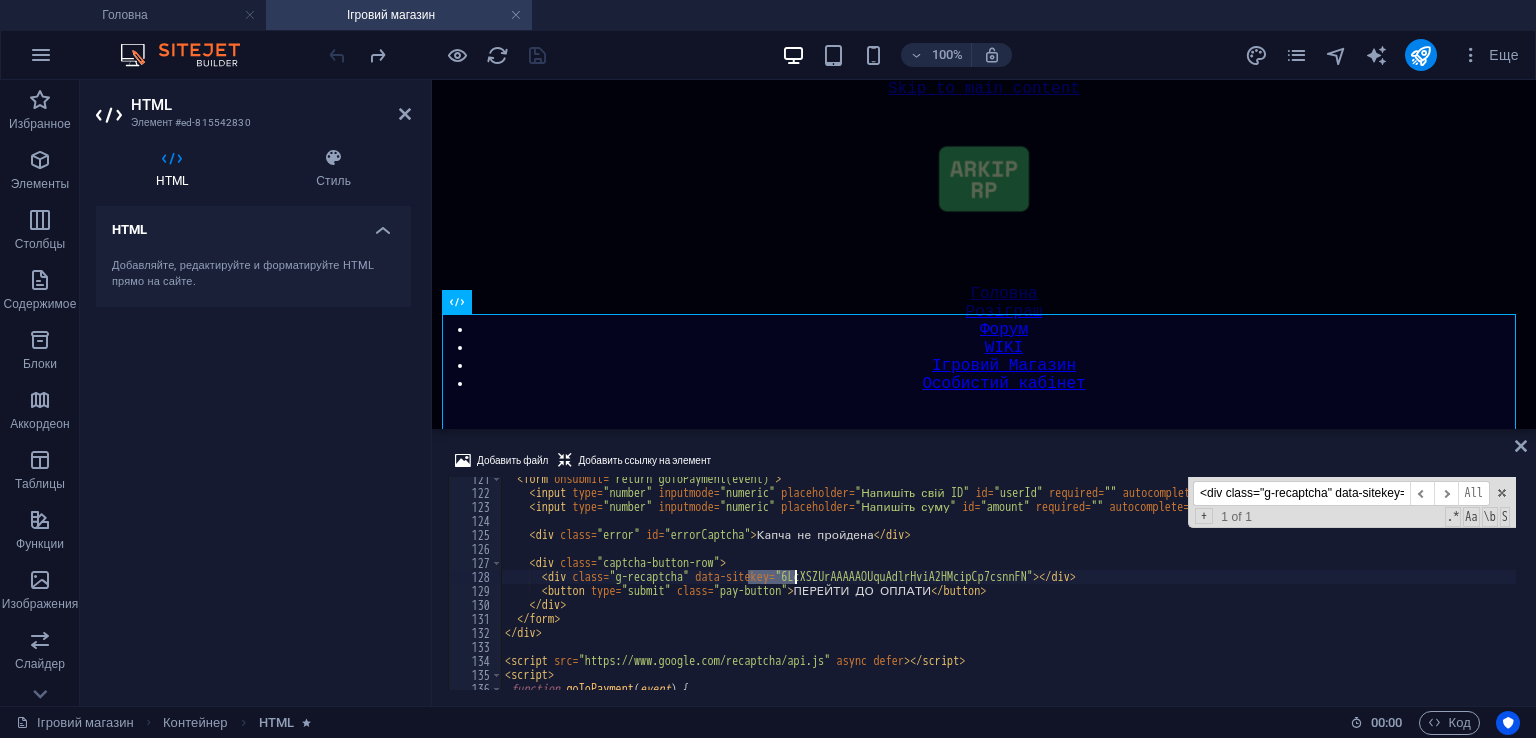 click on "< form   onsubmit = "return goToPayment(event)" >      < input   type = "number"   inputmode = "numeric"   placeholder = "Напишіть свій ID"   id = "userId"   required = ""   autocomplete = "off" >      < input   type = "number"   inputmode = "numeric"   placeholder = "Напишіть суму"   id = "amount"   required = ""   autocomplete = "off" >      < div   class = "error"   id = "errorCaptcha" > Капча не пройдена < / div >      < div   class = "captcha-button-row" >         < div   class = "g-recaptcha"   data-sitekey = "6LcXSZUrAAAAAOUquAdlrHviA2HMcipCp7csnnFN" > < / div >         < button   type = "submit"   class = "pay-button" > ПЕРЕЙТИ ДО ОПЛАТИ < / button >      < / div >    < / form > < script   src = "https://www.google.com/recaptcha/api.js"   async   defer > < / script > < script >   function   goToPayment ( event )   {    event . preventDefault ( ) ;" at bounding box center (1008, 592) 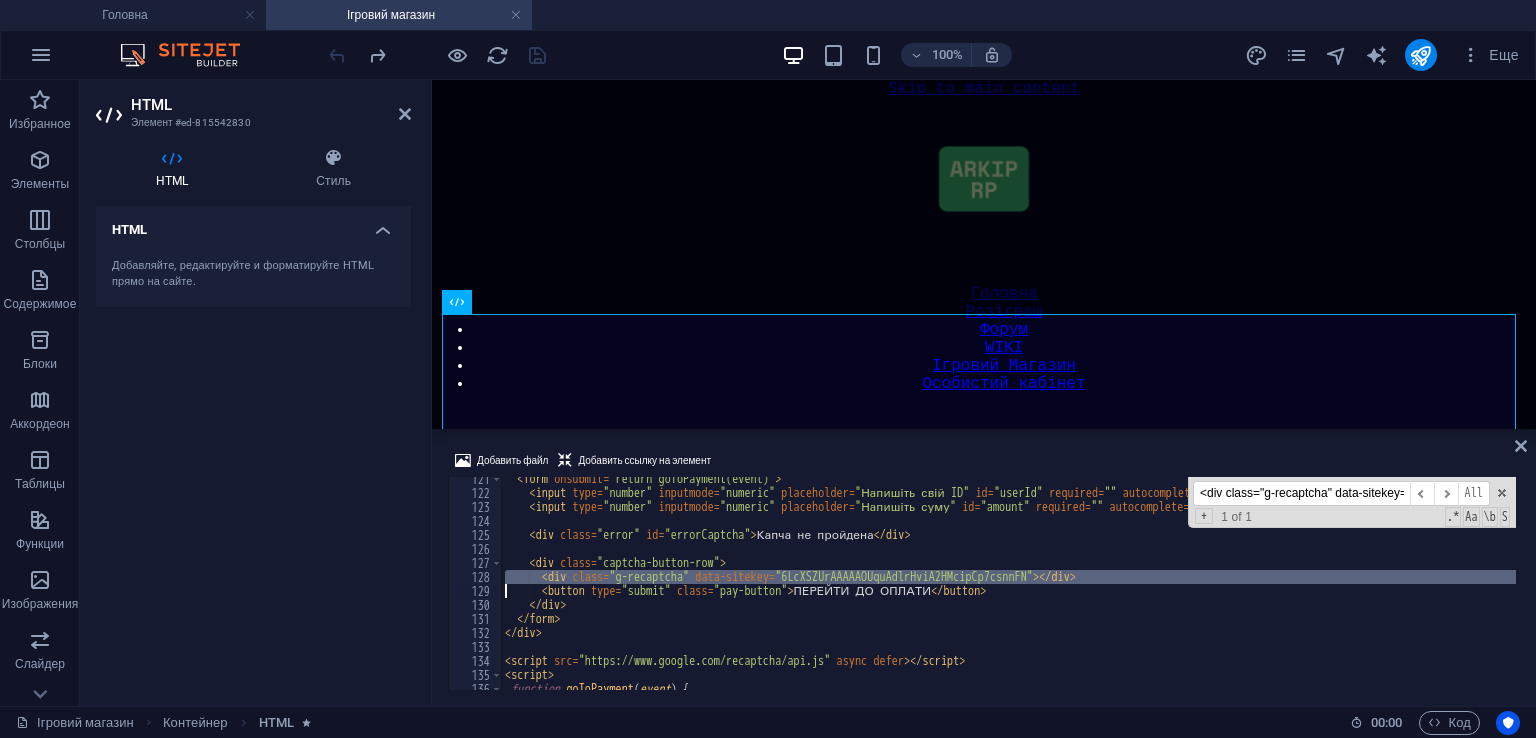 click on "< form   onsubmit = "return goToPayment(event)" >      < input   type = "number"   inputmode = "numeric"   placeholder = "Напишіть свій ID"   id = "userId"   required = ""   autocomplete = "off" >      < input   type = "number"   inputmode = "numeric"   placeholder = "Напишіть суму"   id = "amount"   required = ""   autocomplete = "off" >      < div   class = "error"   id = "errorCaptcha" > Капча не пройдена < / div >      < div   class = "captcha-button-row" >         < div   class = "g-recaptcha"   data-sitekey = "6LcXSZUrAAAAAOUquAdlrHviA2HMcipCp7csnnFN" > < / div >         < button   type = "submit"   class = "pay-button" > ПЕРЕЙТИ ДО ОПЛАТИ < / button >      < / div >    < / form > < script   src = "https://www.google.com/recaptcha/api.js"   async   defer > < / script > < script >   function   goToPayment ( event )   {    event . preventDefault ( ) ;" at bounding box center [1008, 592] 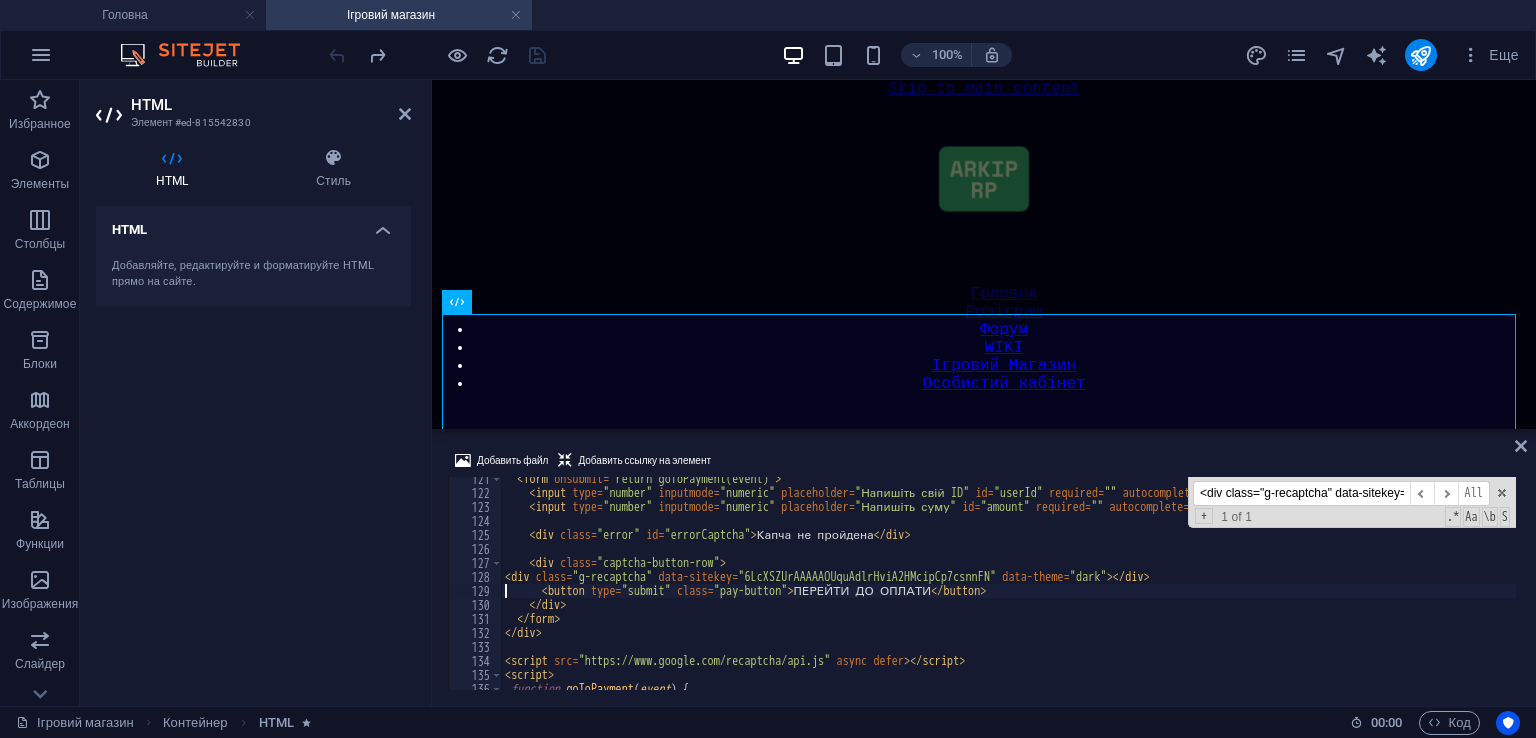 click at bounding box center (437, 55) 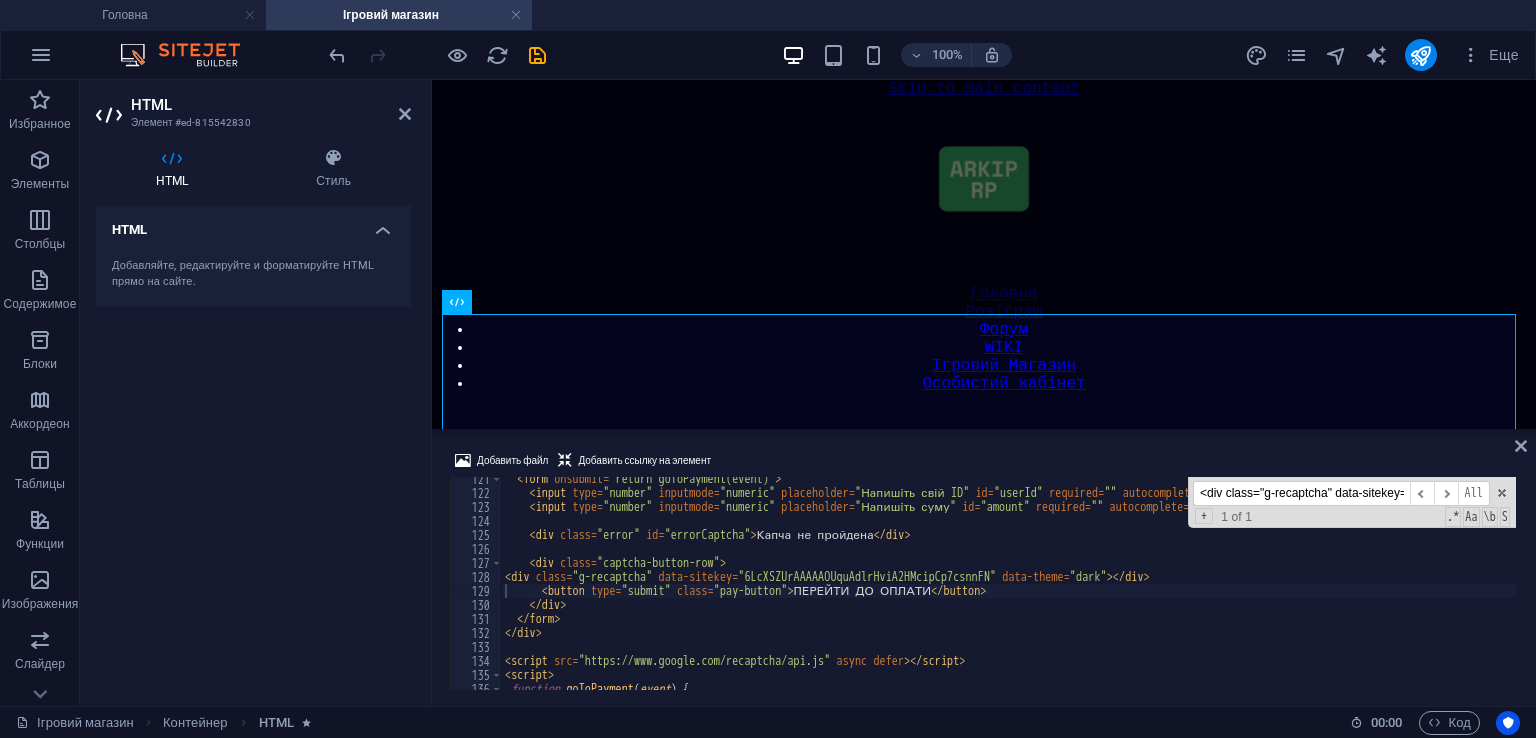click at bounding box center (437, 55) 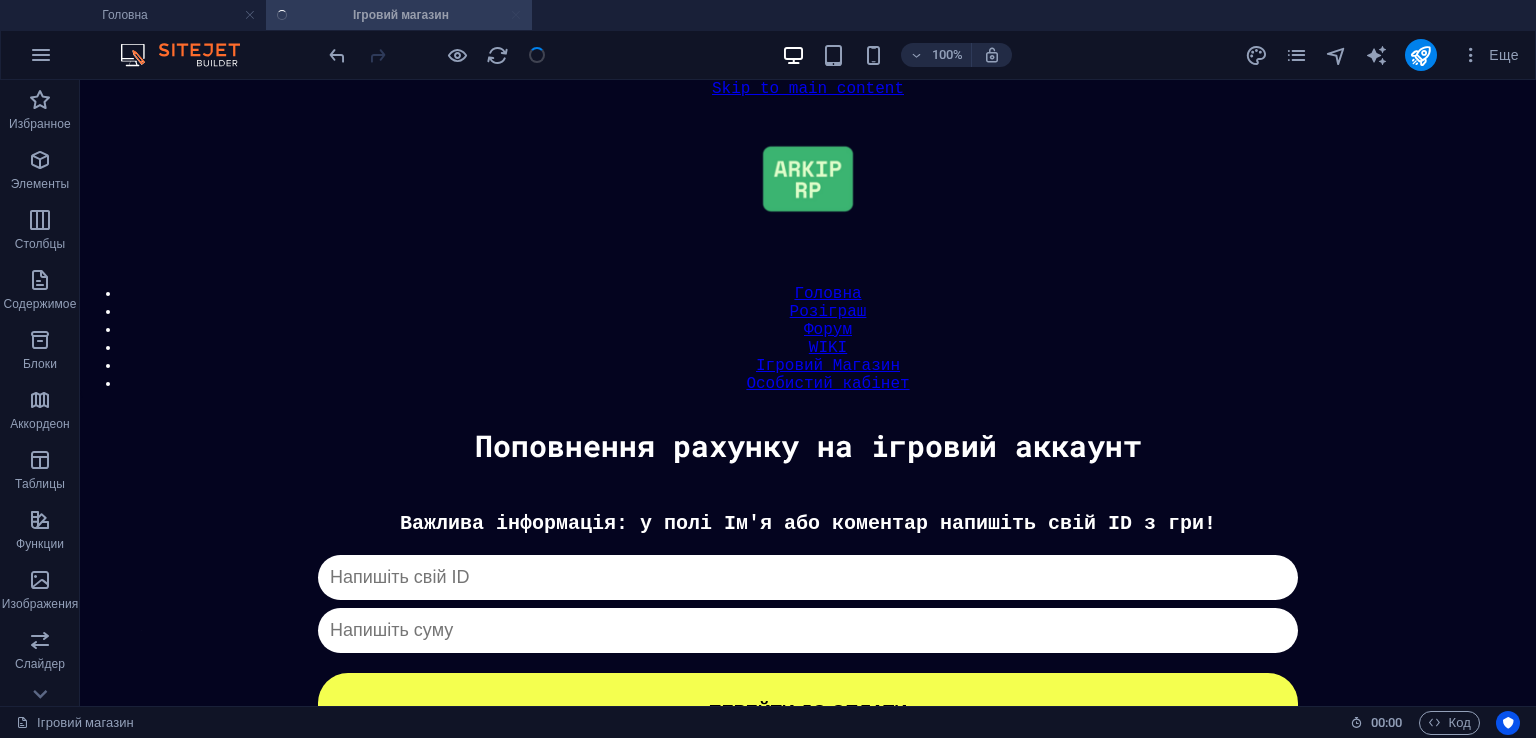 click at bounding box center [437, 55] 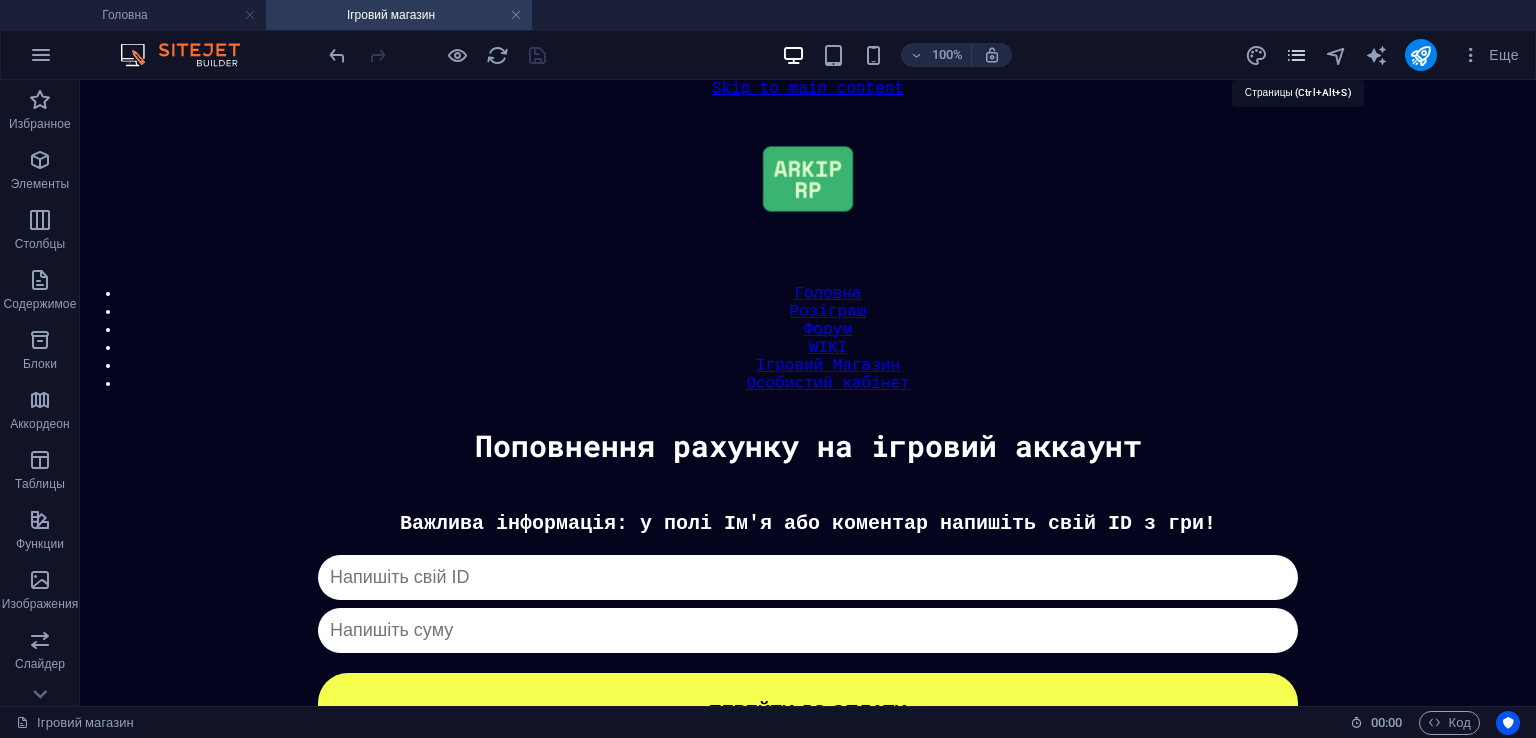 click at bounding box center (1296, 55) 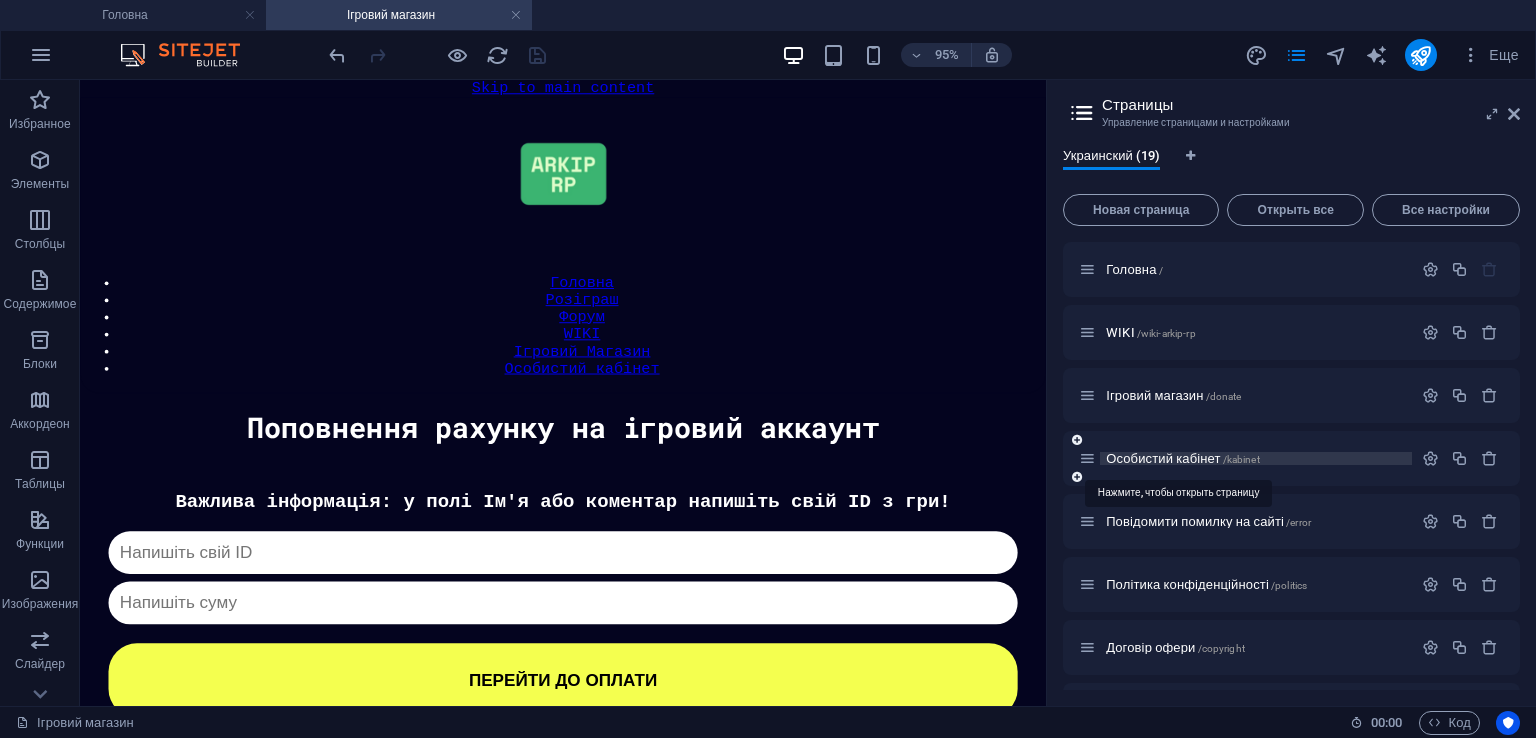click on "Особистий кабінет /kabinet" at bounding box center (1183, 458) 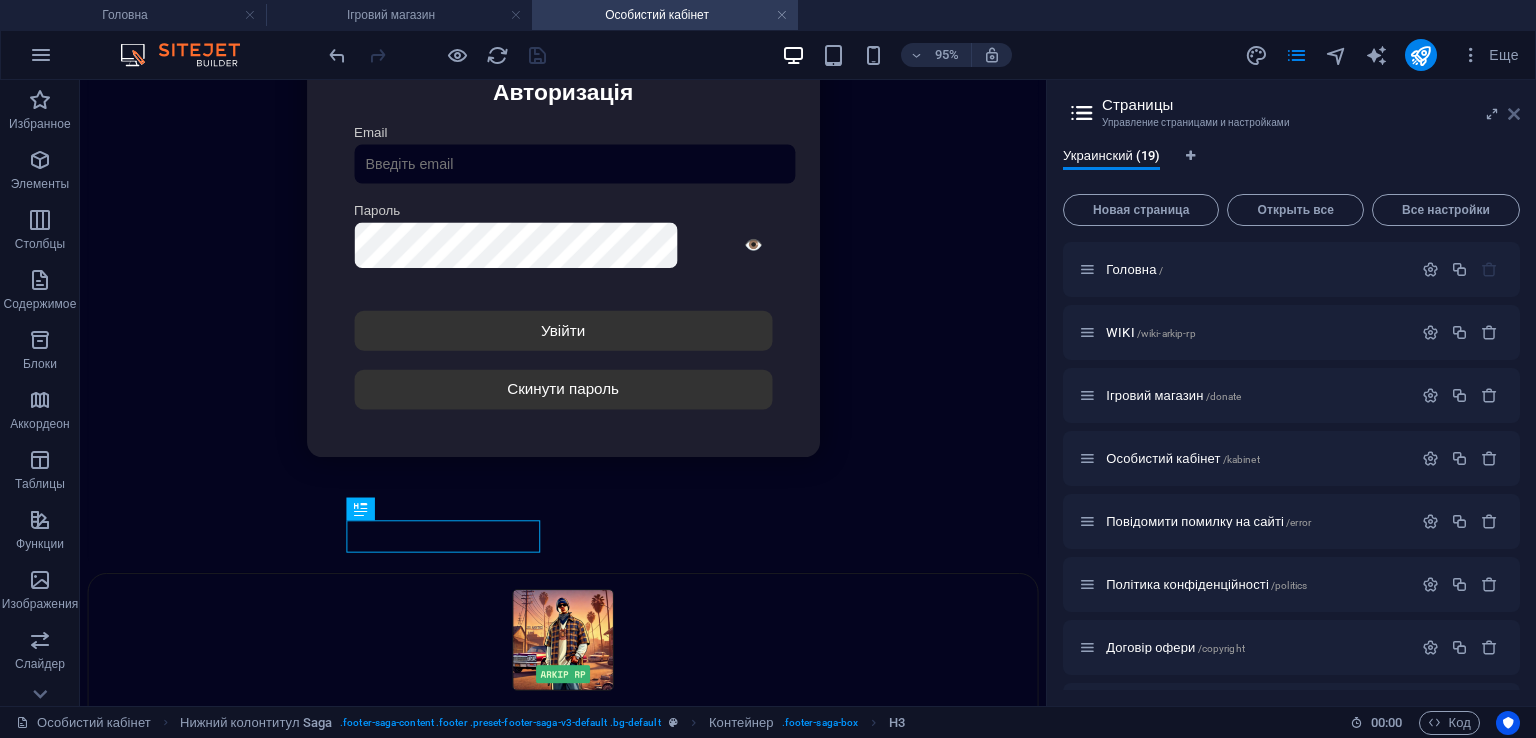 click at bounding box center (1514, 114) 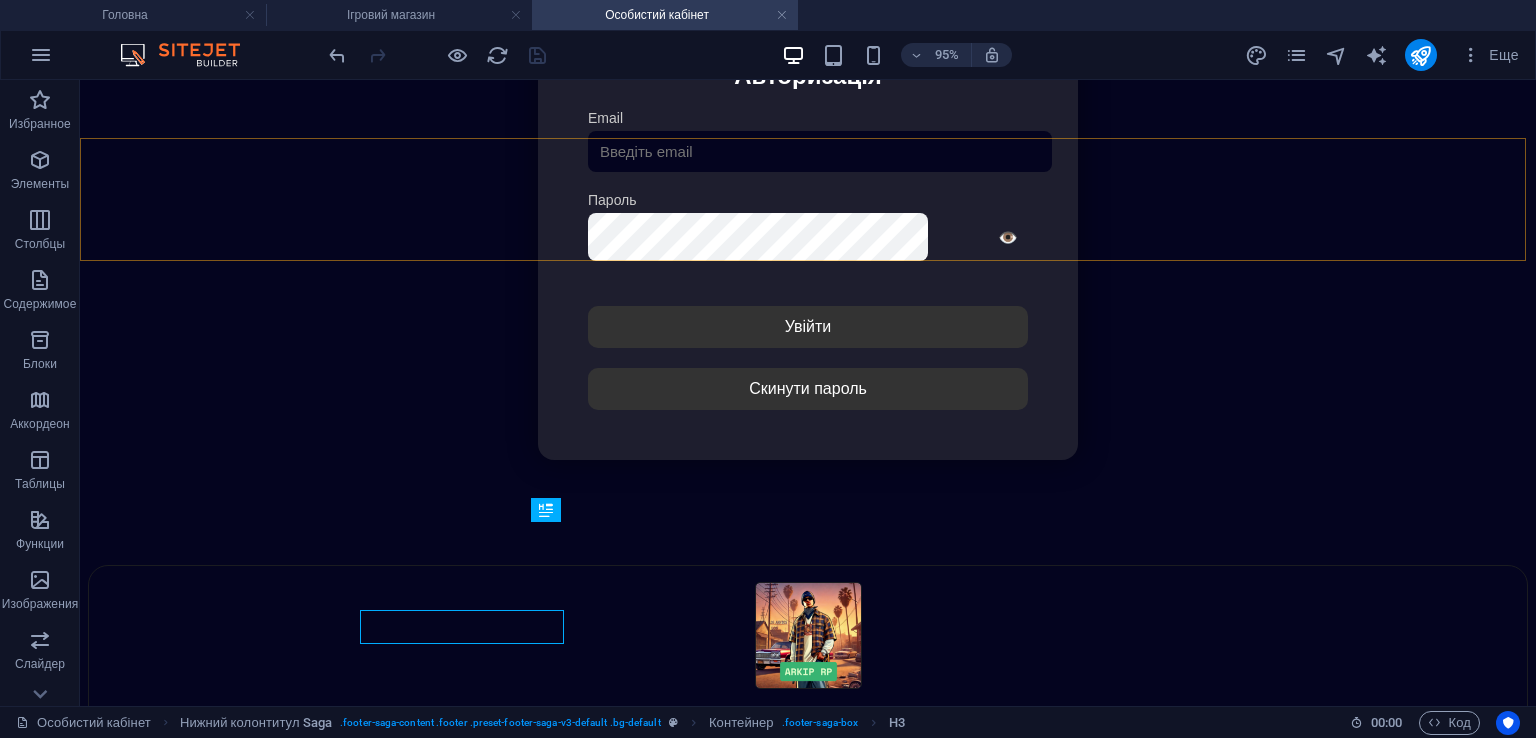 scroll, scrollTop: 435, scrollLeft: 0, axis: vertical 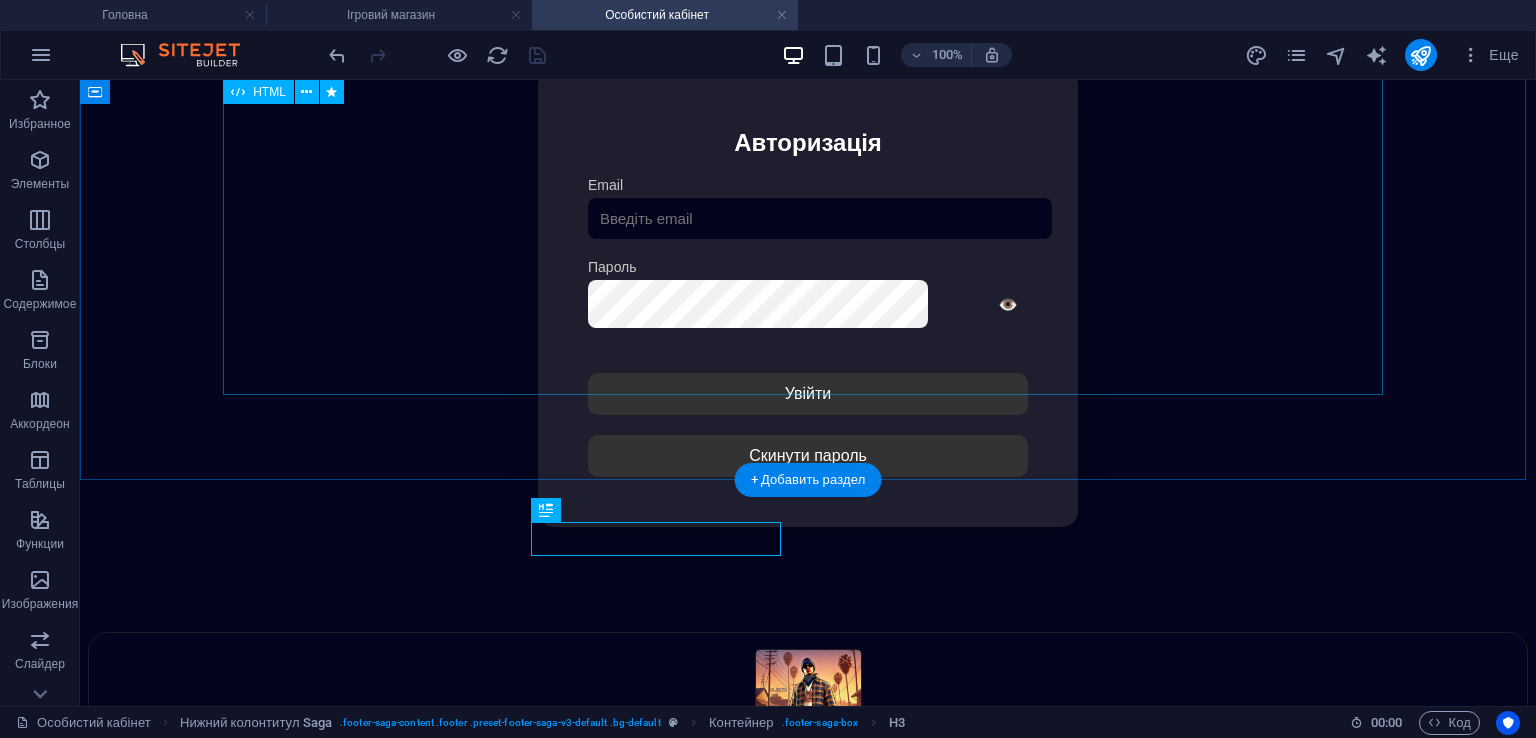 click on "Особистий кабінет
Авторизація
Email
Пароль
👁️
Увійти
Скинути пароль
Скидання пароля
Введіть ваш email:
Скинути
Закрити
Особистий кабінет
Вийти з кабінету
Важлива інформація
Інформація
Ігровий Нікнейм:
Пошта:
Гроші:   ₴
XP:
Рівень:
Здоров'я:  %
Броня:  %
VIP:
Рейтинг
Рейтинг гравців
Гравців не знайдено
Документи
Мої документи
Паспорт:   Немає
Трудова книжка:   Немає
Додати документ
Розваги" at bounding box center [808, 298] 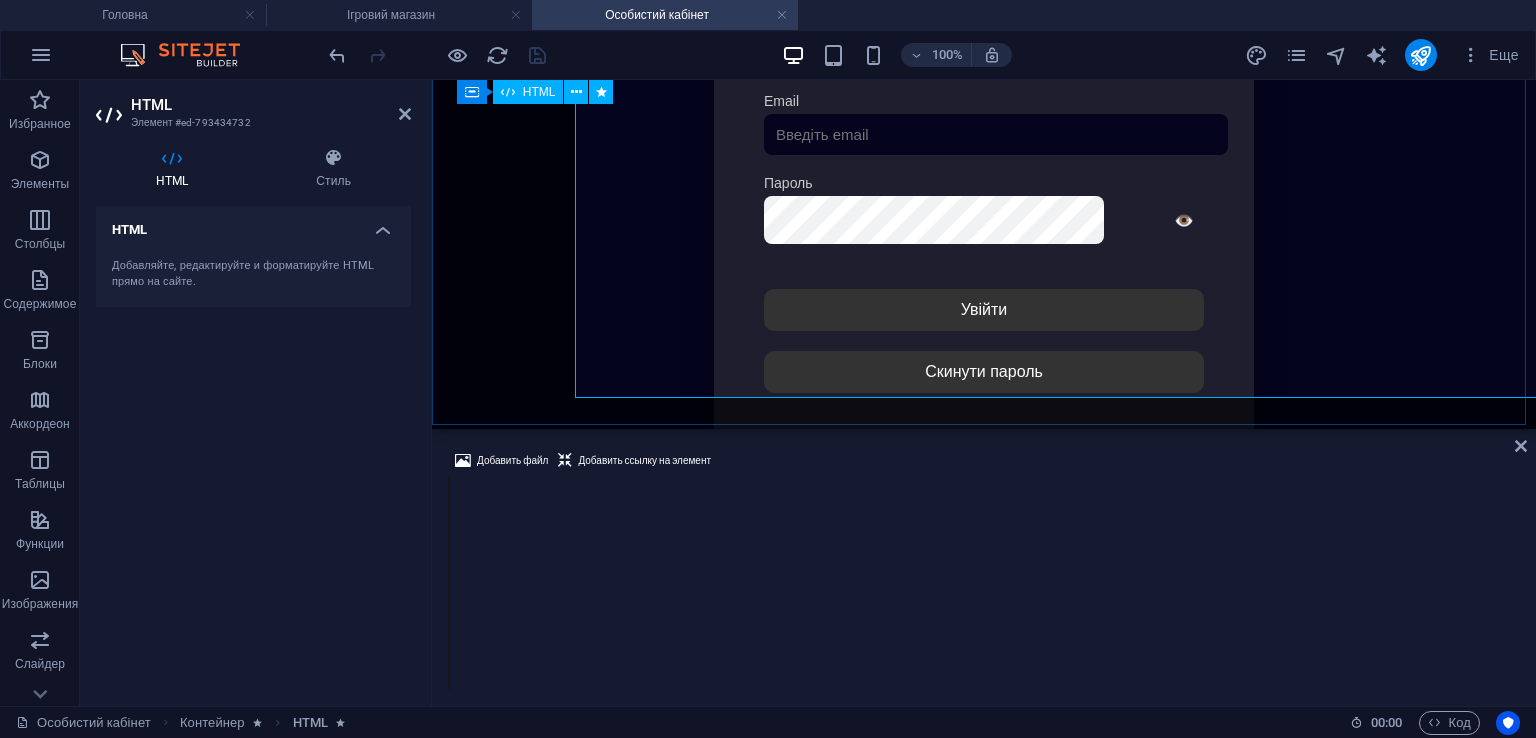 click at bounding box center (985, 477) 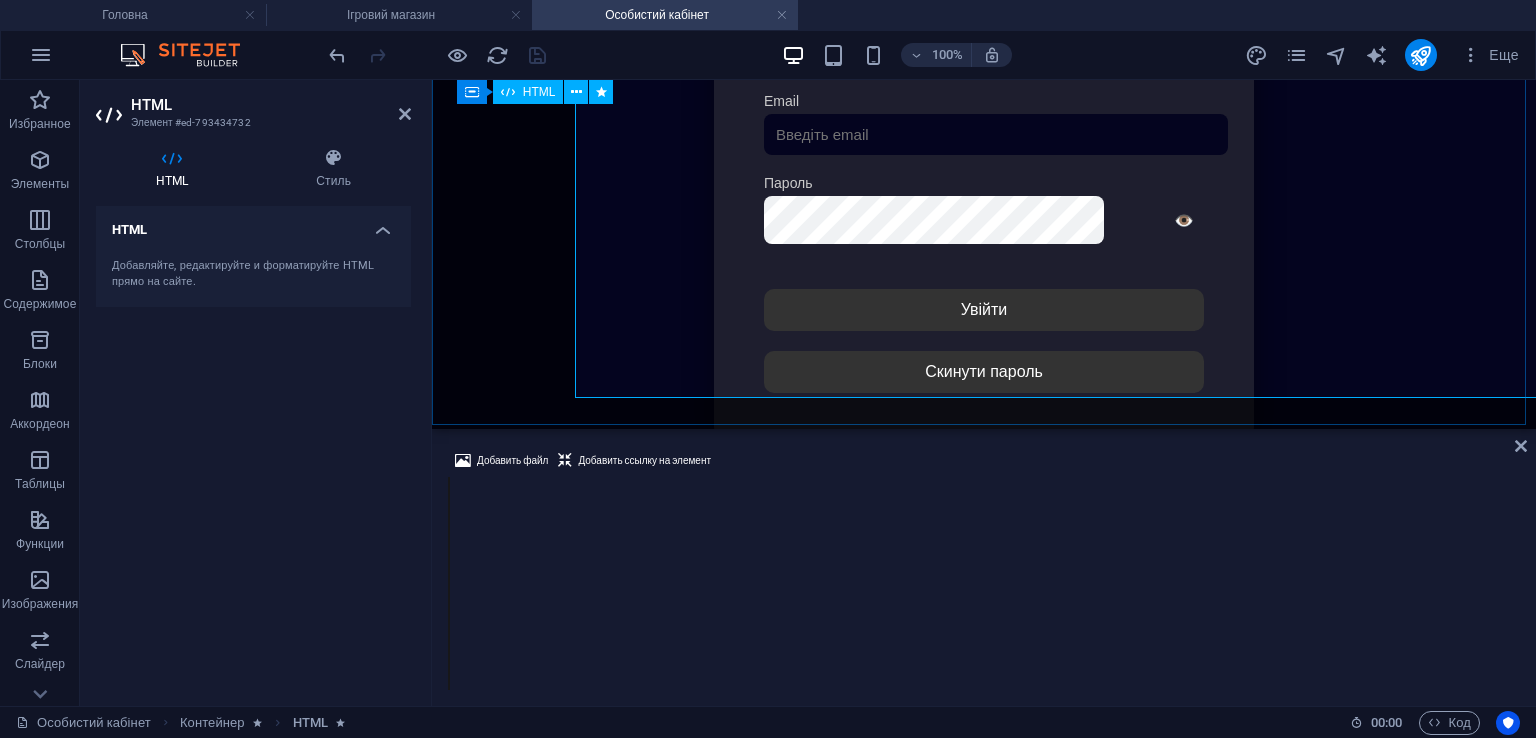 type on "<style>body { background: linear-gradient(to right bottom, rgb(4, 4, 31), rgb(4, 4, 31), rgb(4, 4, 31)); color: white; font-family: Arial, sans-serif; text-align: center; overflow-x: hidden; } h1, h2, h3, h4, h5, h6 { color: white; } #login-screen { display: flex; justify-content: center; align-items: center; min-height: 100vh; background: linear-gradient(to right bottom, rgb(4, 4, 31), rgb(4, 4" 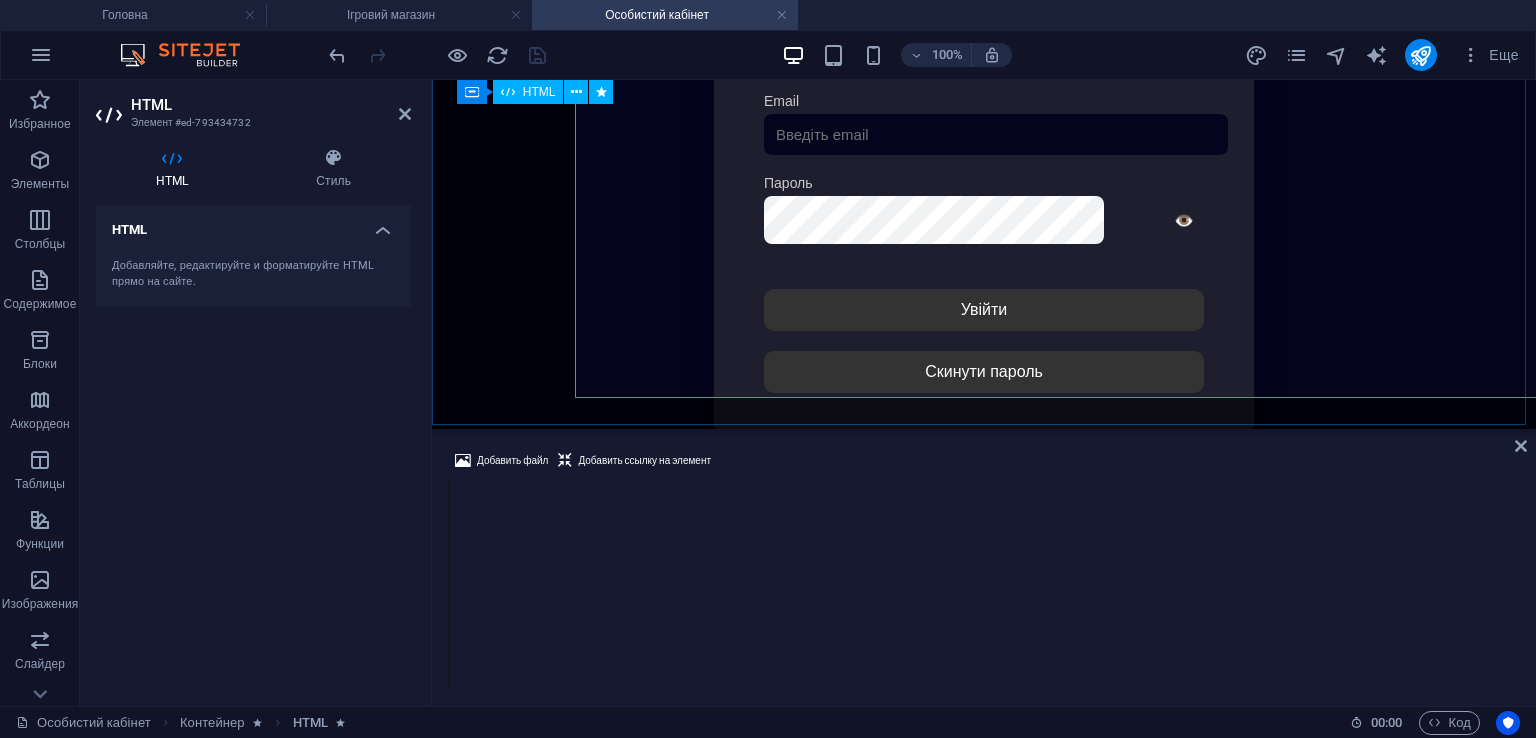 scroll, scrollTop: 432, scrollLeft: 0, axis: vertical 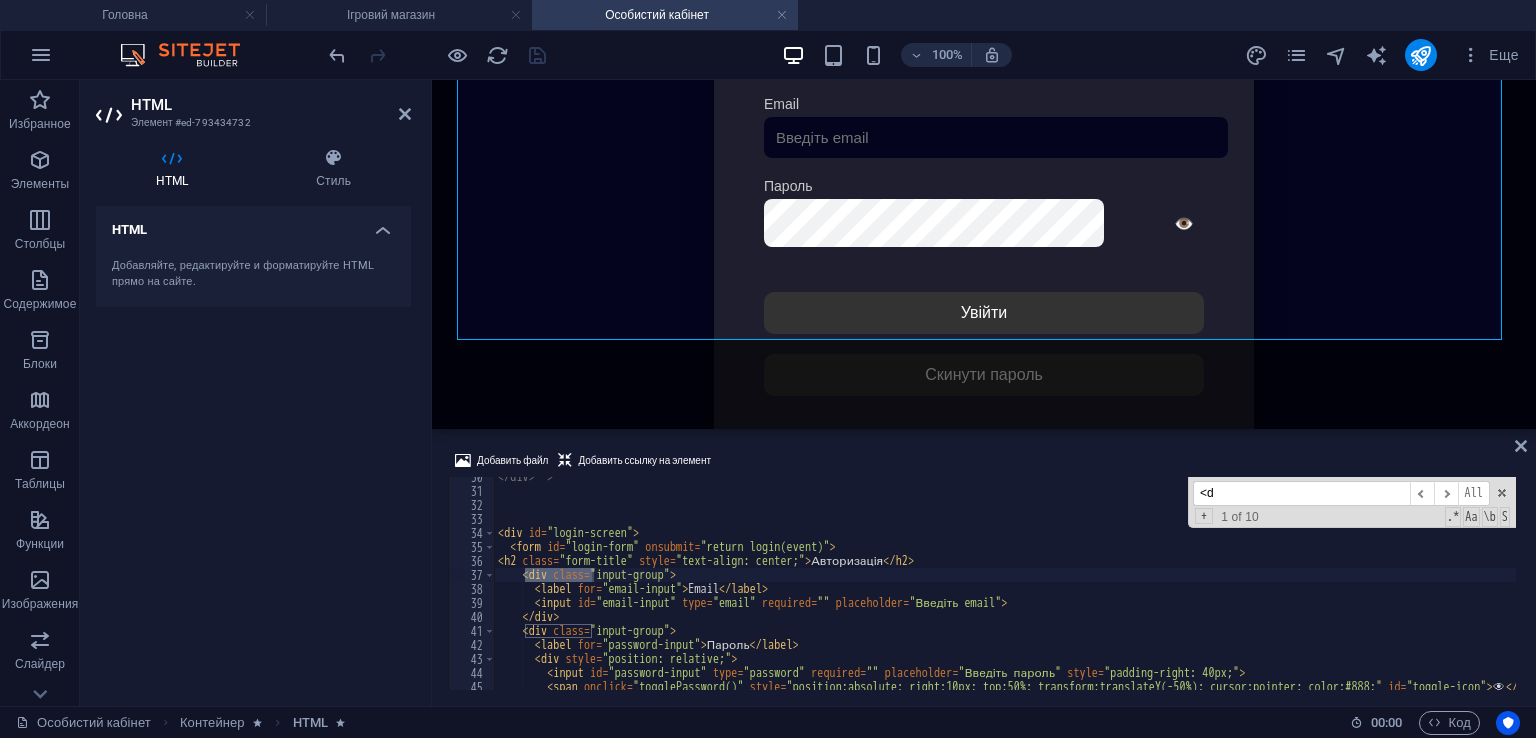type on "<" 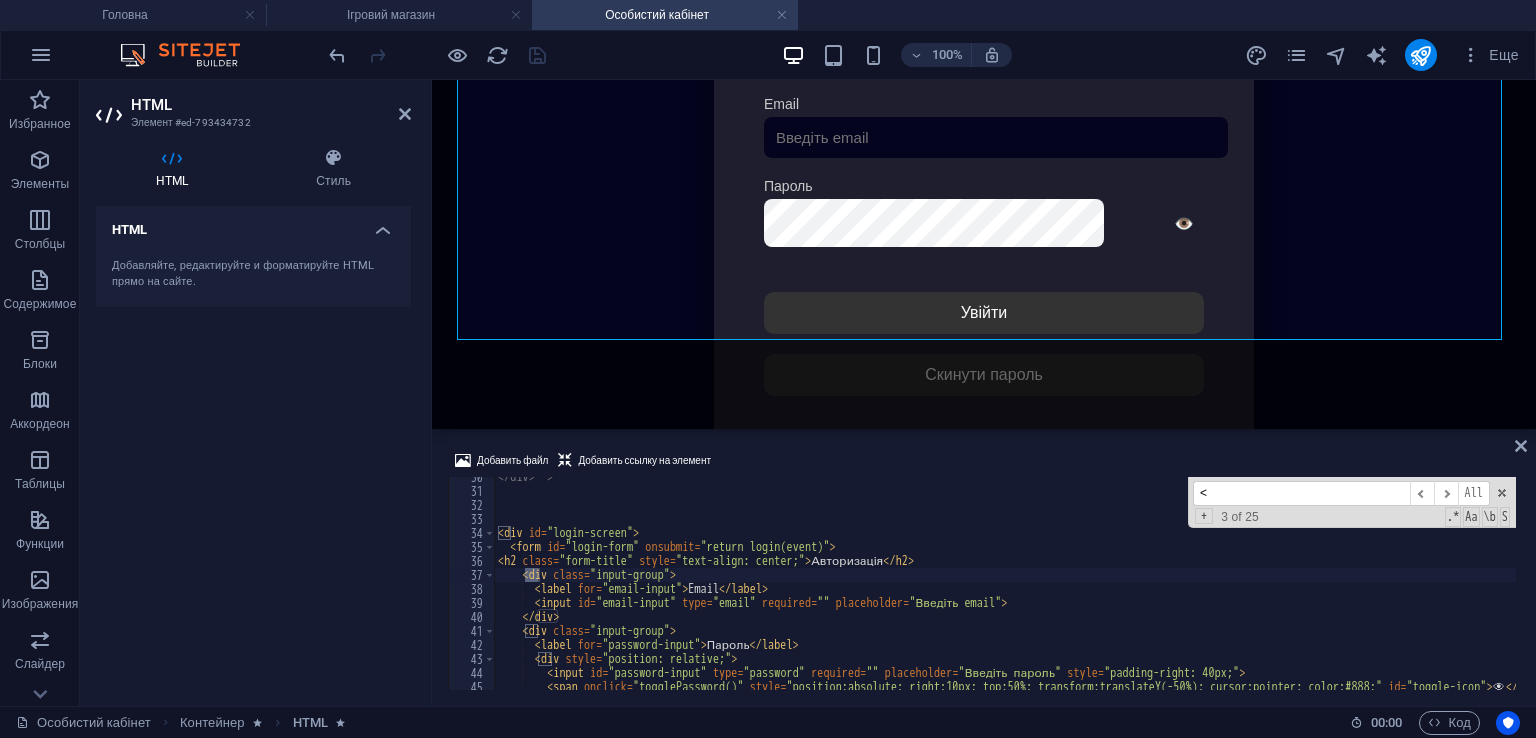 type 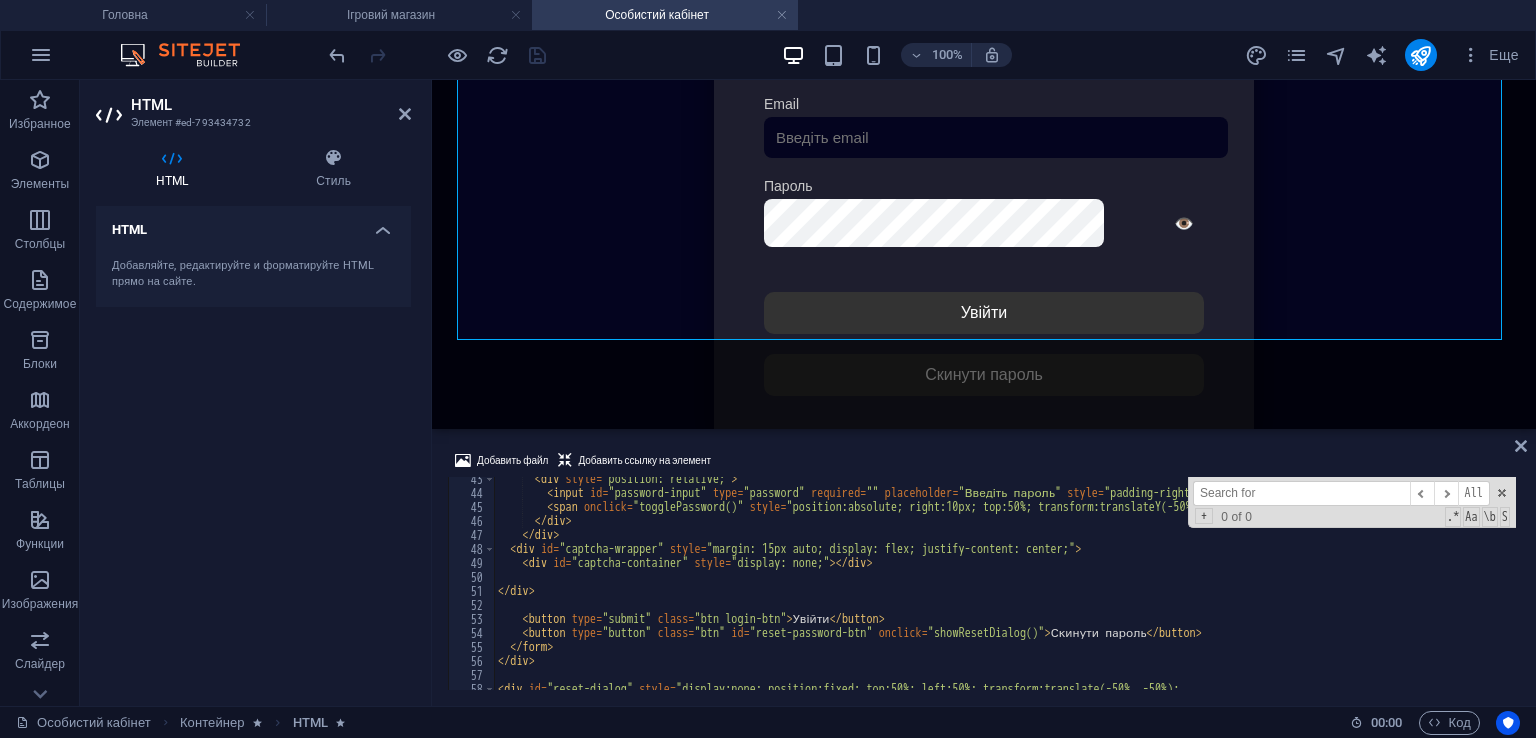 scroll, scrollTop: 593, scrollLeft: 0, axis: vertical 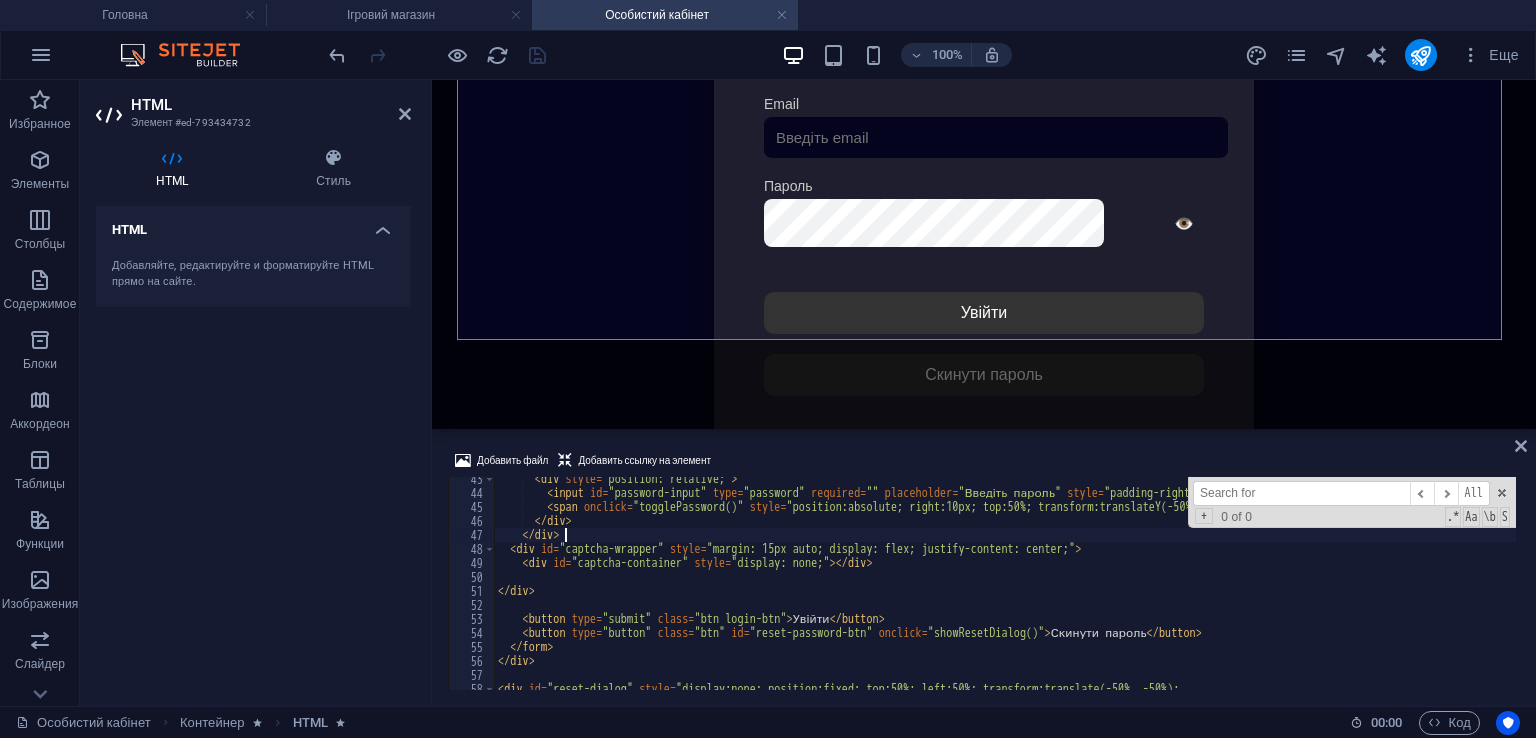 click at bounding box center (14453, 590) 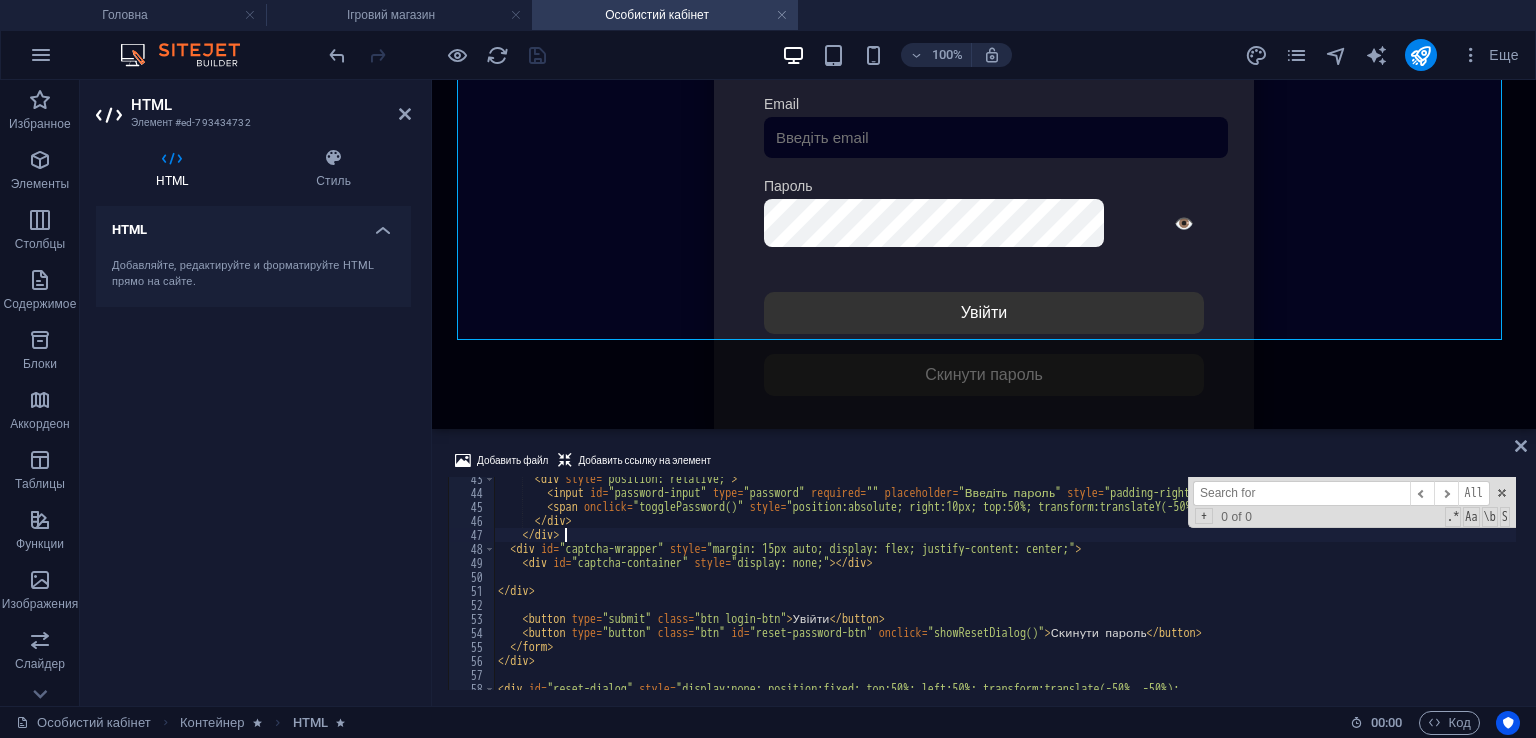 click at bounding box center [14453, 590] 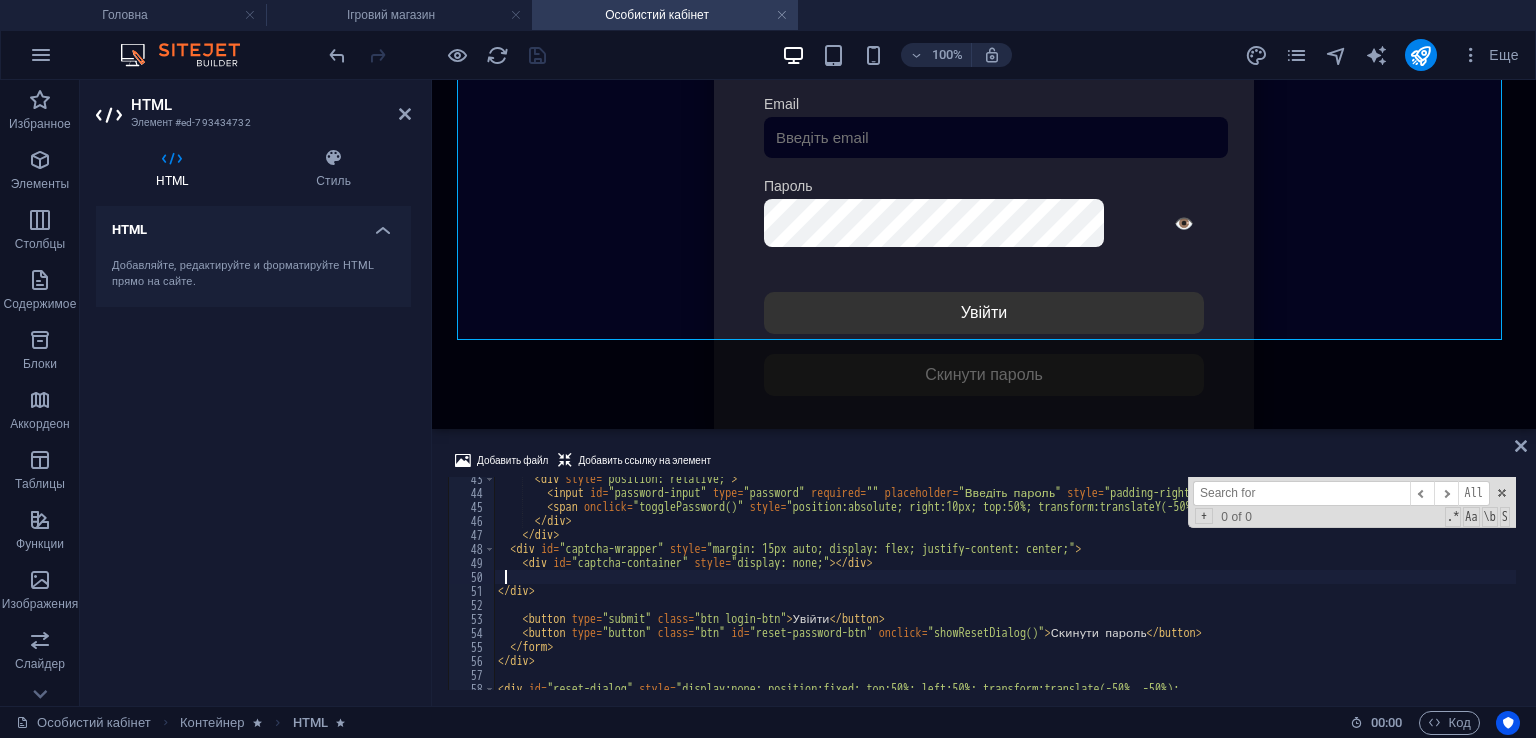 click at bounding box center (14453, 590) 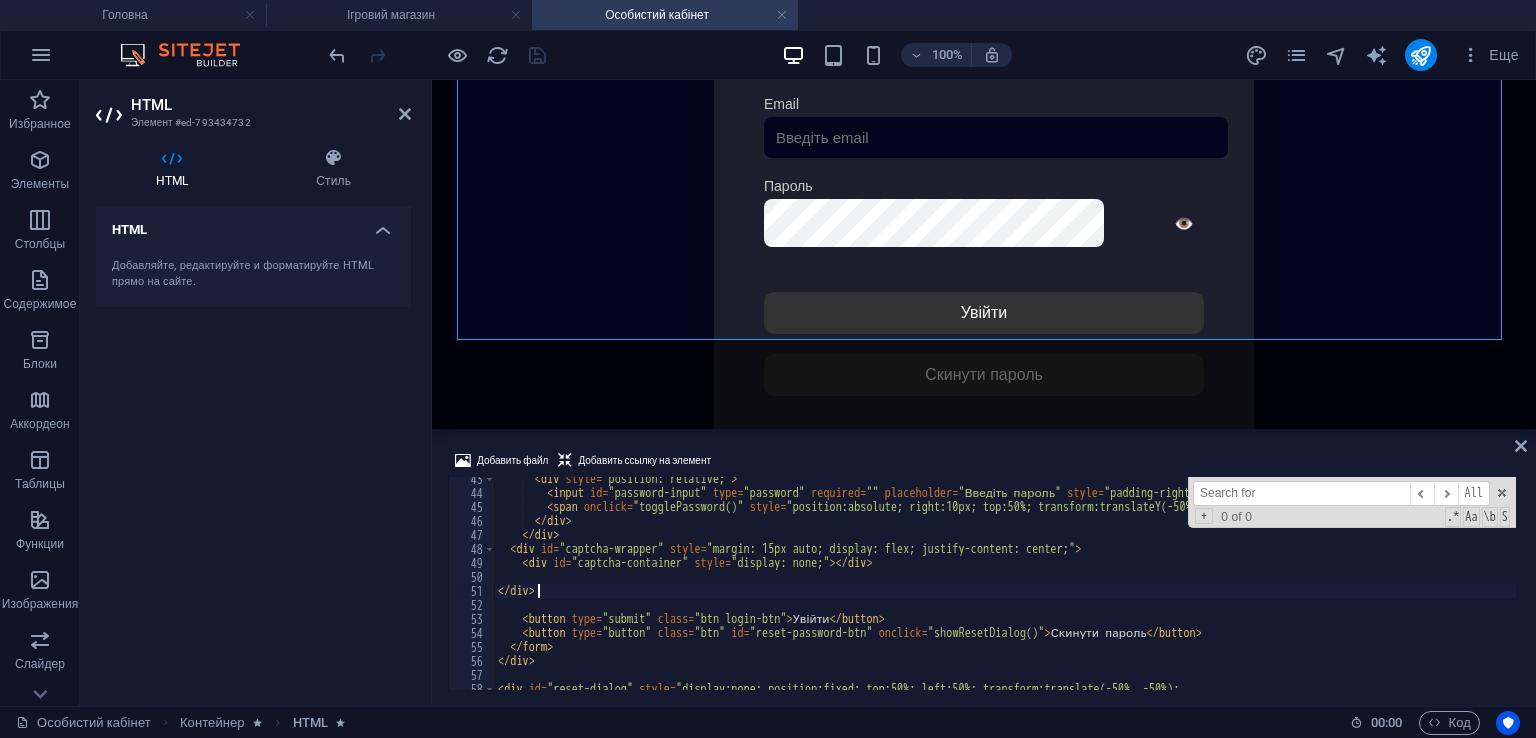 click at bounding box center (14453, 590) 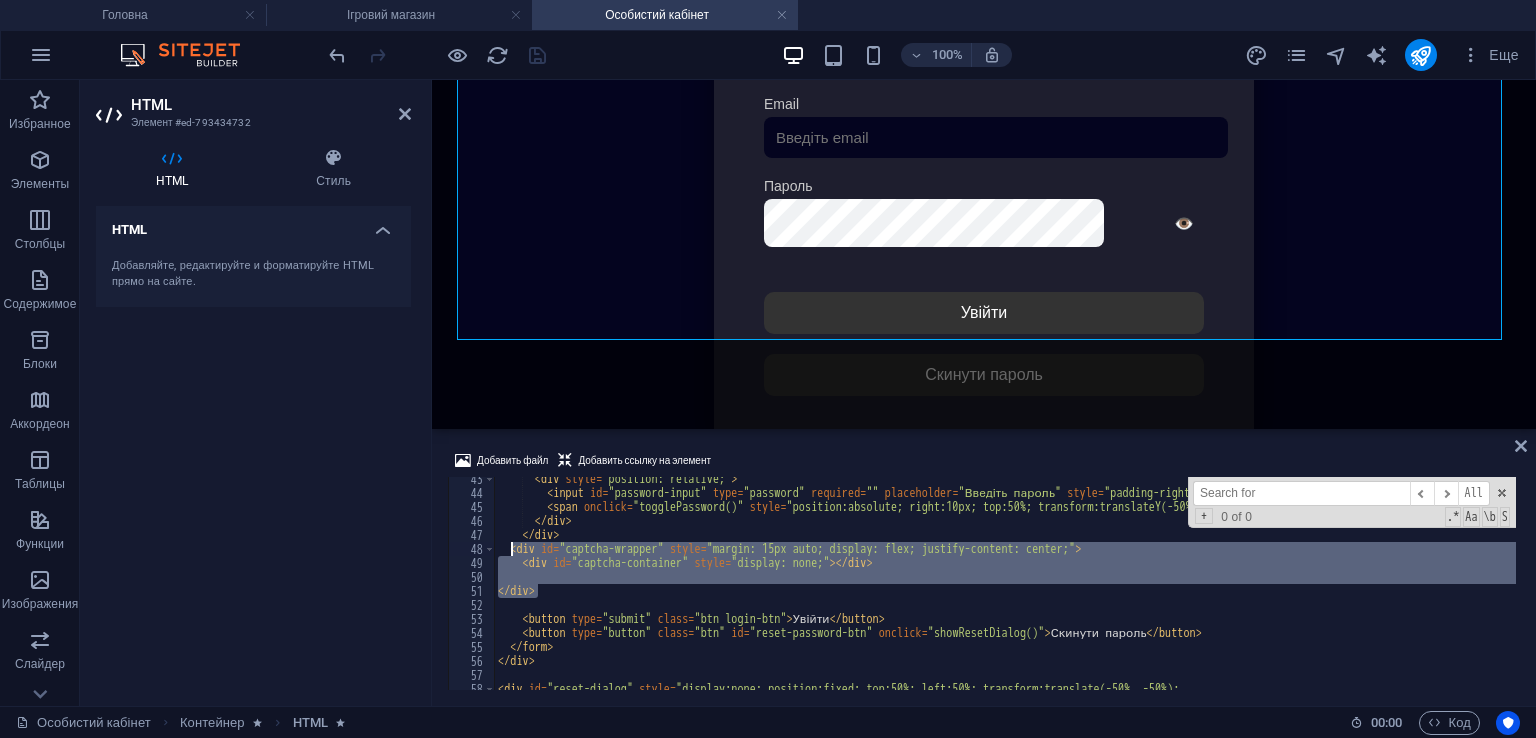 drag, startPoint x: 561, startPoint y: 592, endPoint x: 513, endPoint y: 542, distance: 69.31089 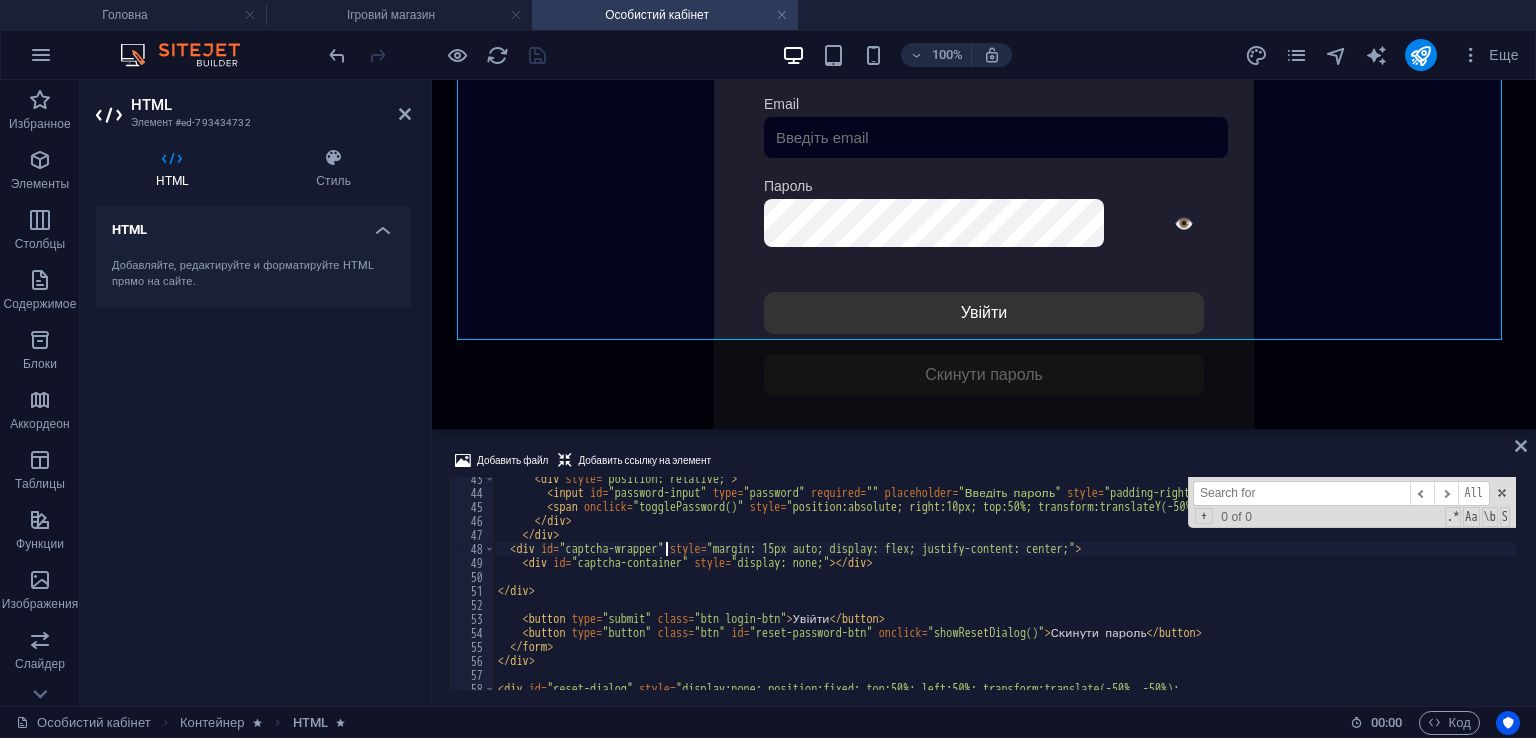 click at bounding box center (14453, 590) 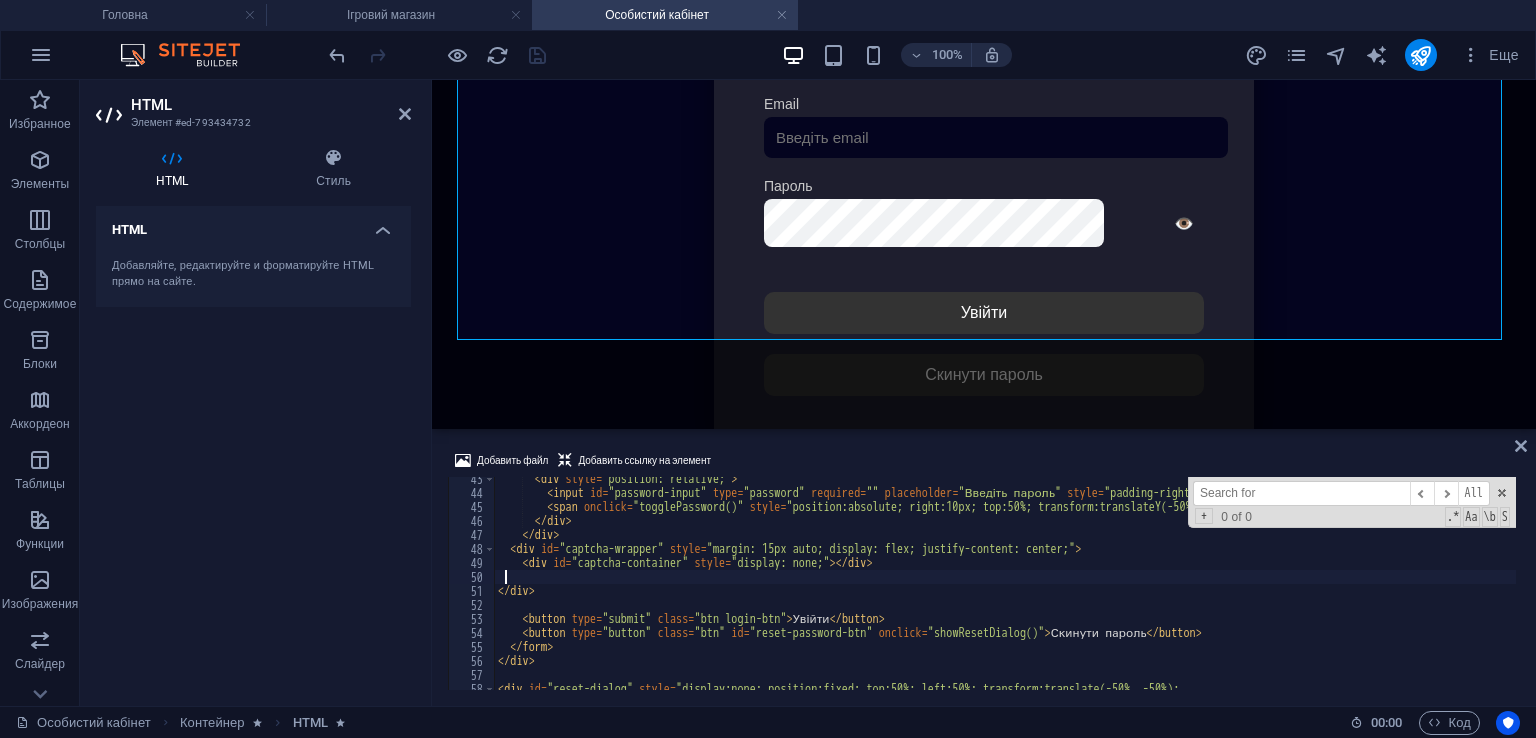 click at bounding box center (14453, 590) 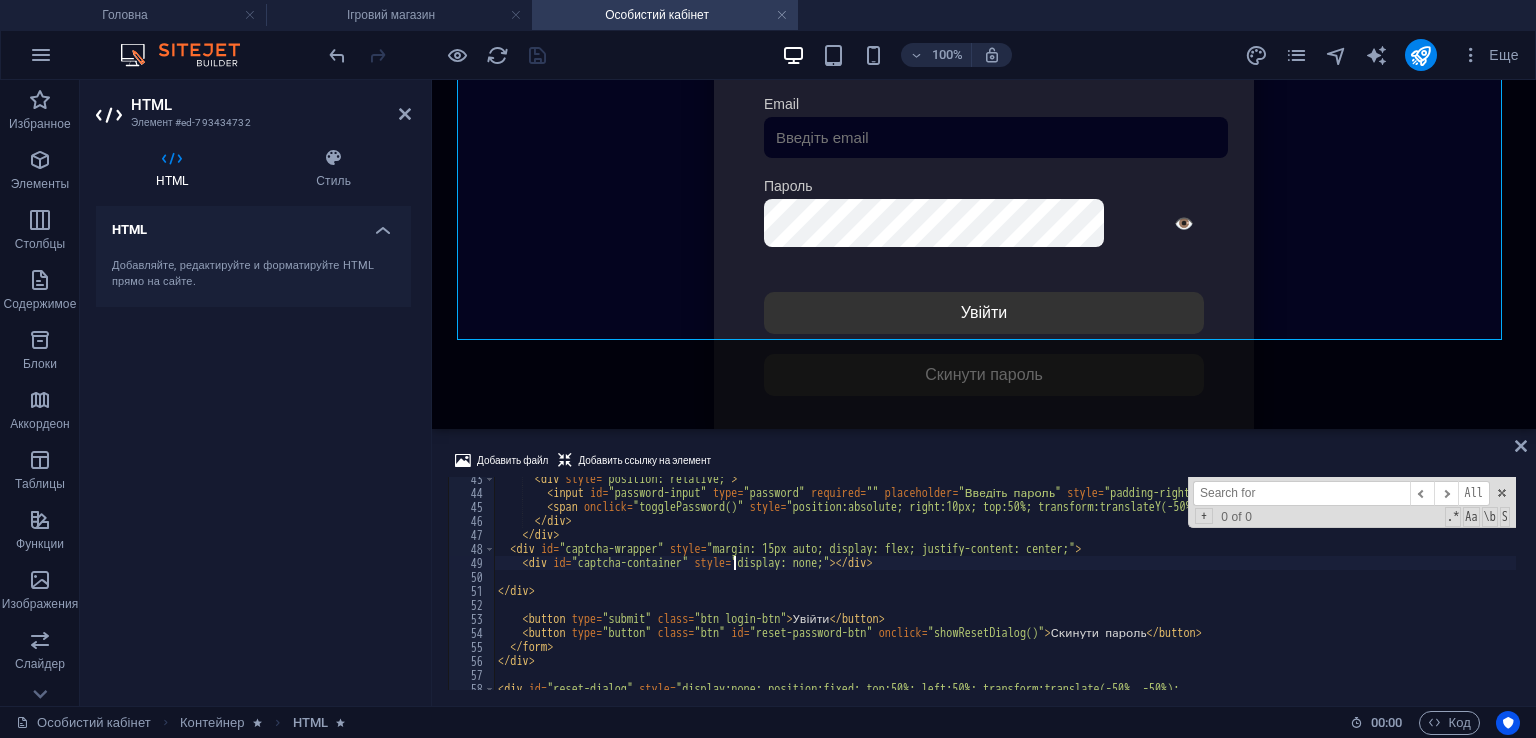click at bounding box center [14453, 590] 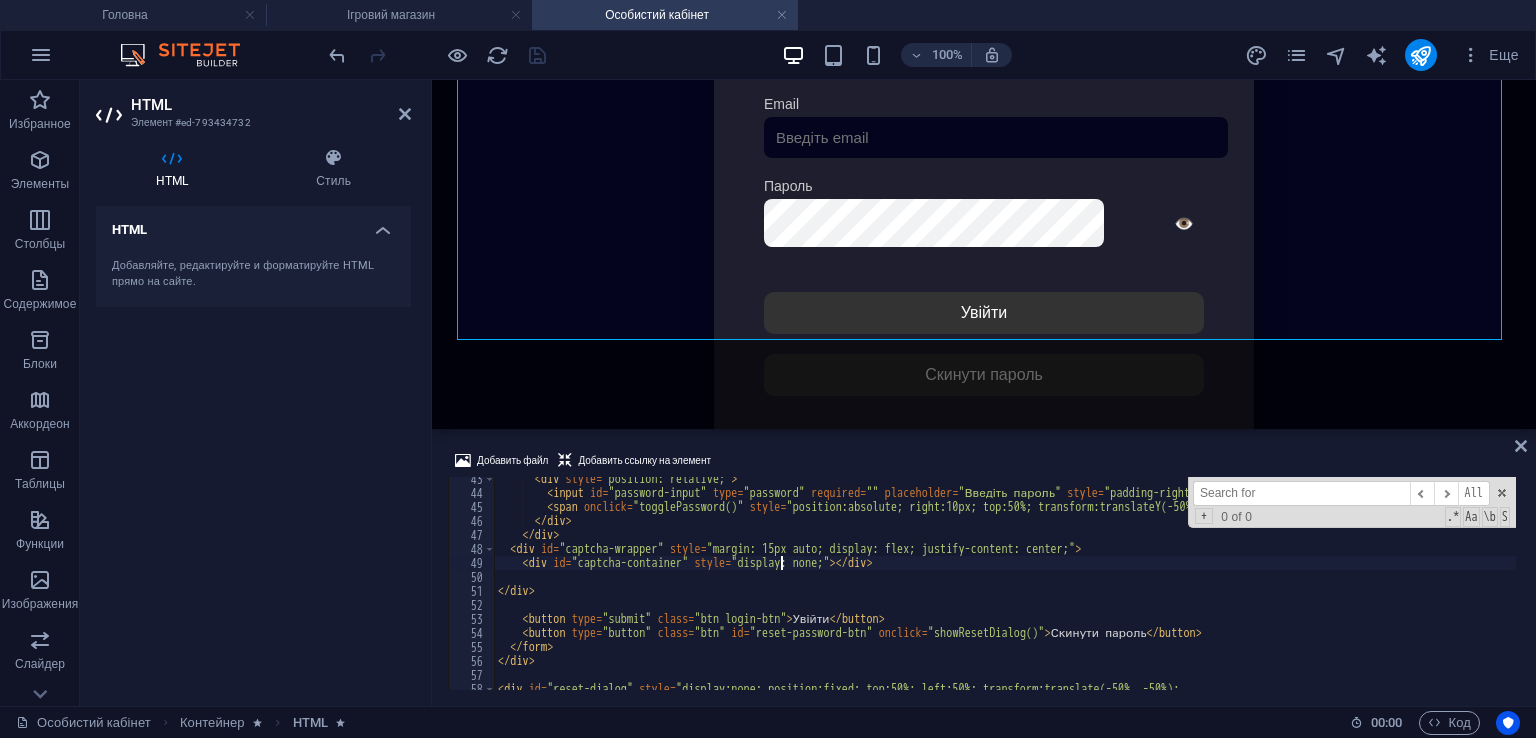 click at bounding box center [1301, 493] 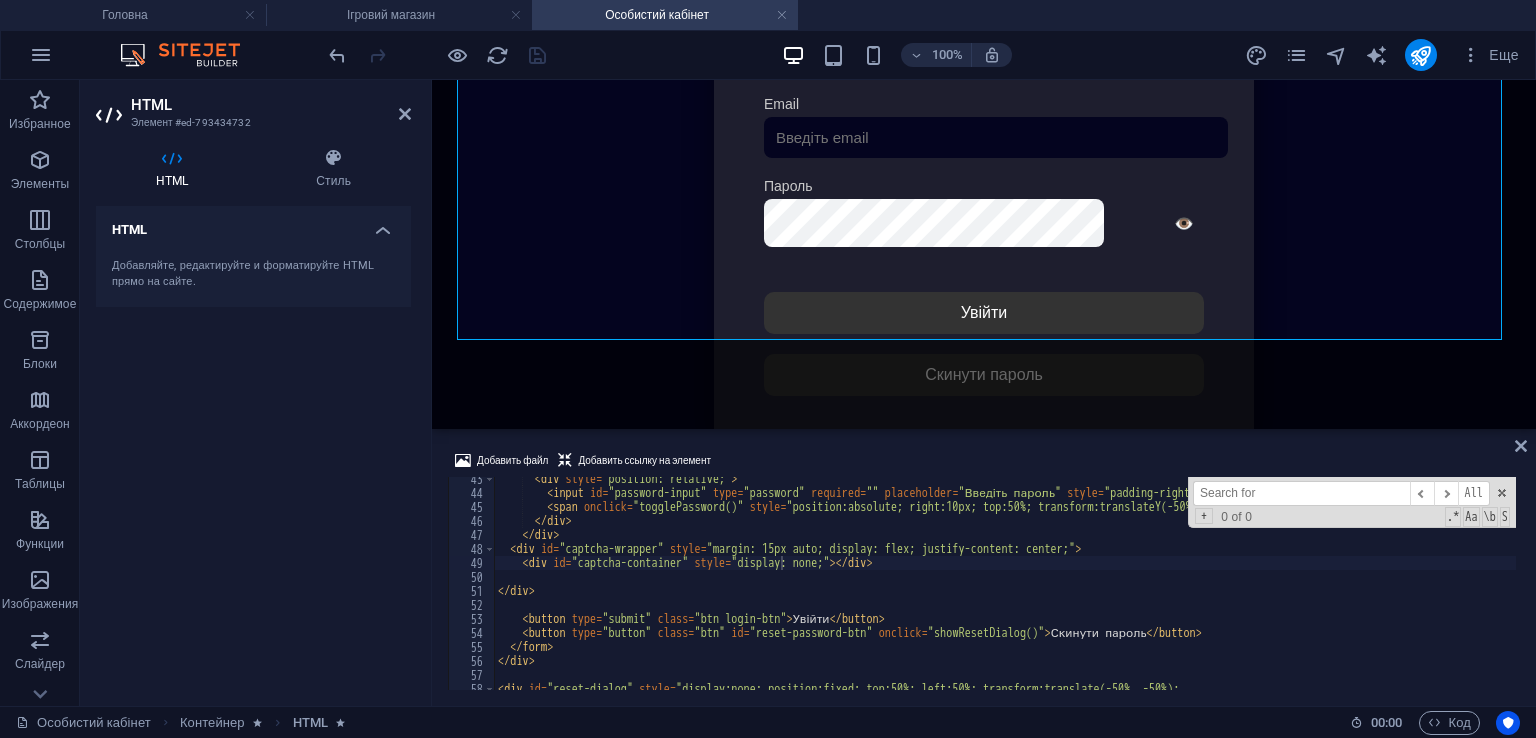click at bounding box center [1301, 493] 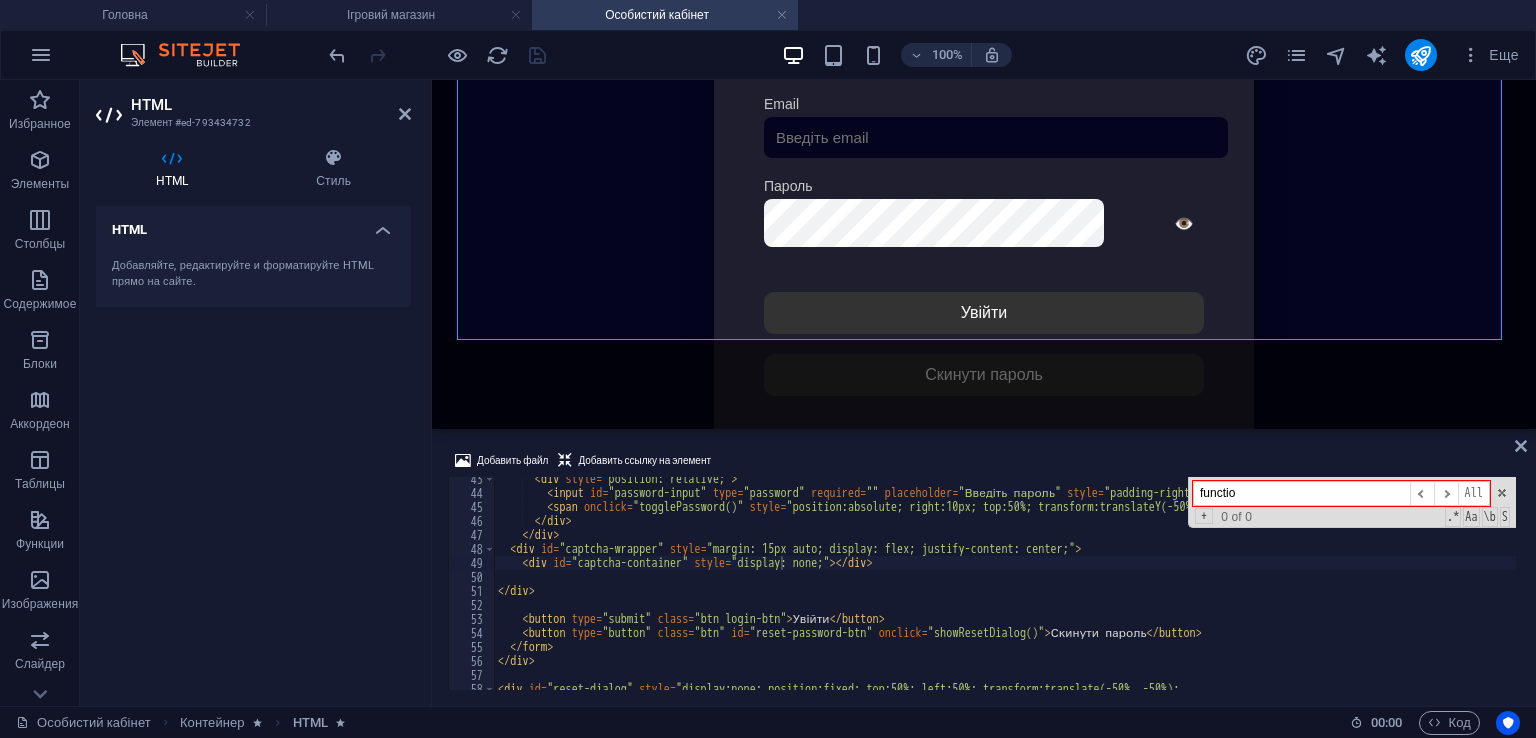 scroll, scrollTop: 7413, scrollLeft: 0, axis: vertical 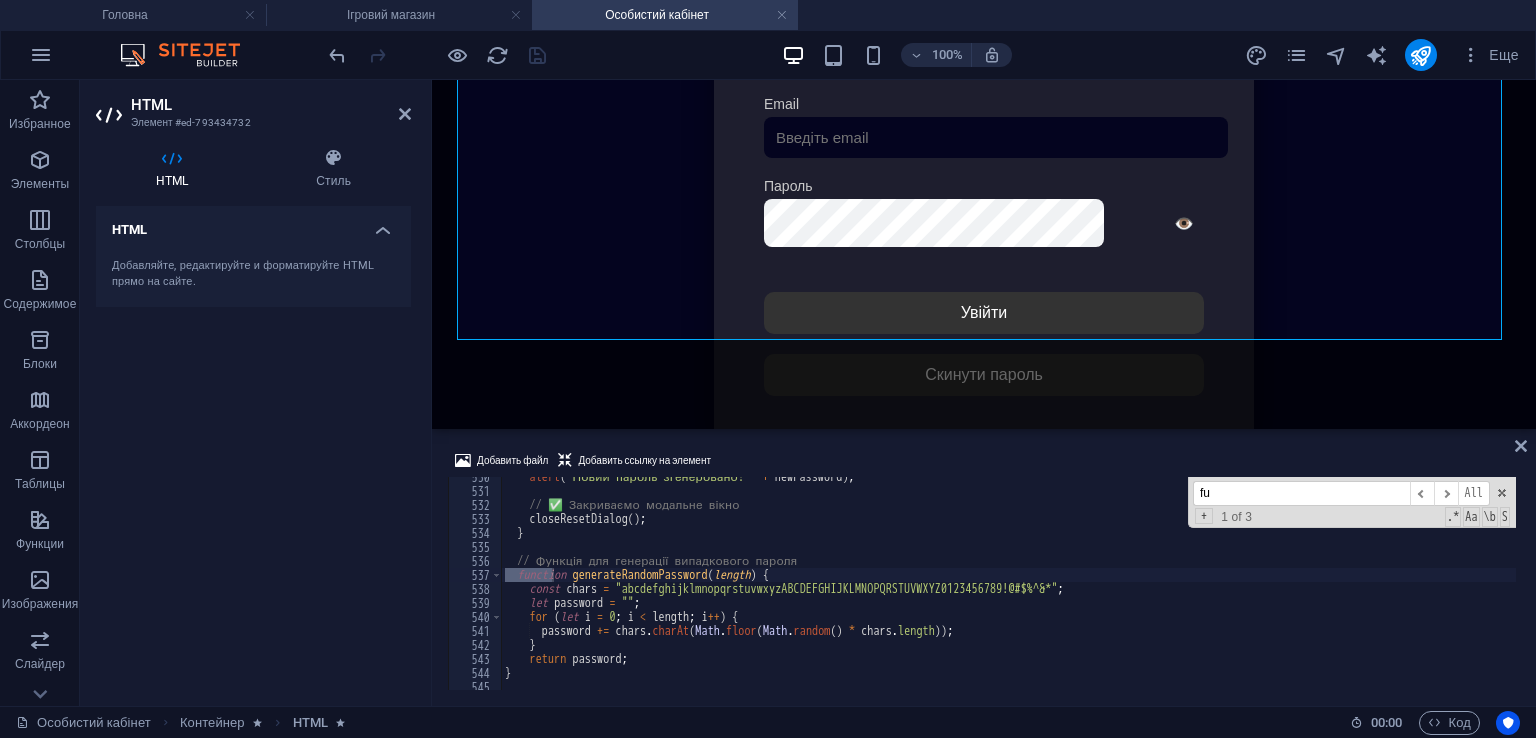 type on "f" 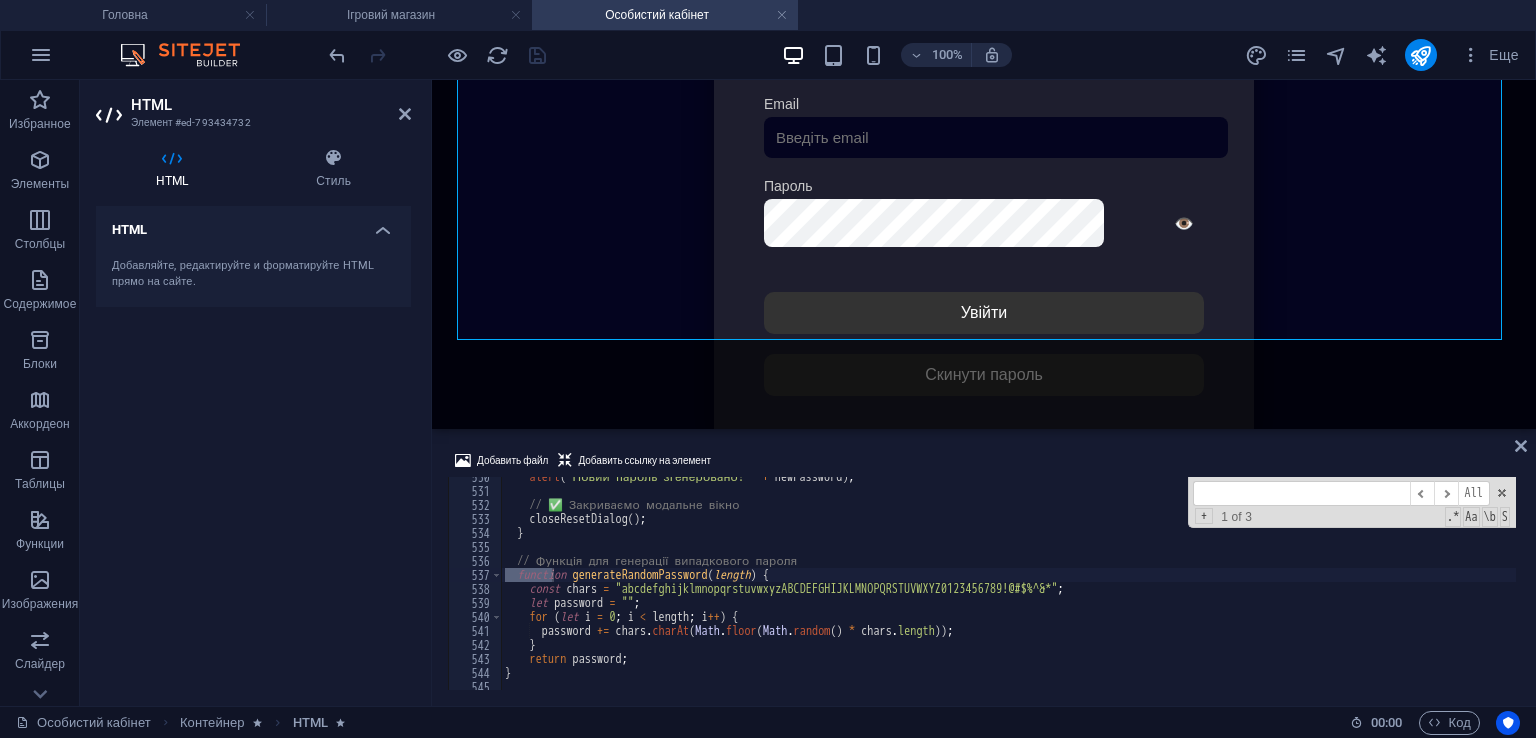 type 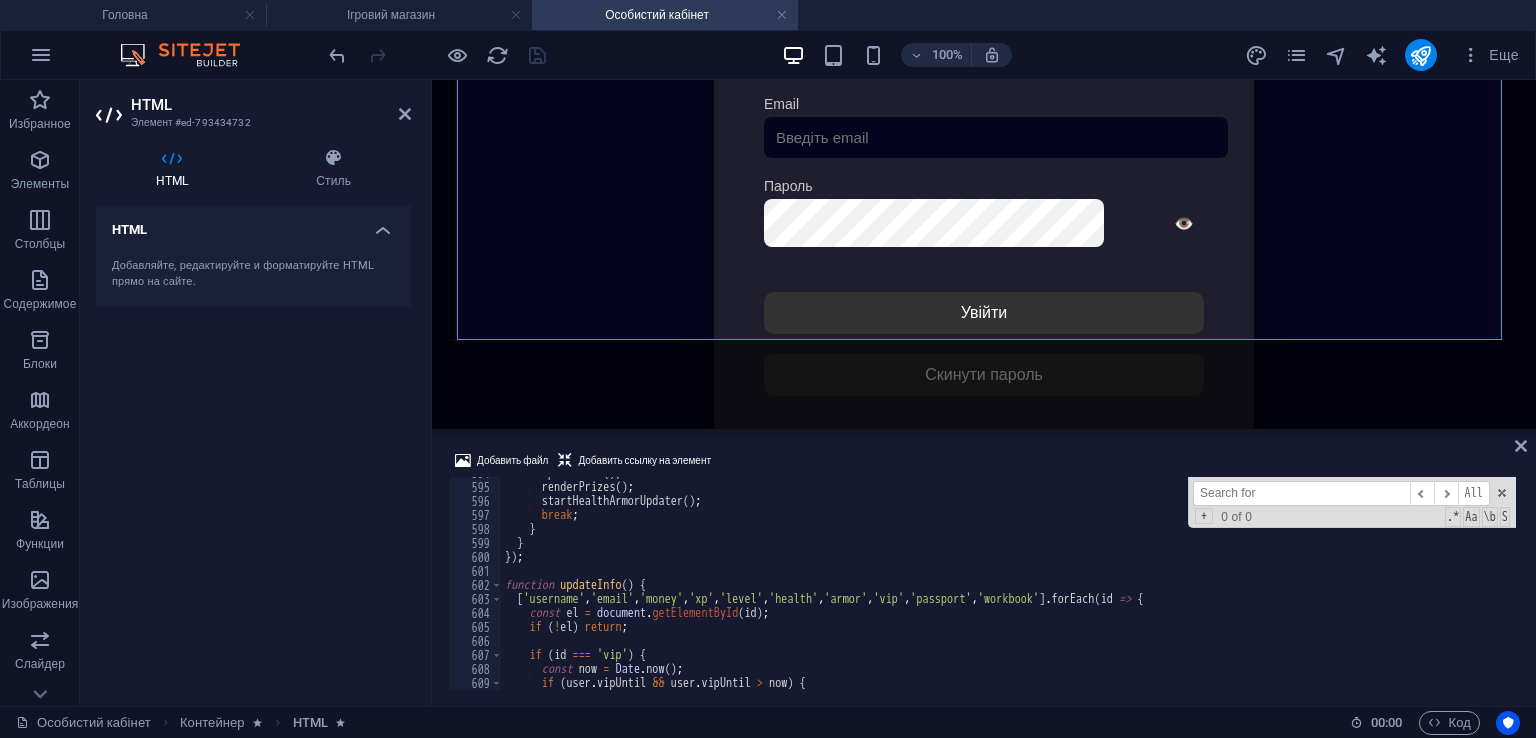 scroll, scrollTop: 8313, scrollLeft: 0, axis: vertical 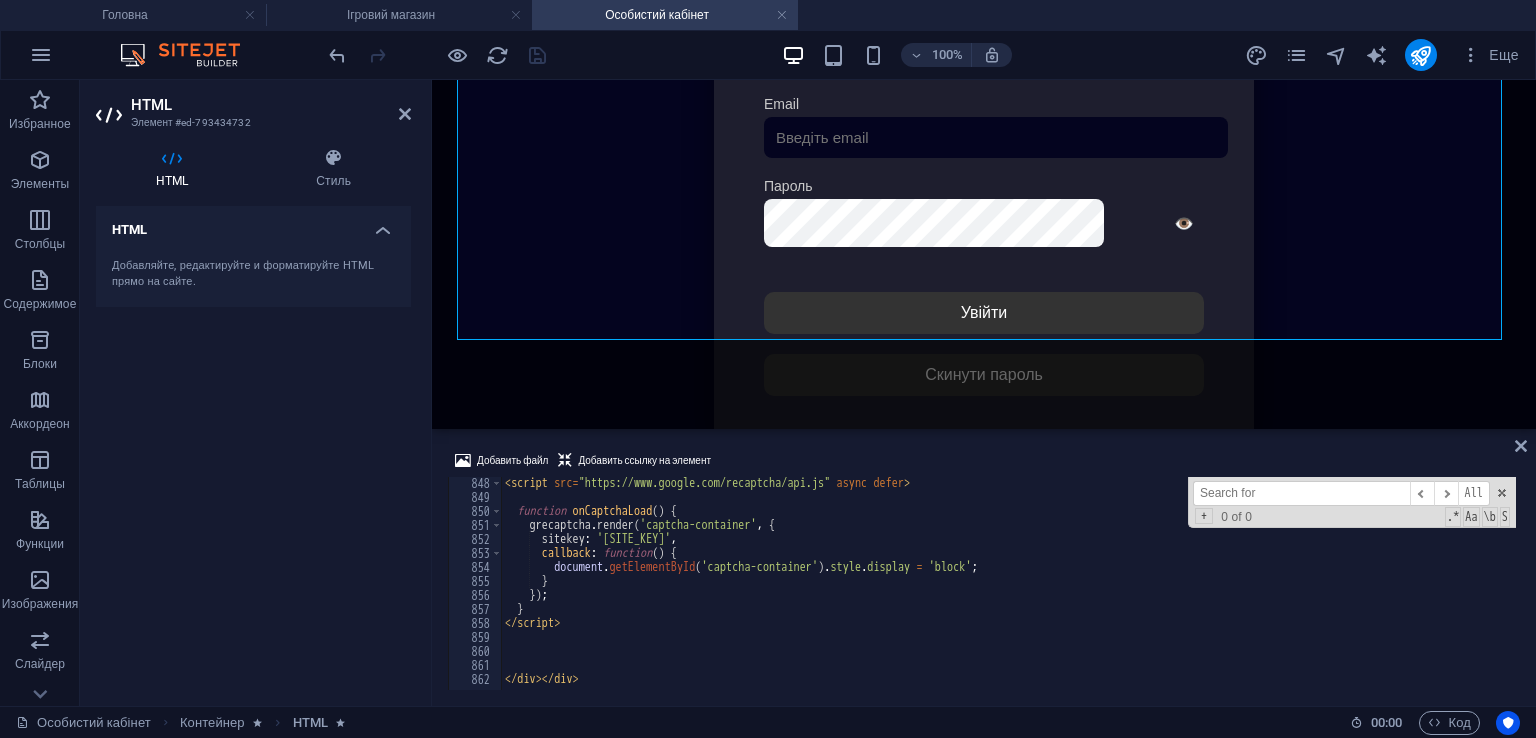type on "}" 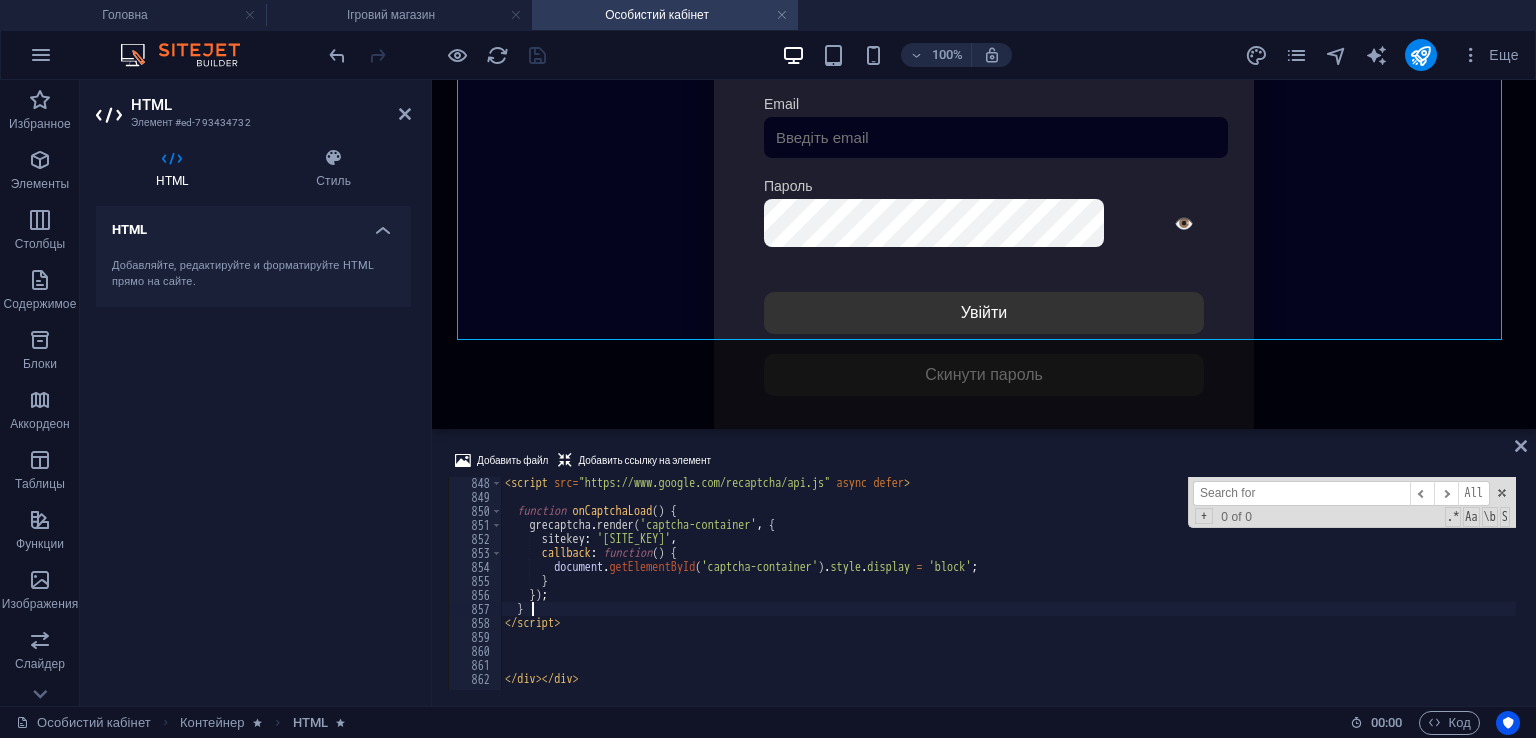 click on "function   onCaptchaLoad ( )   {      grecaptcha . render ( 'captcha-container' ,   {         sitekey :   '[SITE_KEY]' ,         callback :   function ( )   {           document . getElementById ( 'captcha-container' ) . style . display   =   'block' ;         }      }) ;    }" at bounding box center [14460, 594] 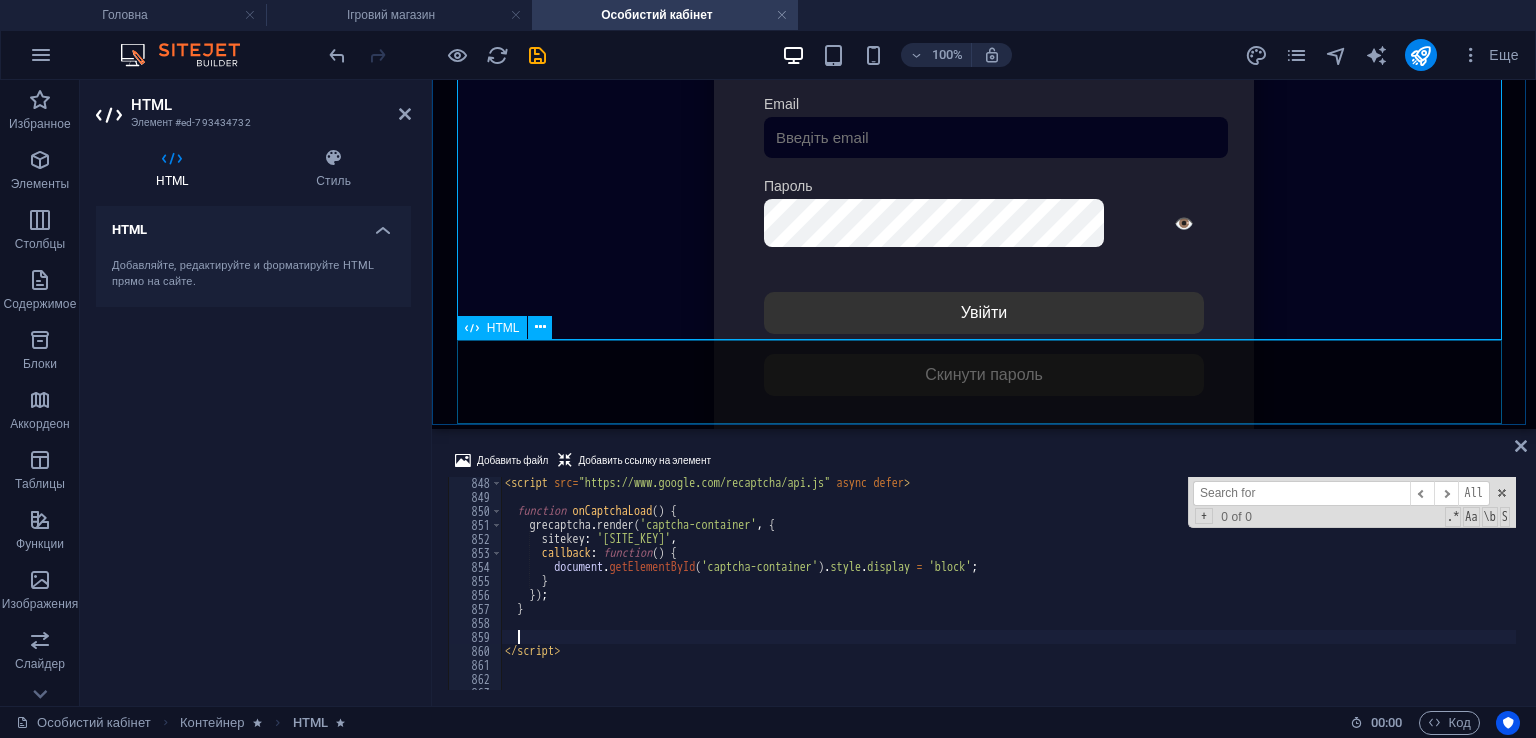 paste 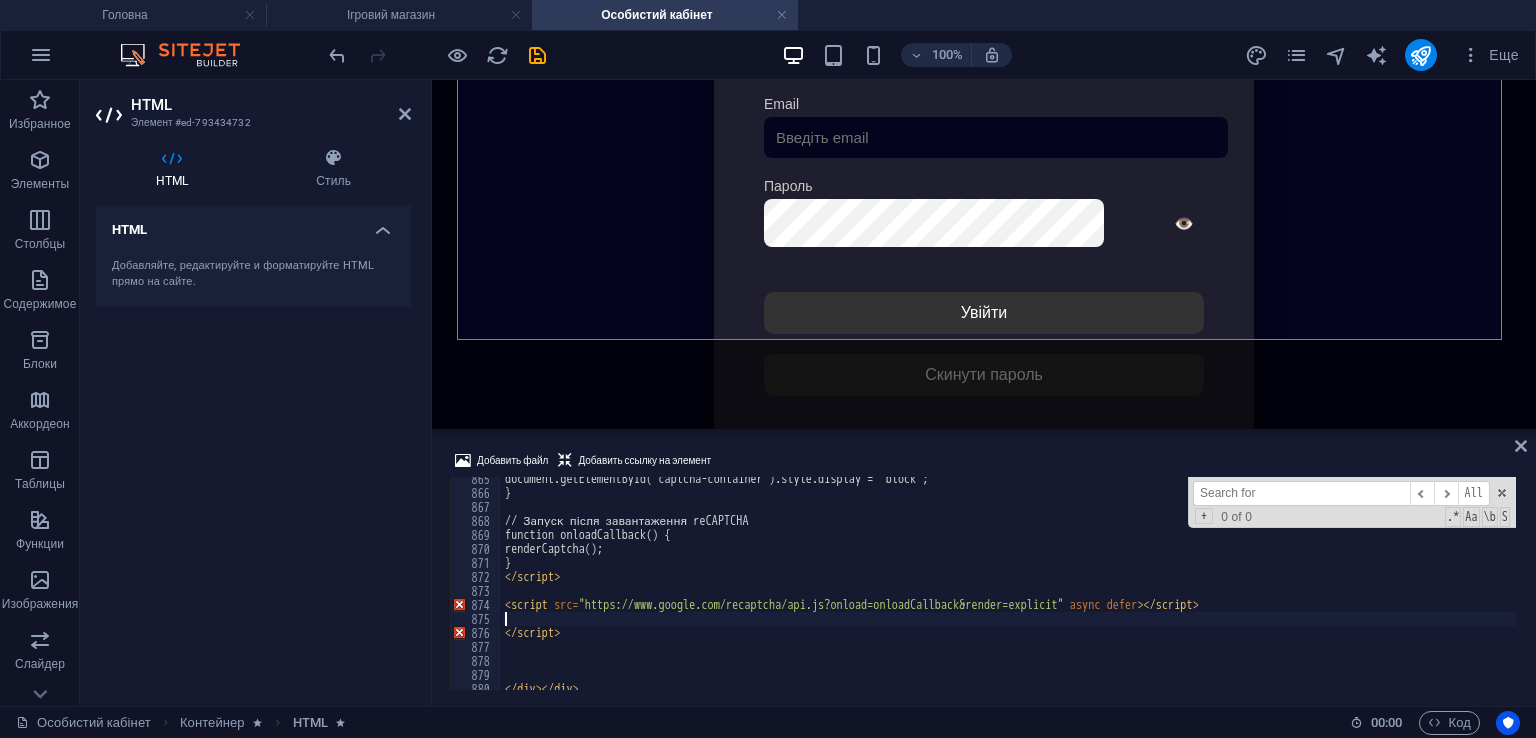 scroll, scrollTop: 12100, scrollLeft: 0, axis: vertical 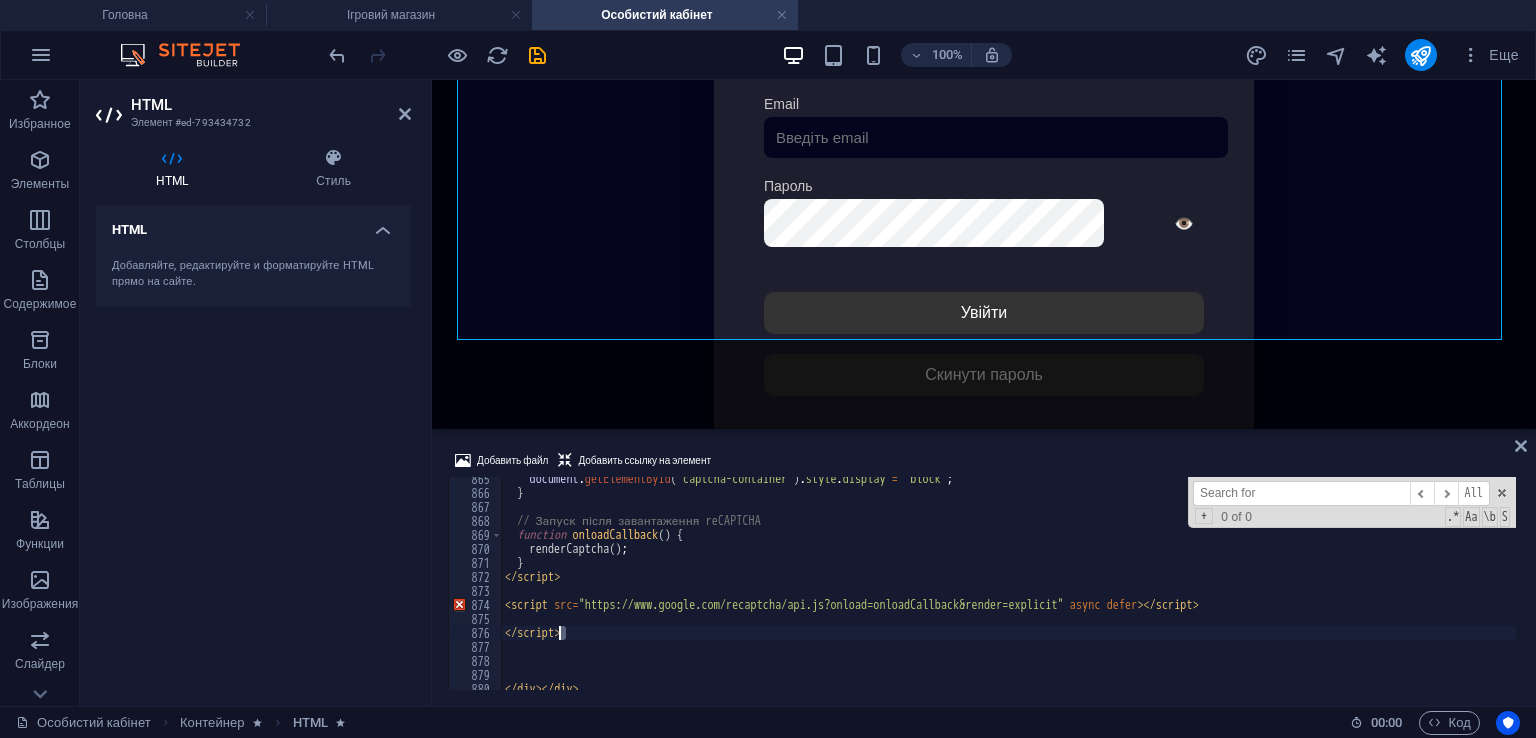 drag, startPoint x: 572, startPoint y: 637, endPoint x: 560, endPoint y: 637, distance: 12 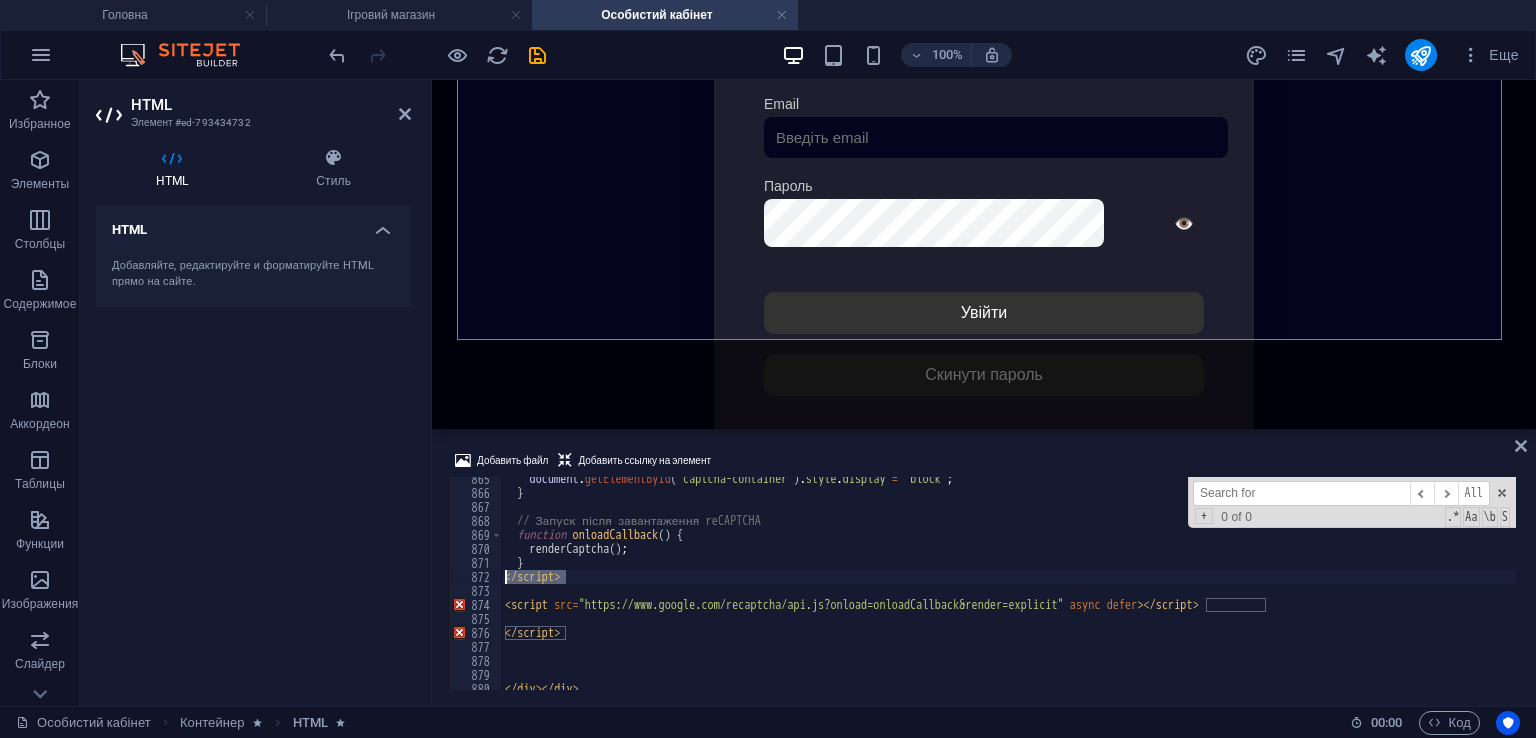 drag, startPoint x: 575, startPoint y: 571, endPoint x: 476, endPoint y: 576, distance: 99.12618 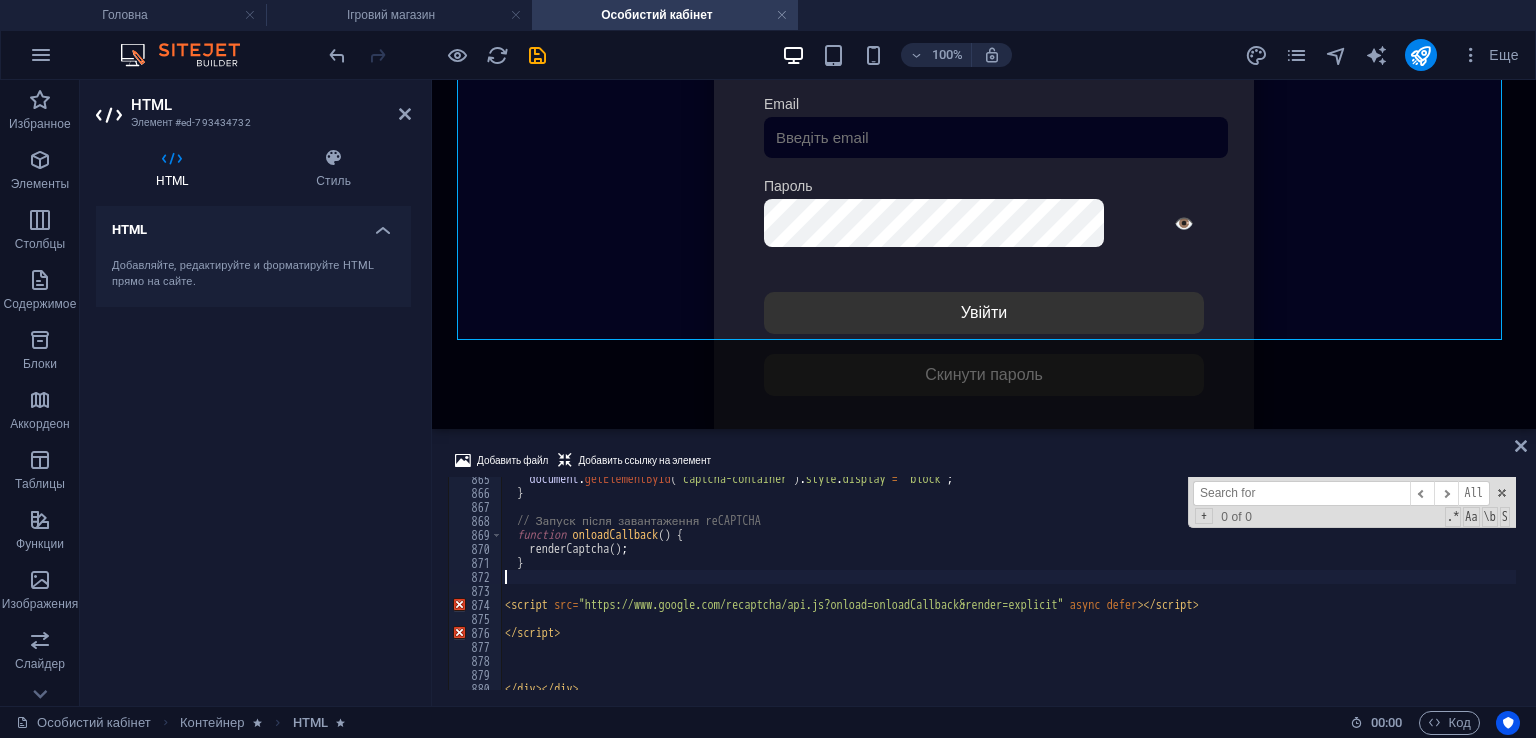 type on "}" 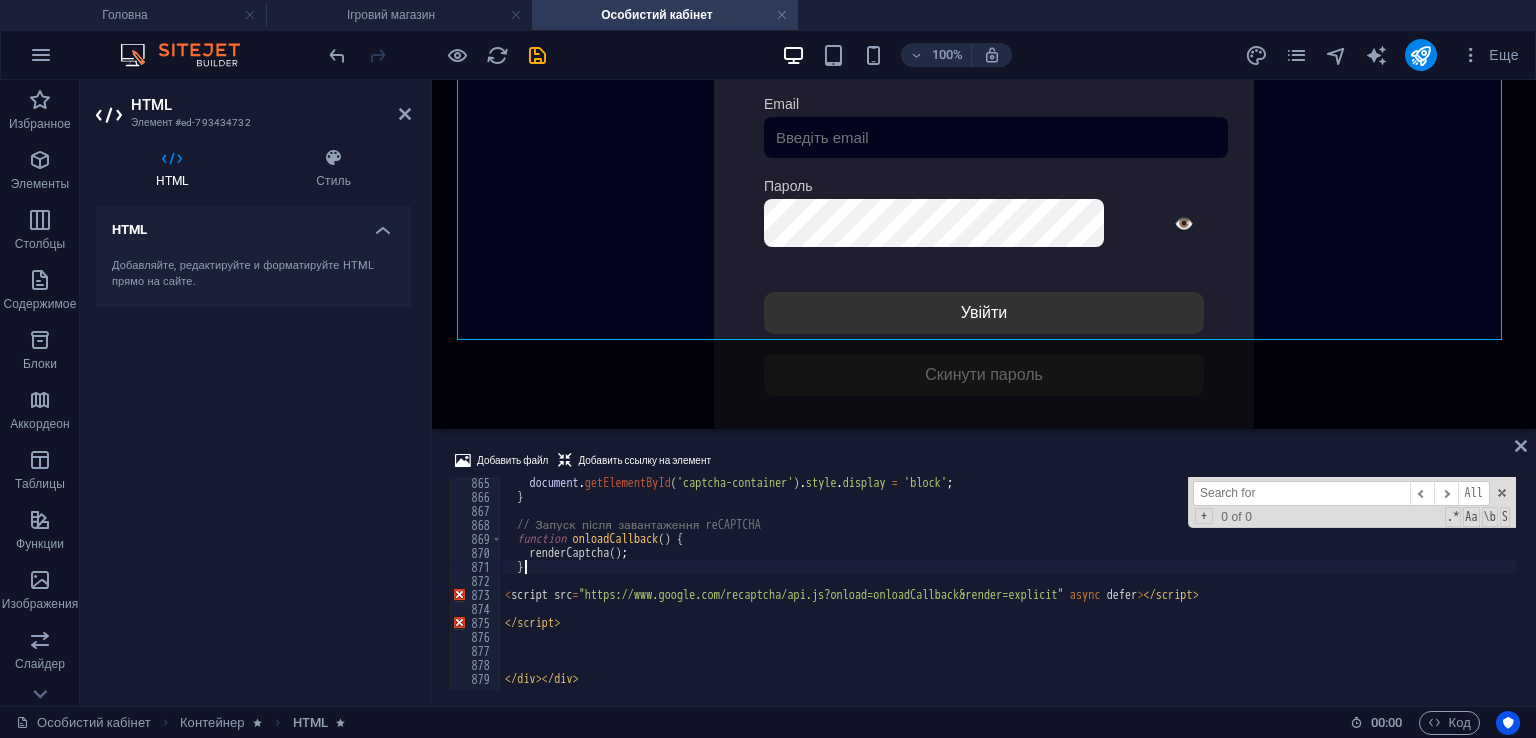 scroll, scrollTop: 12096, scrollLeft: 0, axis: vertical 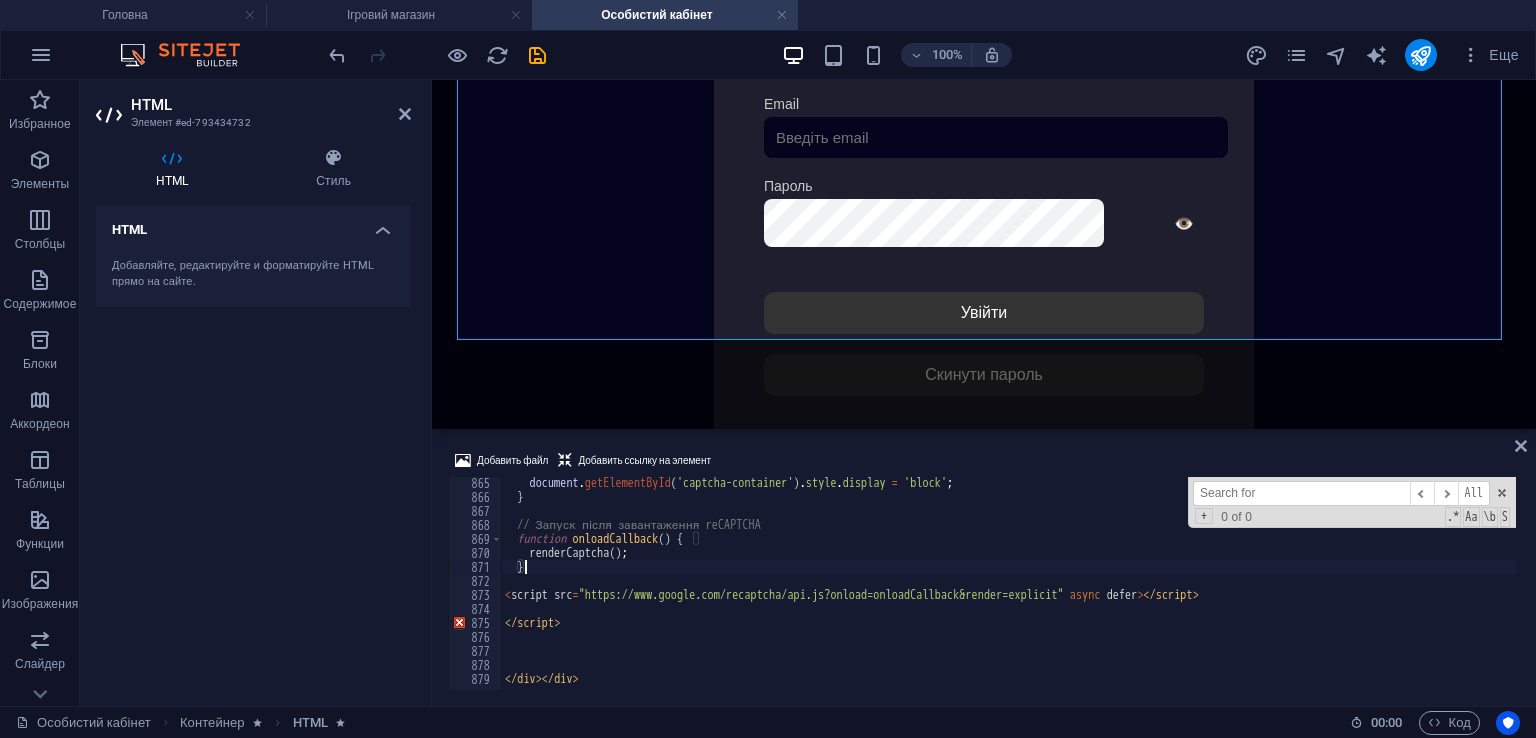click on "document . getElementById ( 'captcha-container' ) . style . display   =   'block' ;    }    // Запуск після завантаження reCAPTCHA    function   onloadCallback ( )   {      renderCaptcha ( ) ;    } < script   src = "https://www.google.com/recaptcha/api.js?onload=onloadCallback&render=explicit"   async   defer > </ script > </ script > </ div > </ div >" at bounding box center [14460, 594] 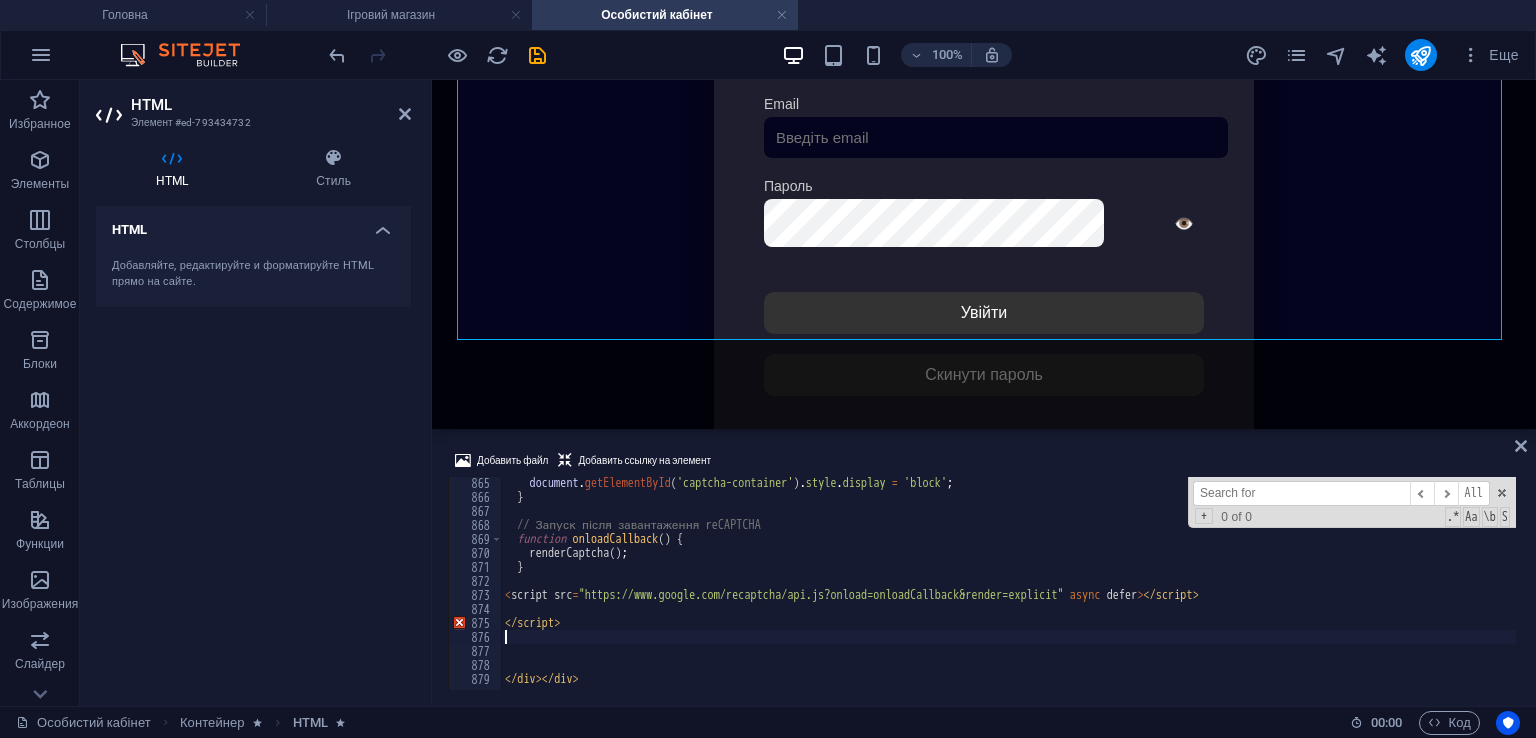 click on "document . getElementById ( 'captcha-container' ) . style . display   =   'block' ;    }    // Запуск після завантаження reCAPTCHA    function   onloadCallback ( )   {      renderCaptcha ( ) ;    } < script   src = "https://www.google.com/recaptcha/api.js?onload=onloadCallback&render=explicit"   async   defer > </ script > </ script > </ div > </ div >" at bounding box center (14460, 594) 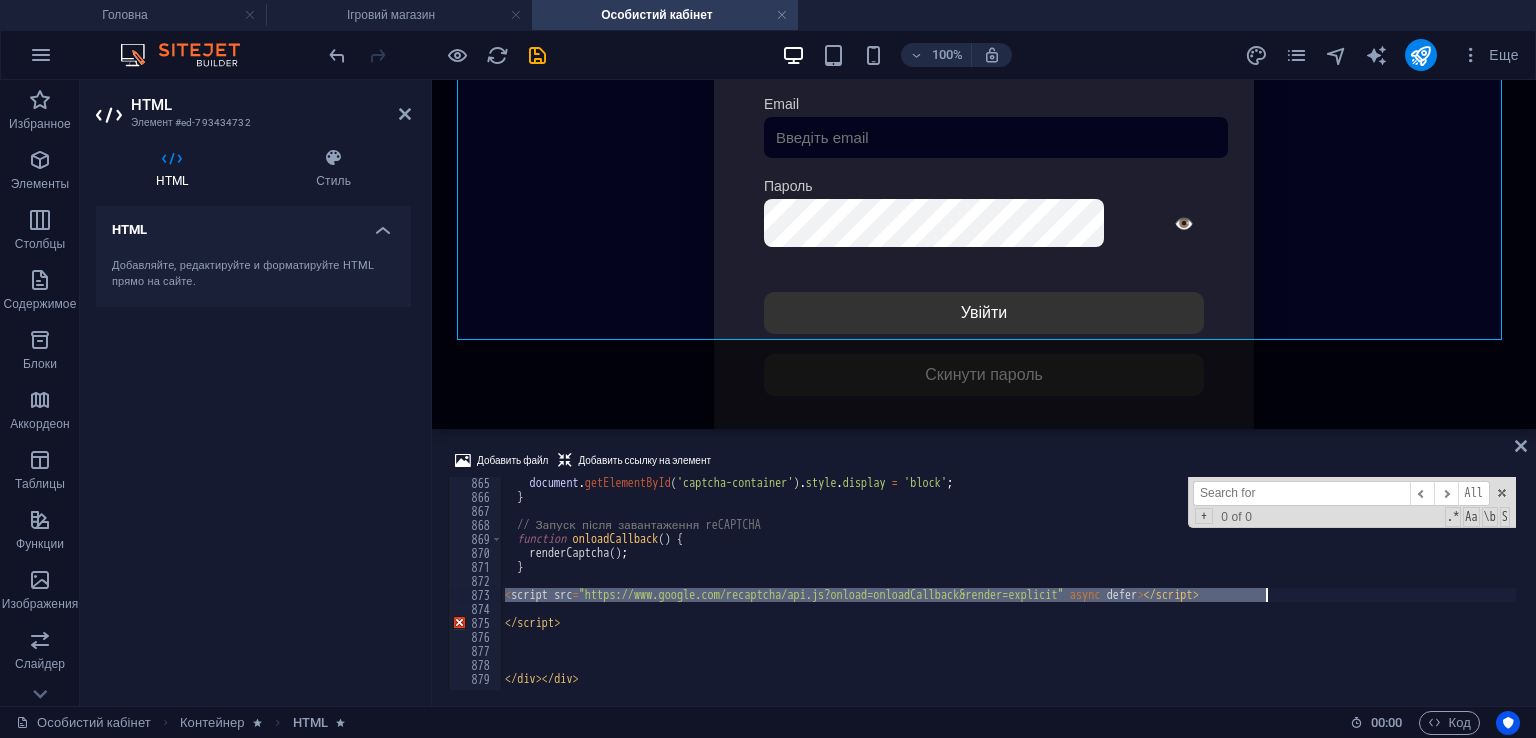 drag, startPoint x: 504, startPoint y: 593, endPoint x: 1323, endPoint y: 593, distance: 819 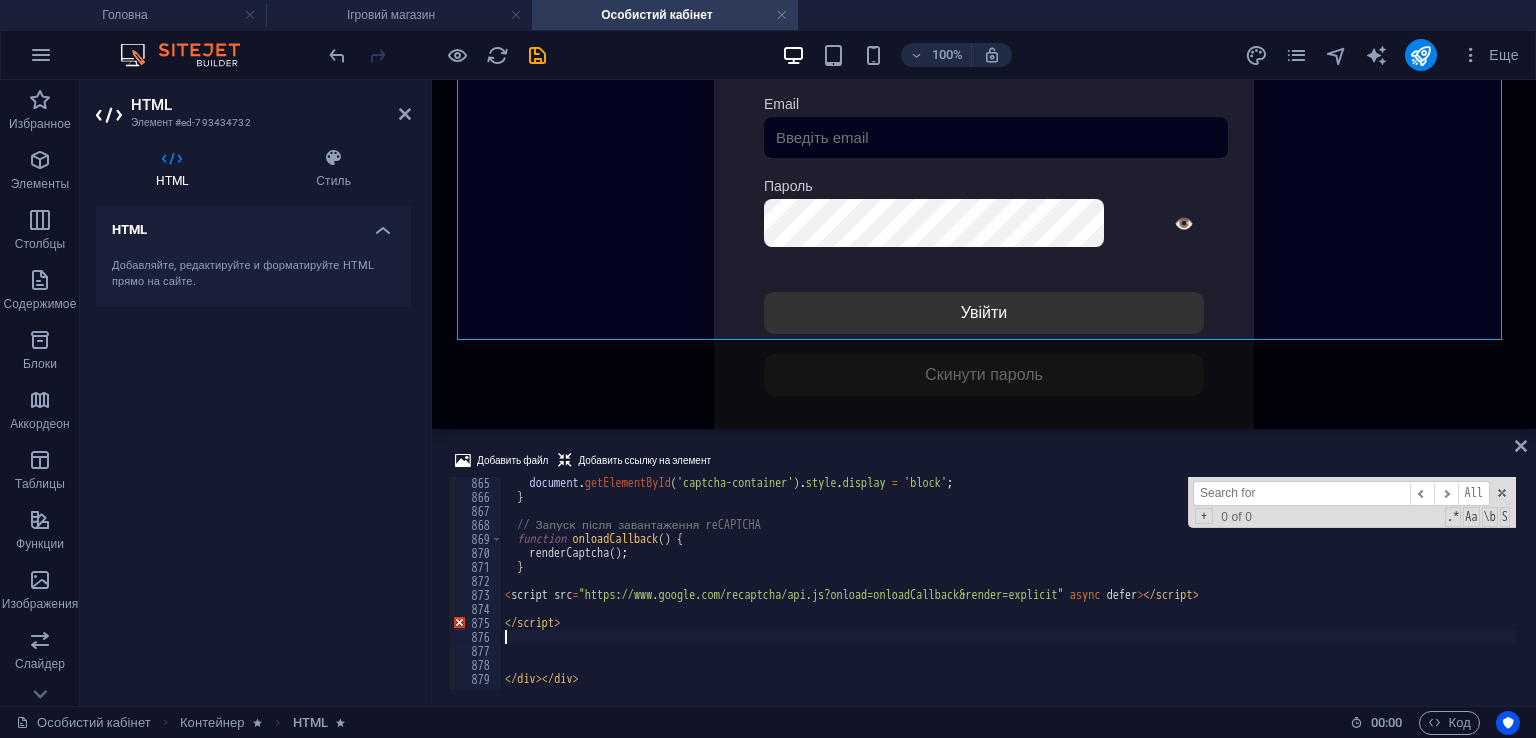 click on "document . getElementById ( 'captcha-container' ) . style . display   =   'block' ;    }    // Запуск після завантаження reCAPTCHA    function   onloadCallback ( )   {      renderCaptcha ( ) ;    } < script   src = "https://www.google.com/recaptcha/api.js?onload=onloadCallback&render=explicit"   async   defer > </ script > </ script > </ div > </ div >" at bounding box center (14460, 594) 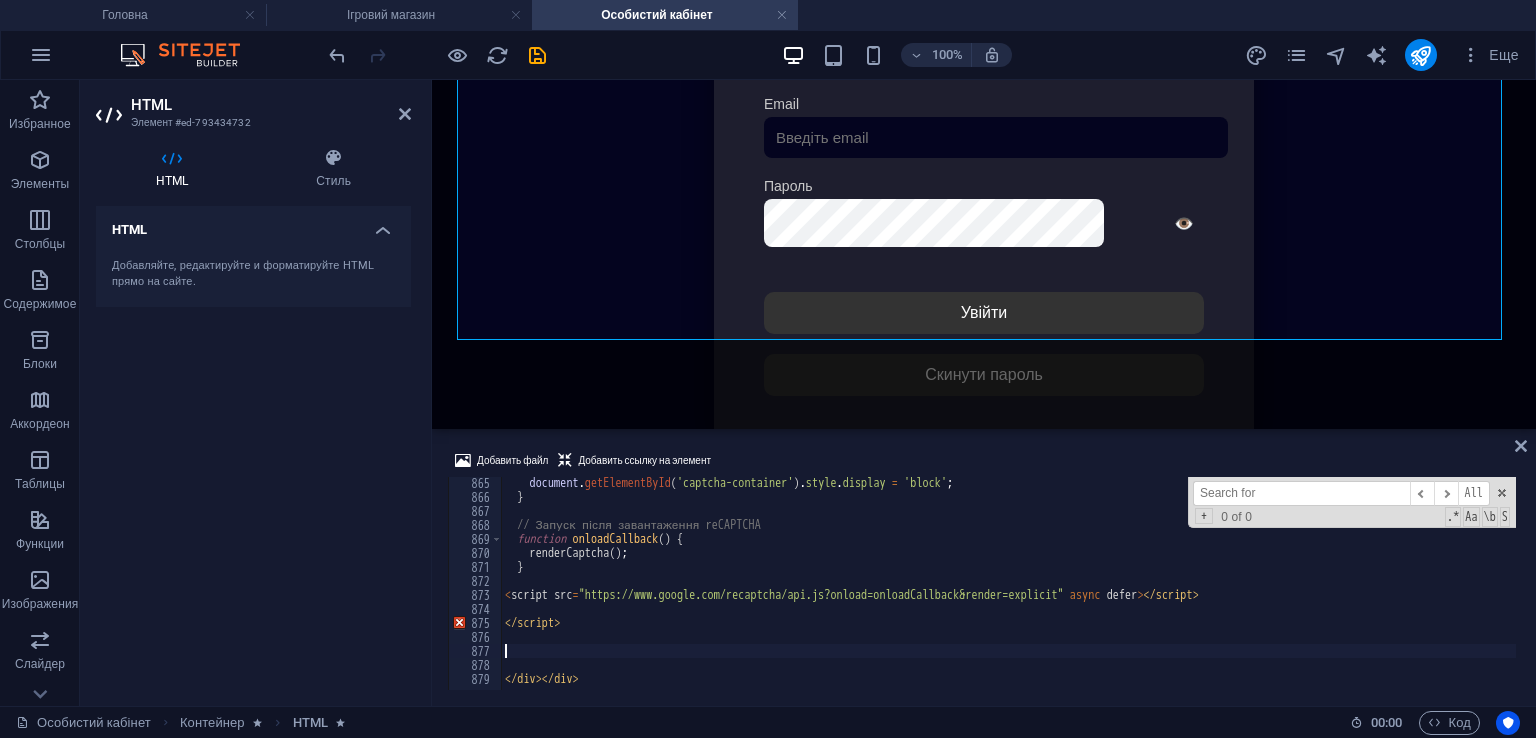 paste 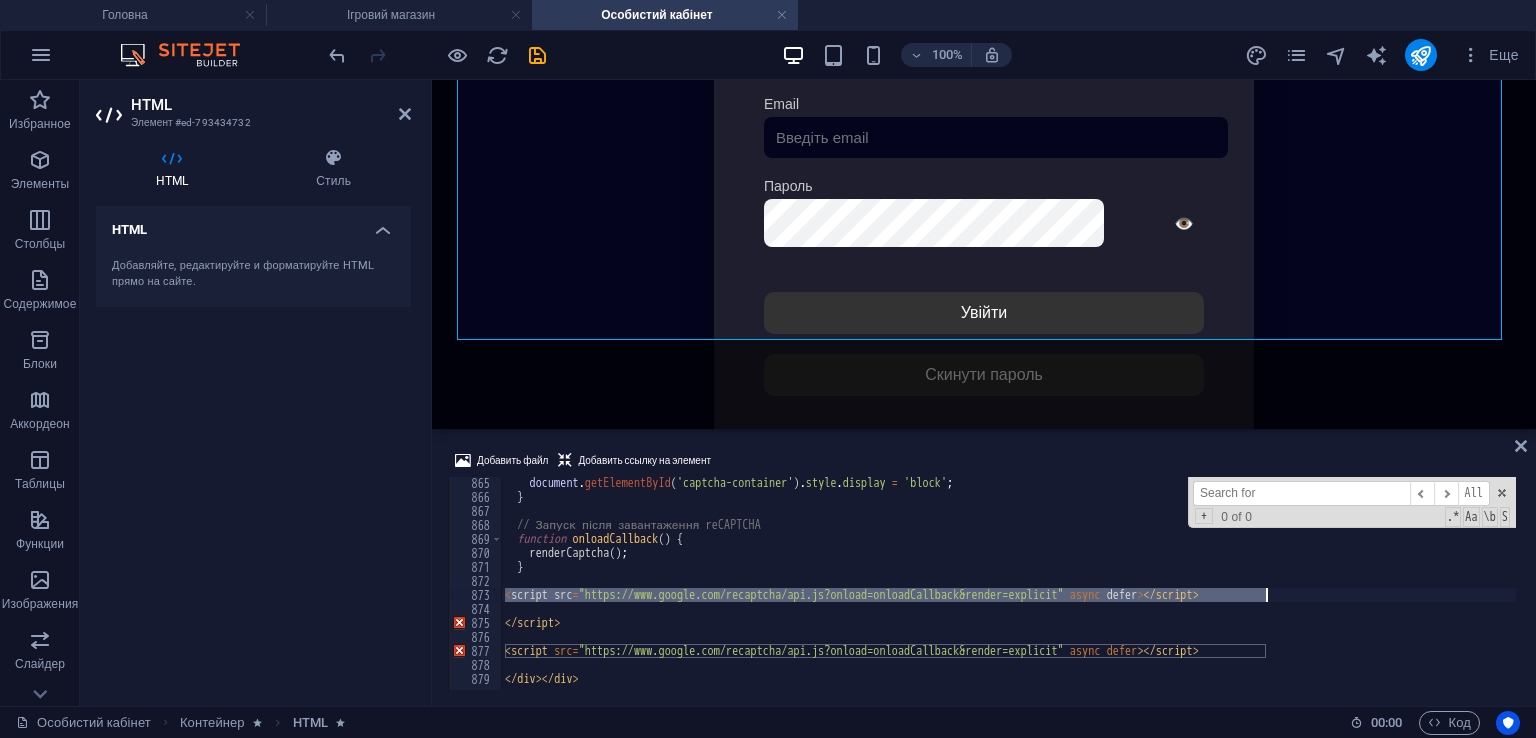 drag, startPoint x: 502, startPoint y: 595, endPoint x: 1394, endPoint y: 597, distance: 892.00226 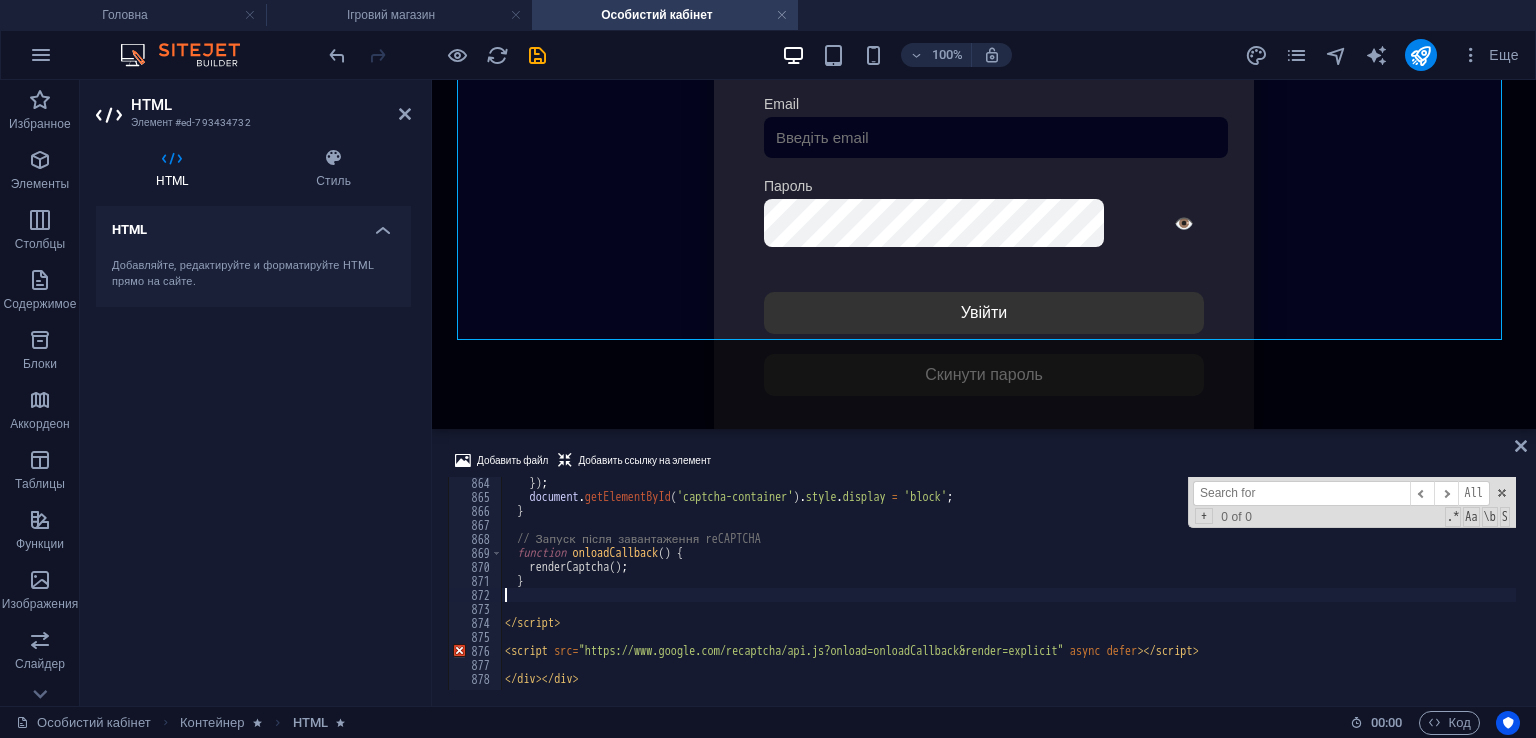 scroll, scrollTop: 12068, scrollLeft: 0, axis: vertical 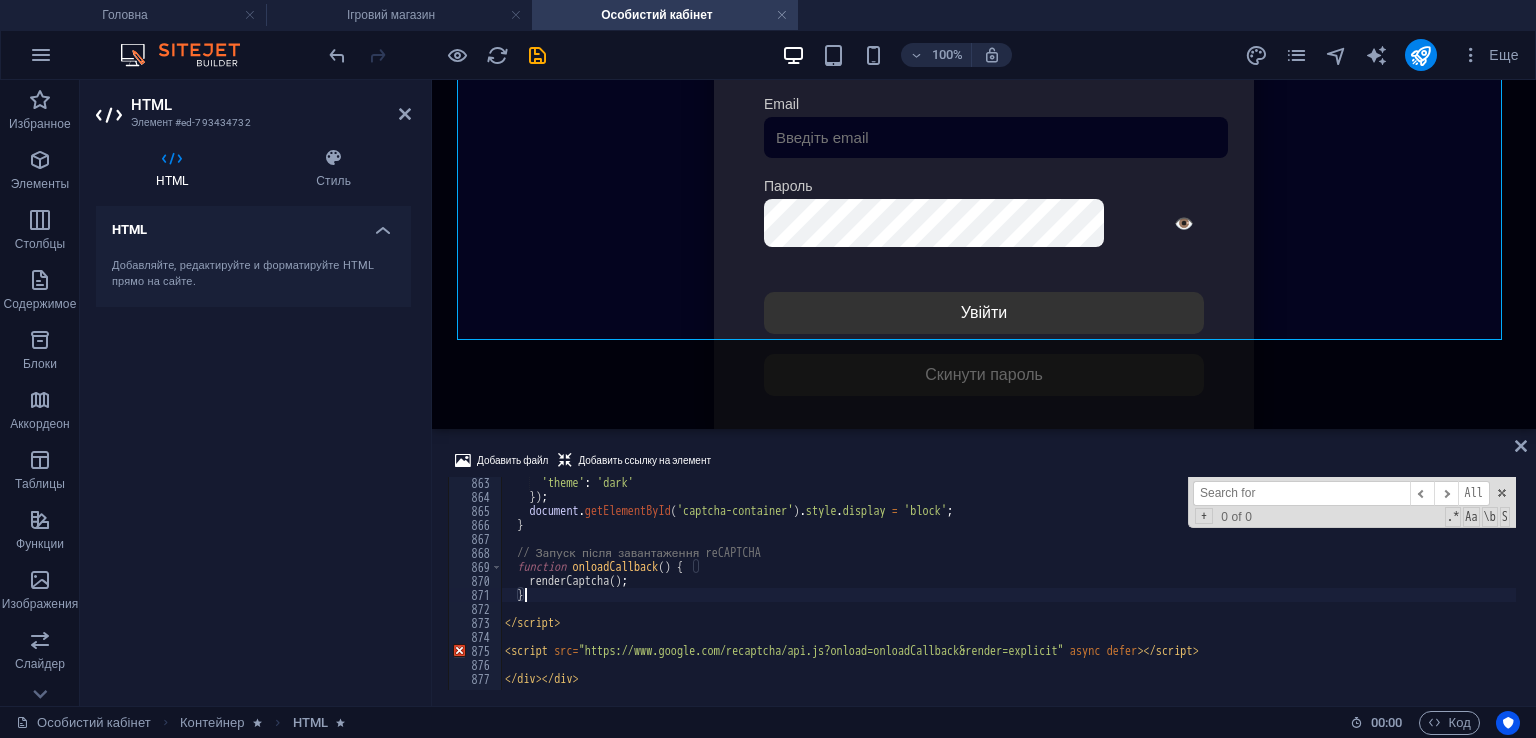 click on "'theme' :   'dark'      }) ;      document . getElementById ( 'captcha-container' ) . style . display   =   'block' ;    }    // Запуск після завантаження reCAPTCHA    function   onloadCallback ( )   {      renderCaptcha ( ) ;    }" at bounding box center (14460, 594) 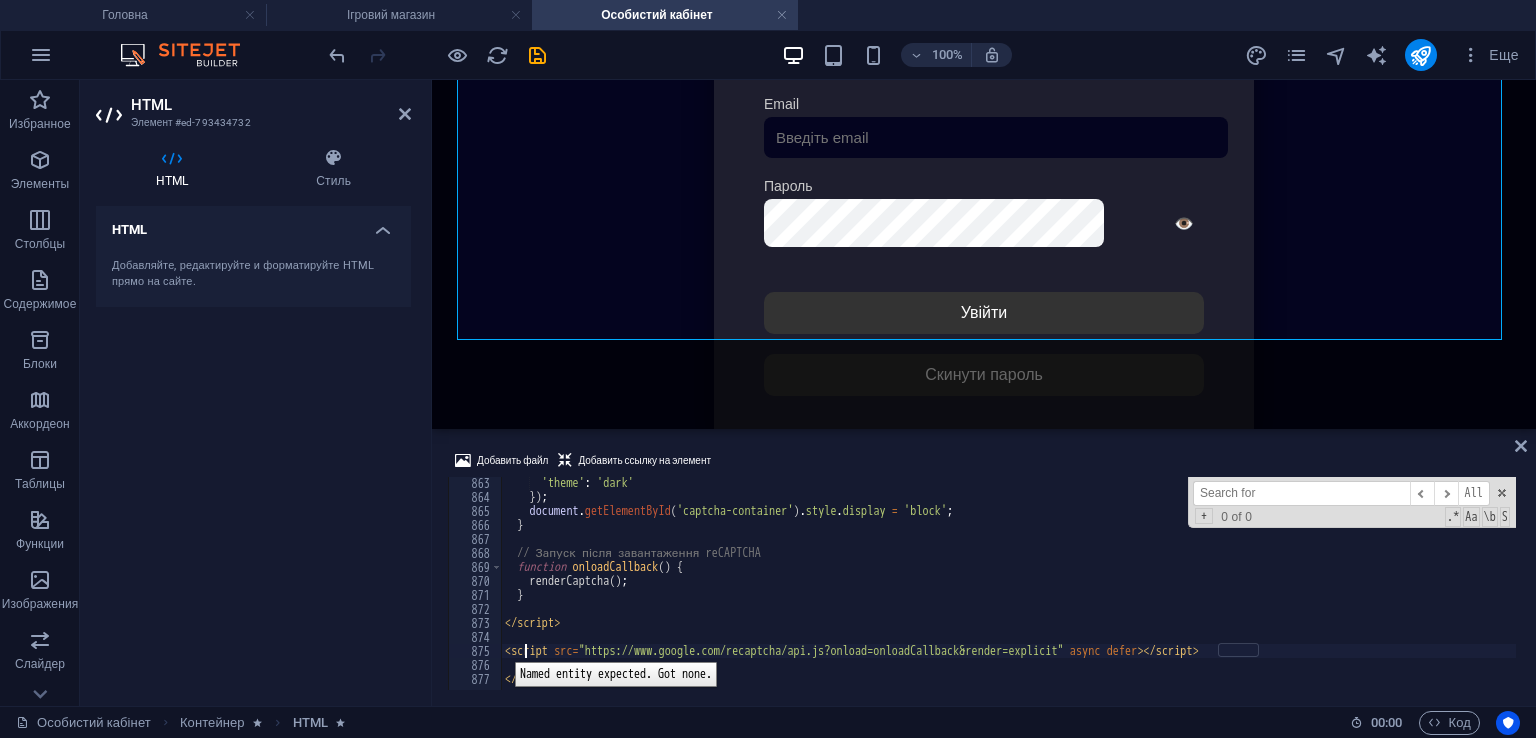 click on "'theme' :   'dark'      }) ;      document . getElementById ( 'captcha-container' ) . style . display   =   'block' ;    }    // Запуск після завантаження reCAPTCHA    function   onloadCallback ( )   {      renderCaptcha ( ) ;    }" at bounding box center [14460, 594] 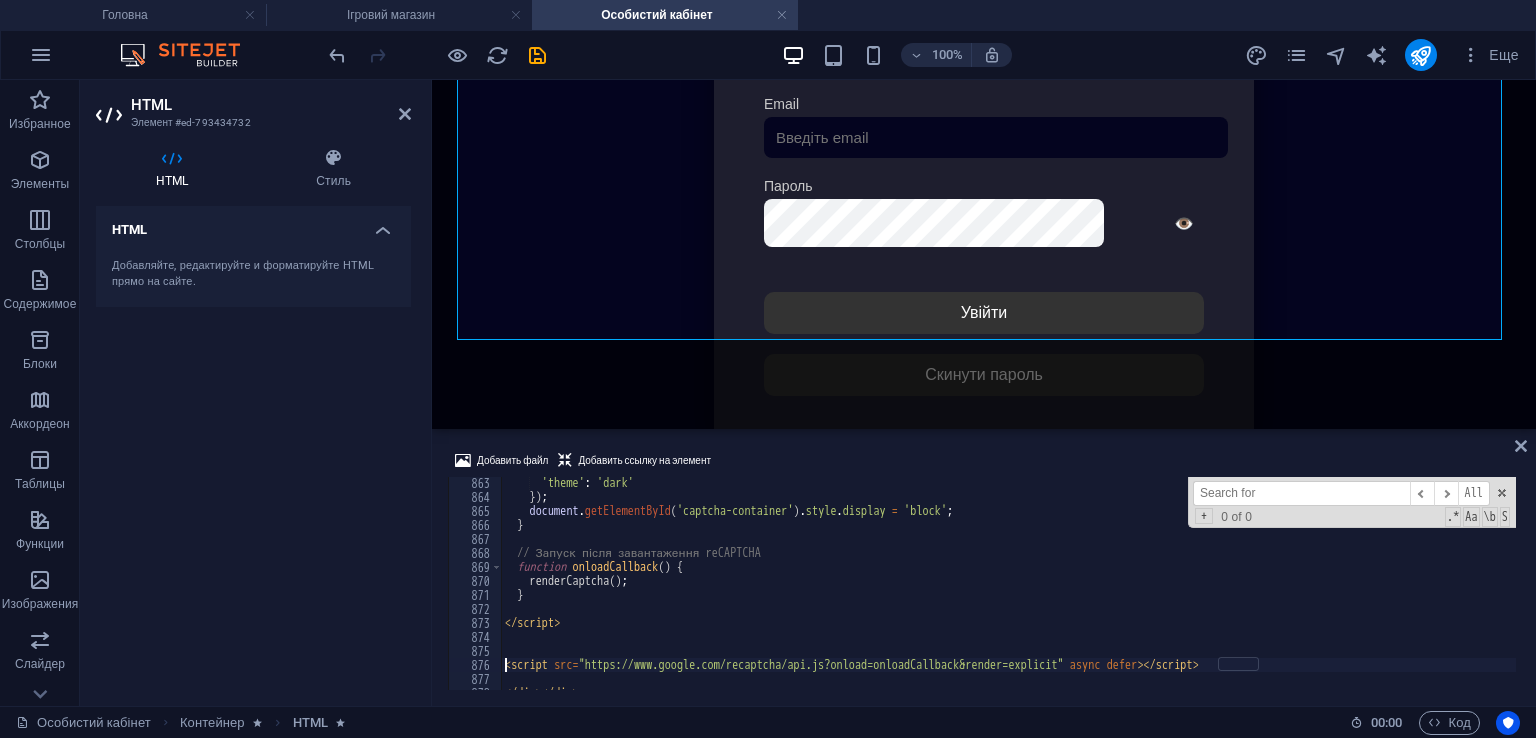 scroll, scrollTop: 0, scrollLeft: 0, axis: both 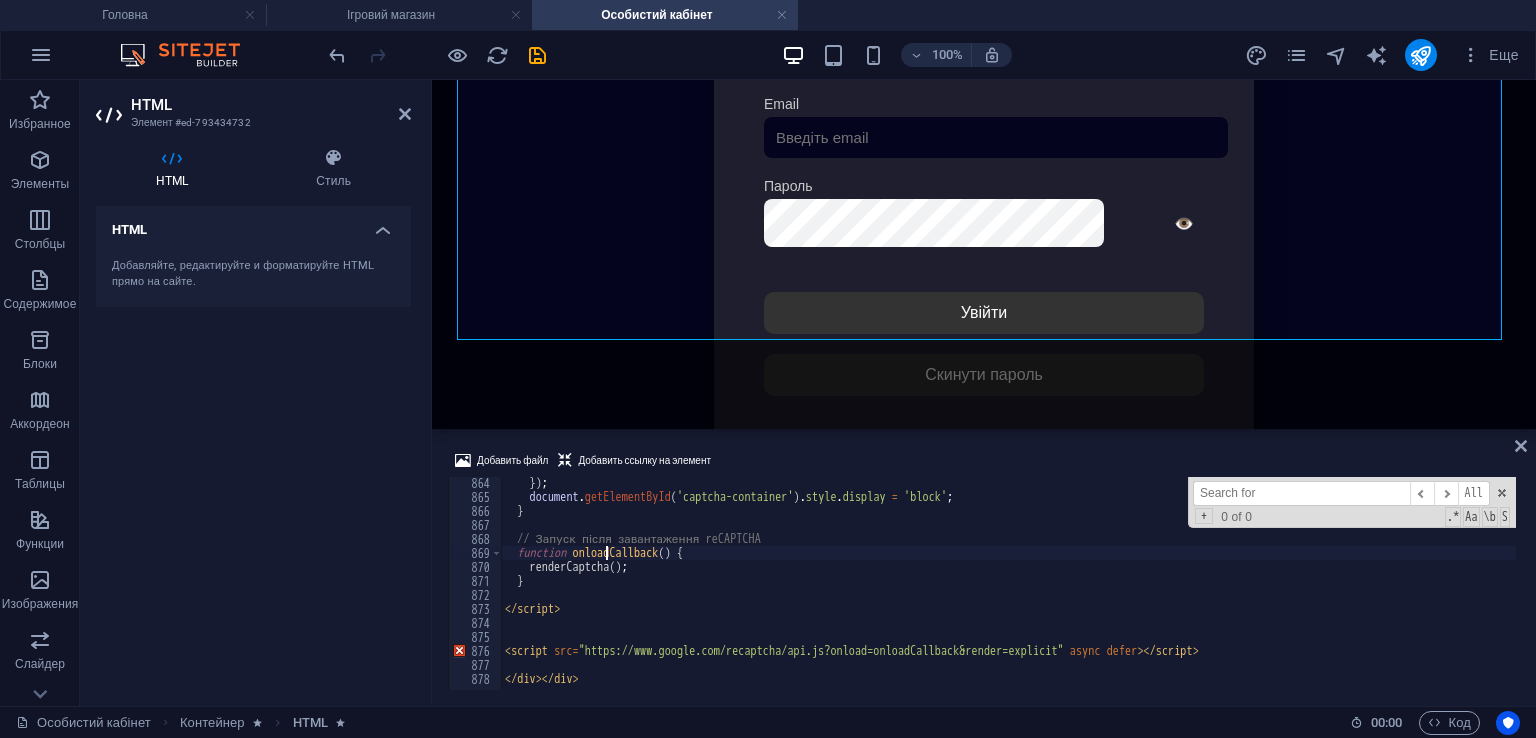 click on "}    // Запуск після завантаження reCAPTCHA    function   onloadCallback ( )   {      renderCaptcha ( ) ;    }" at bounding box center (14460, 594) 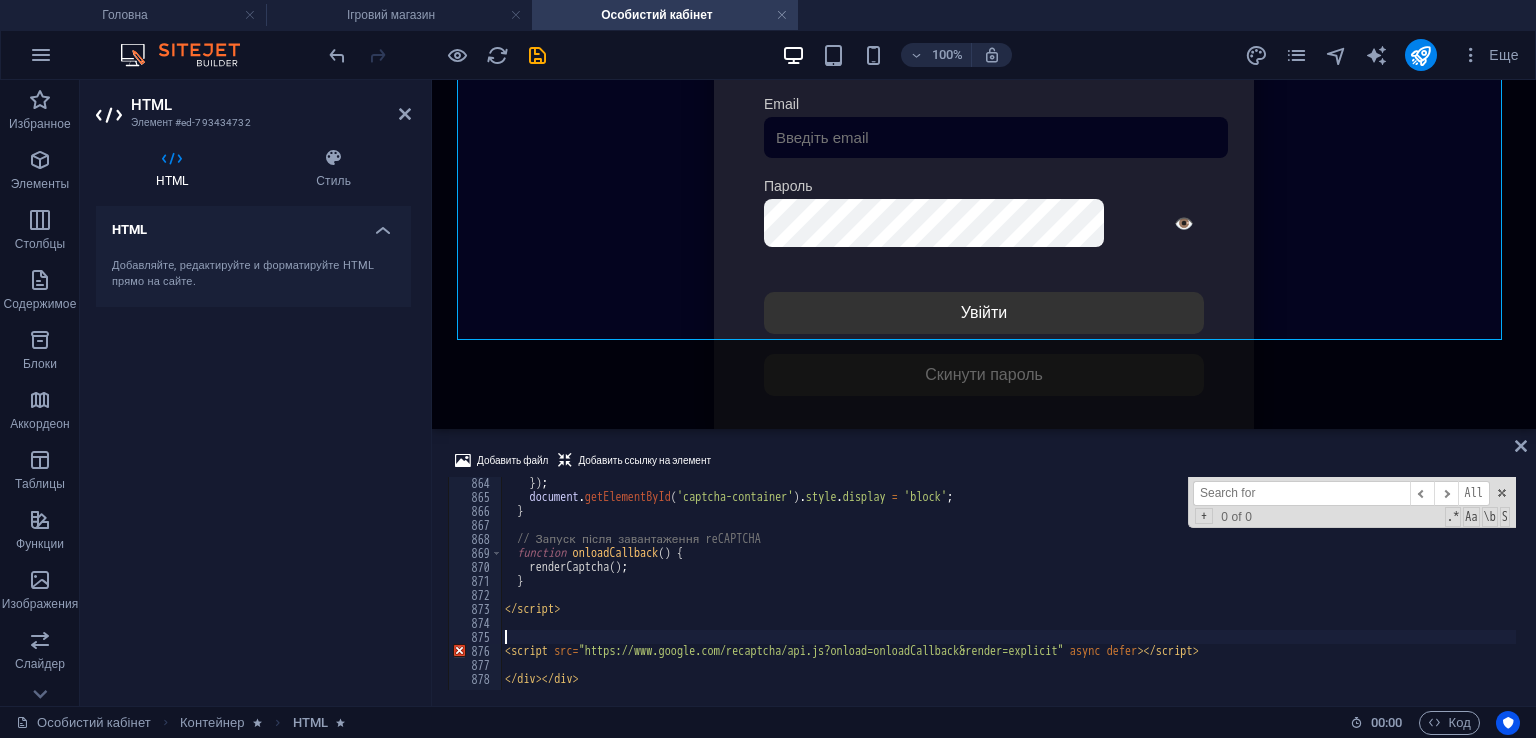 click on "}    // Запуск після завантаження reCAPTCHA    function   onloadCallback ( )   {      renderCaptcha ( ) ;    }" at bounding box center (14460, 594) 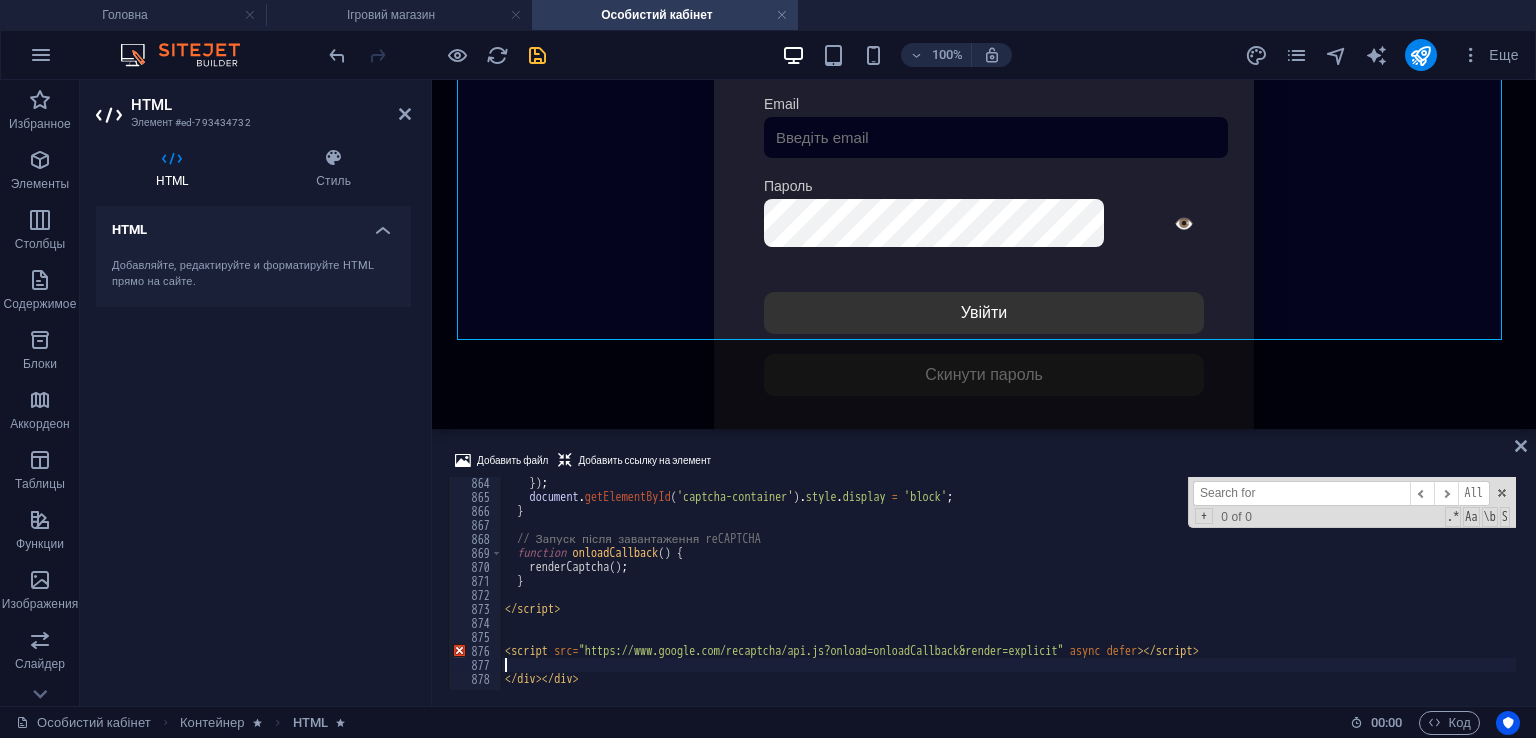 type 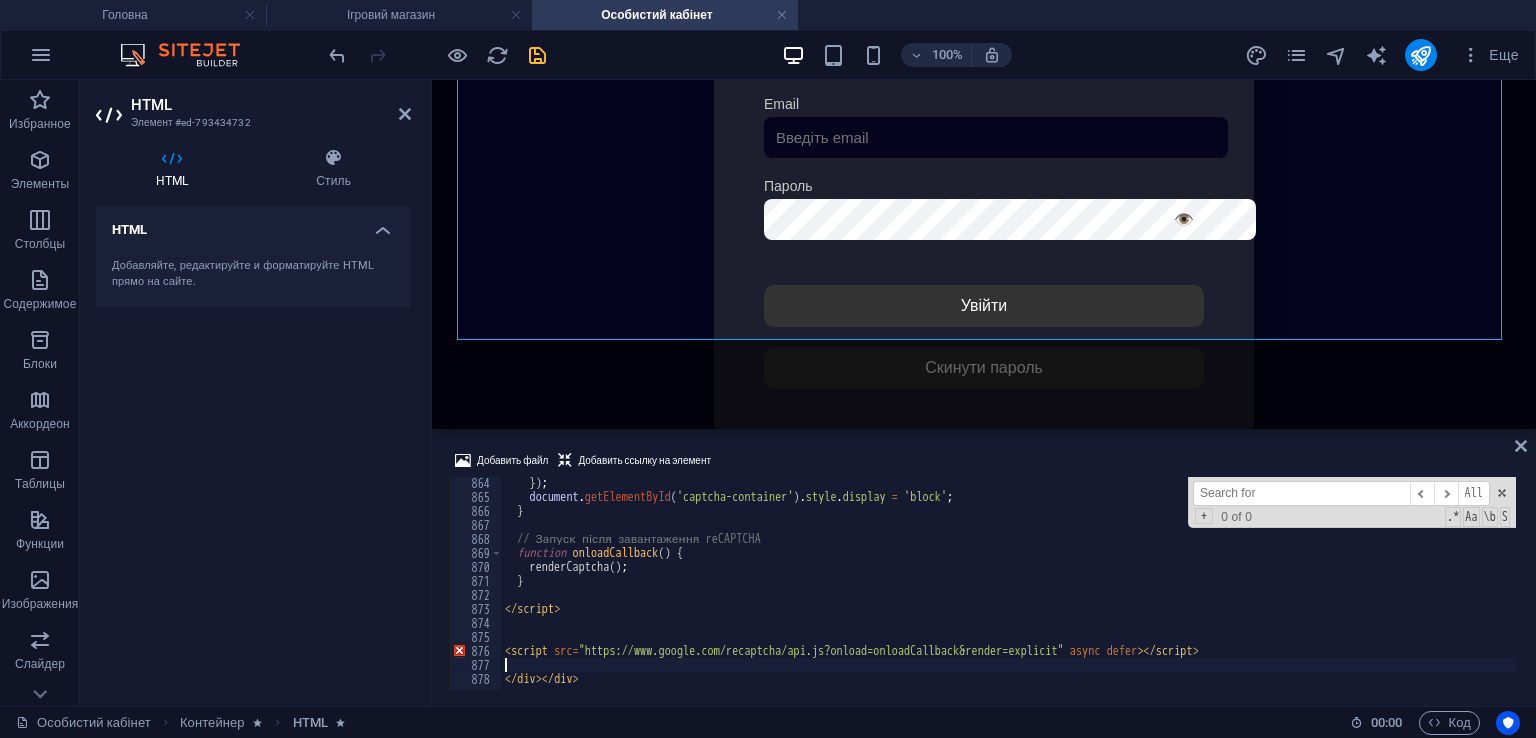 click at bounding box center (537, 55) 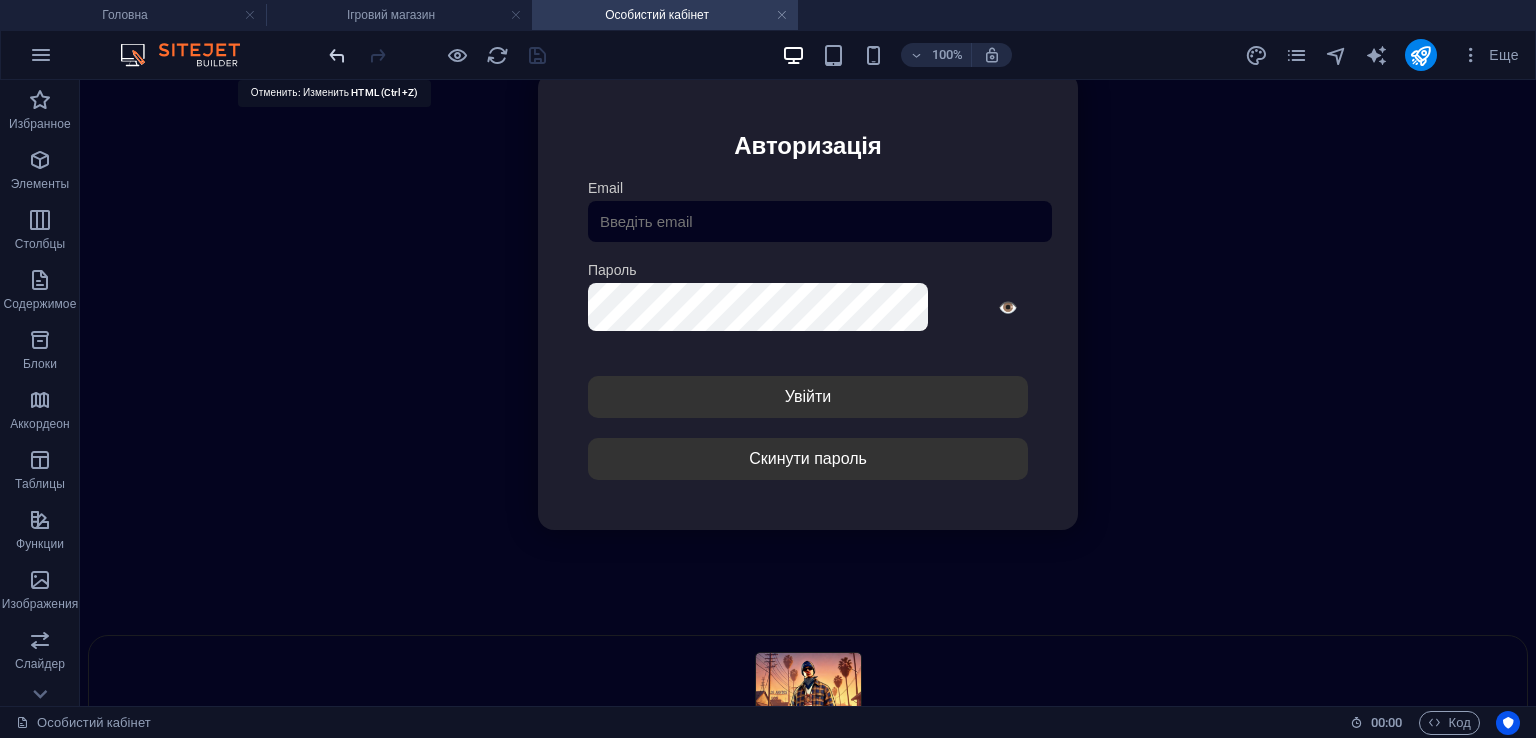 click at bounding box center [337, 55] 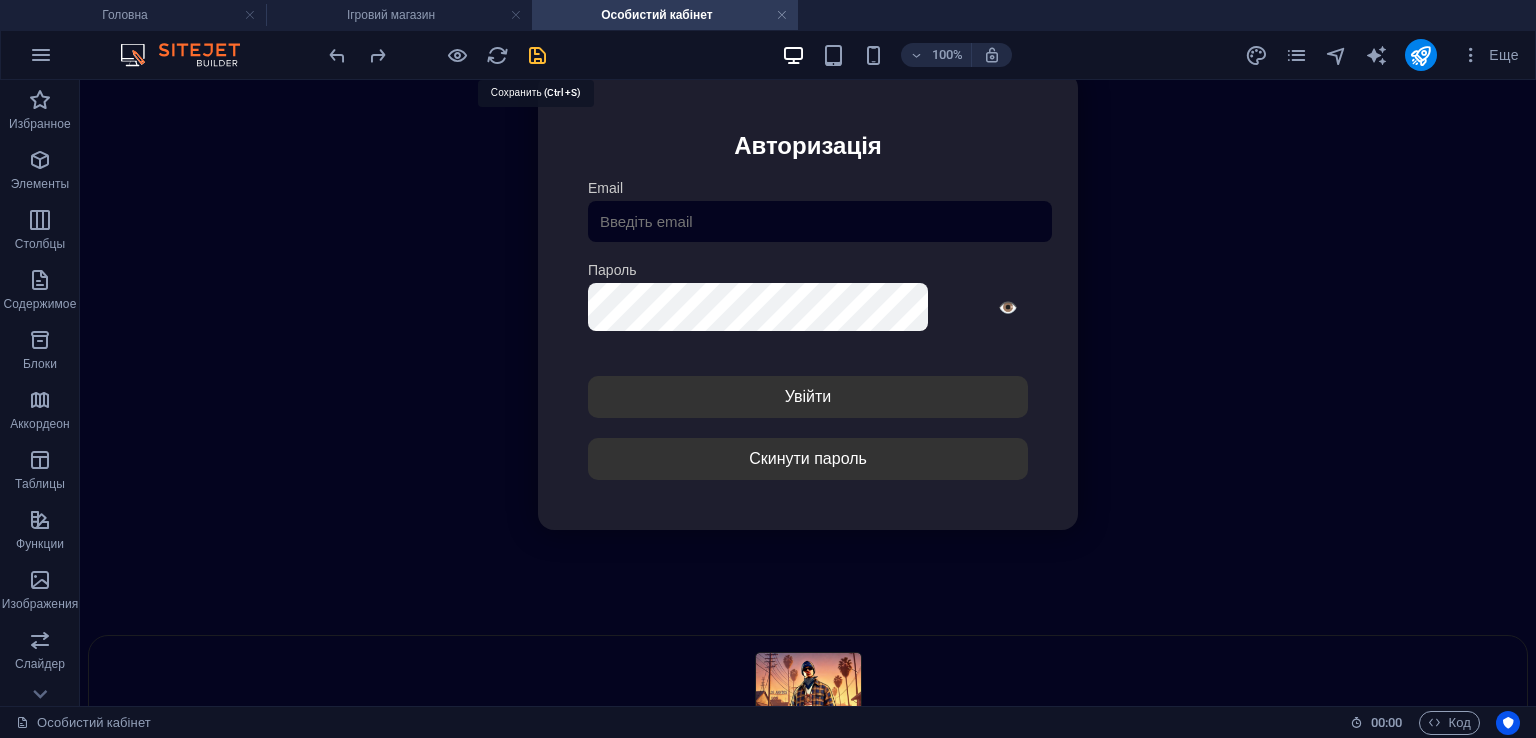 click on "100% Еще" at bounding box center (926, 55) 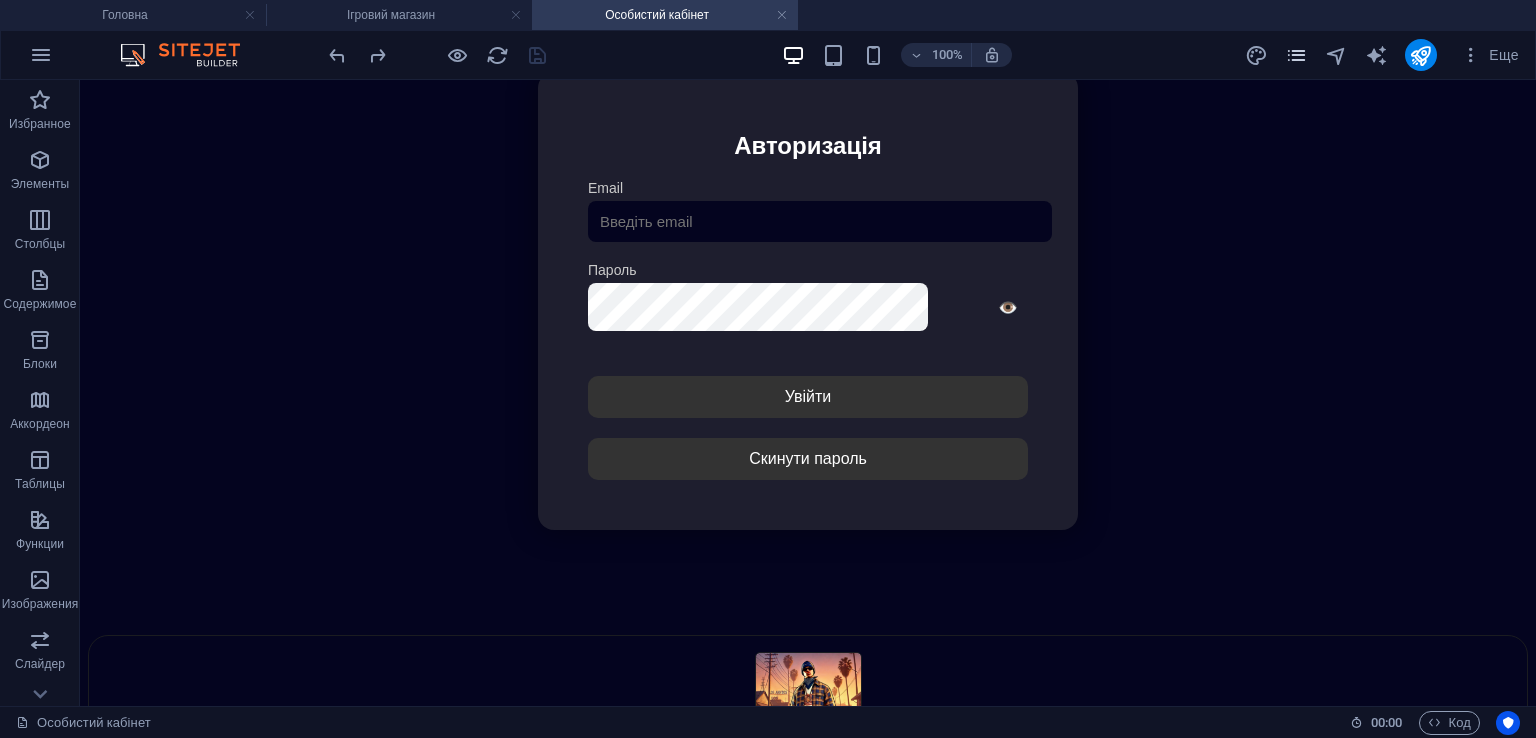 click at bounding box center [1296, 55] 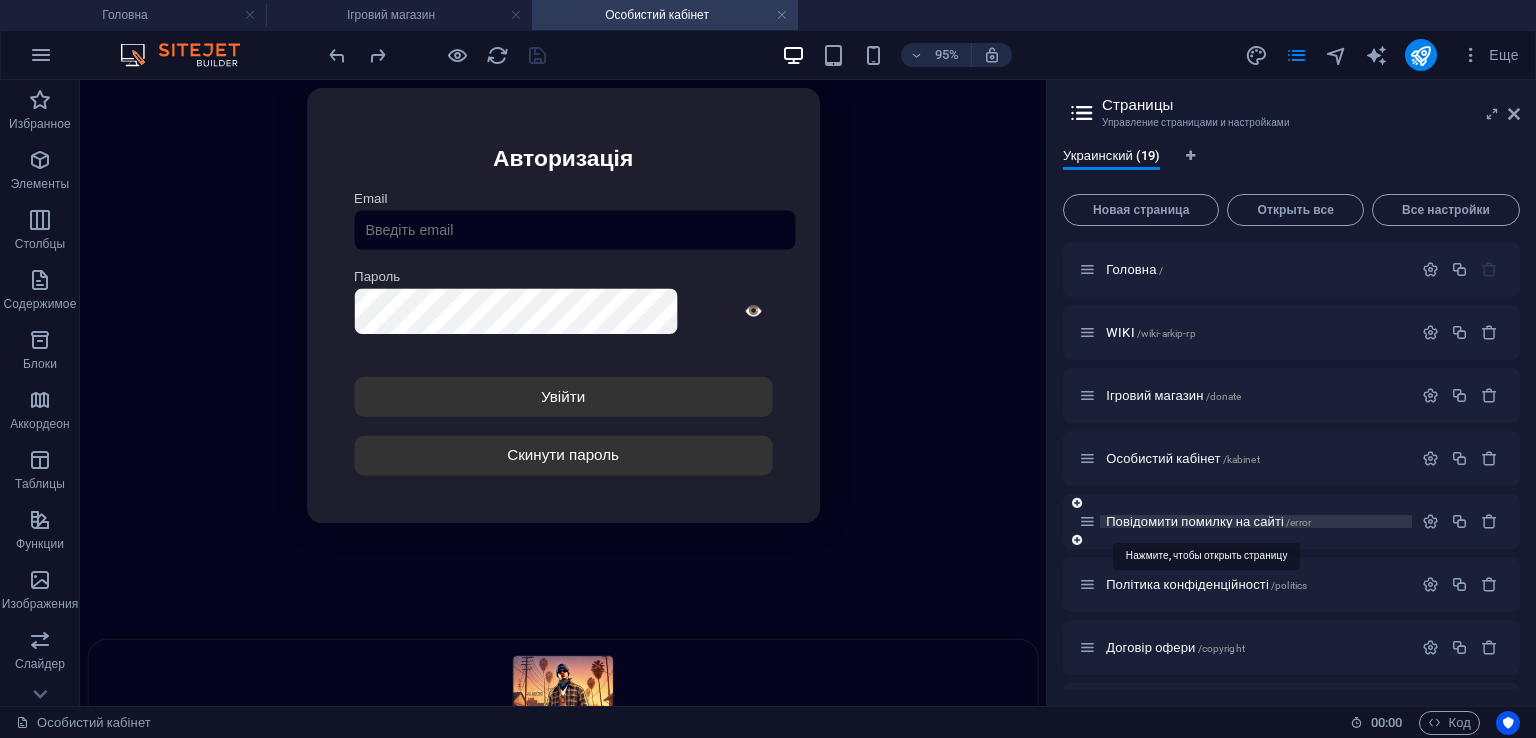 click on "Повідомити помилку на сайті /error" at bounding box center (1208, 521) 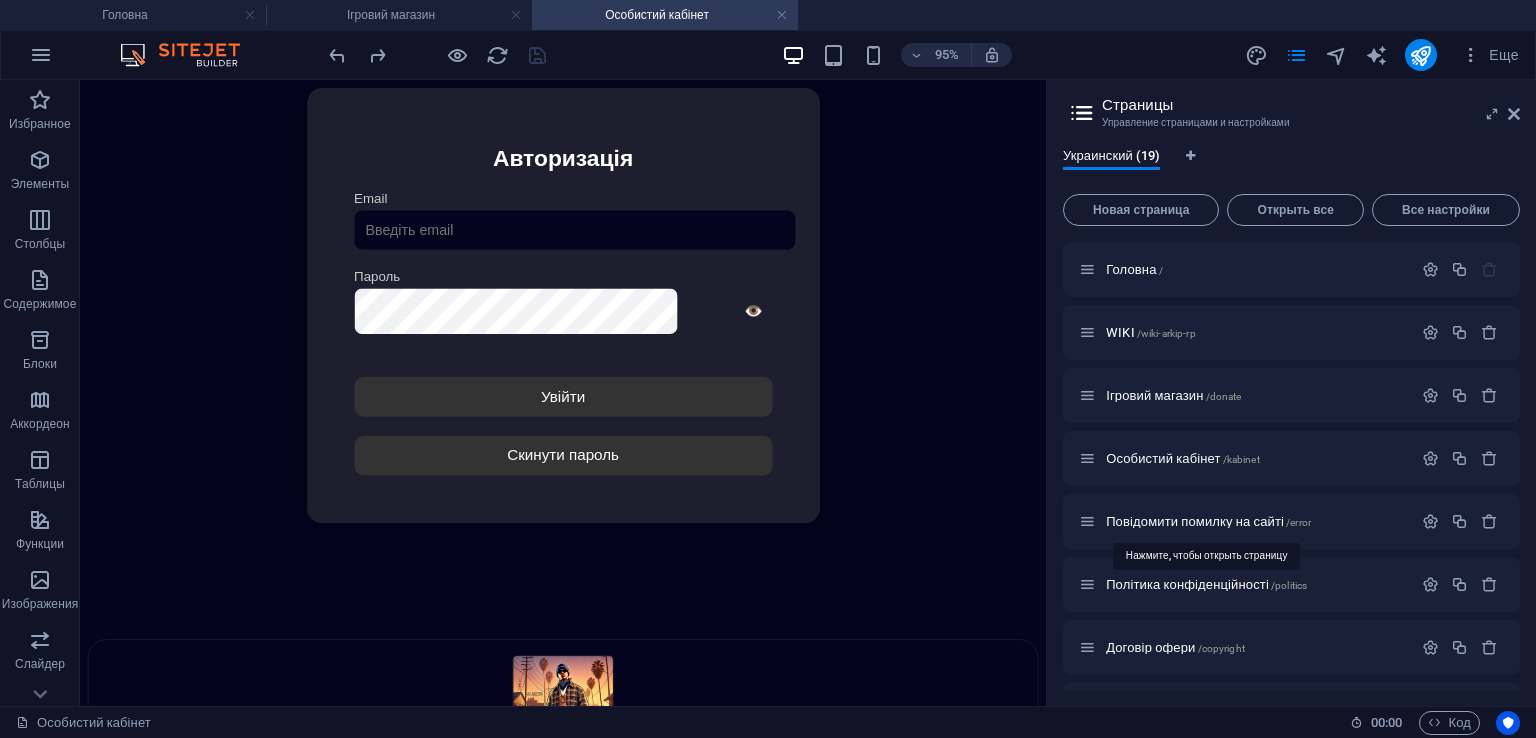 scroll, scrollTop: 0, scrollLeft: 0, axis: both 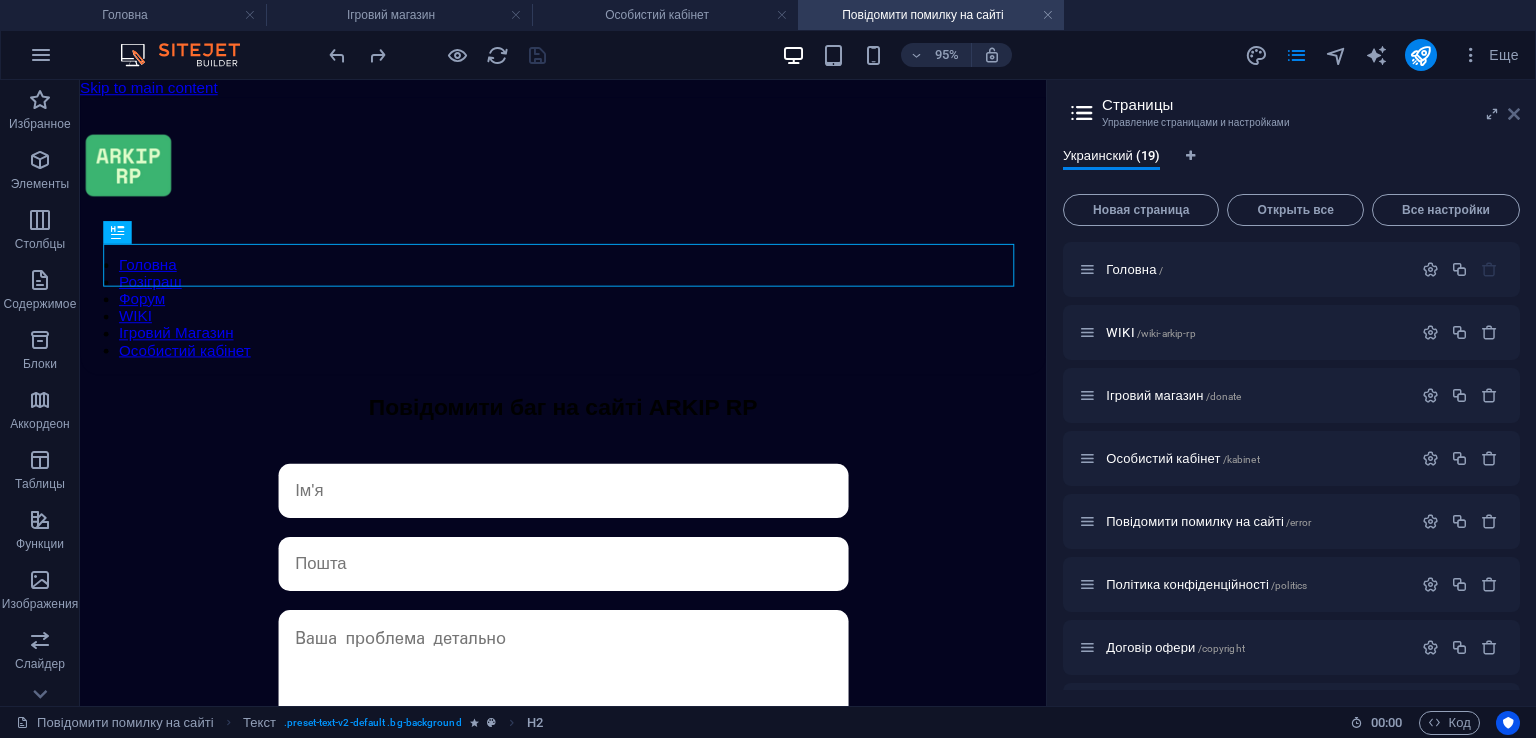 drag, startPoint x: 1516, startPoint y: 113, endPoint x: 1216, endPoint y: 117, distance: 300.02667 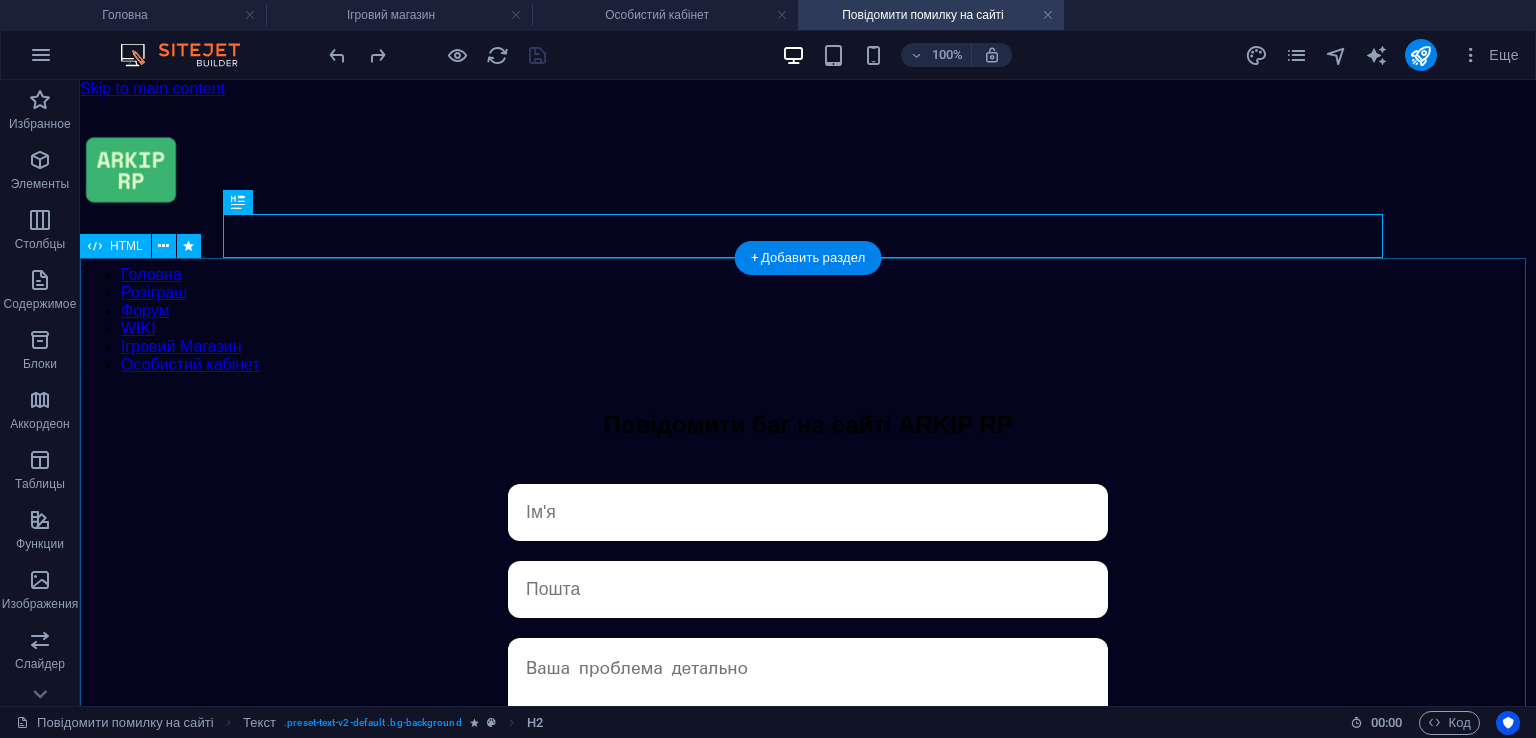 click on "Bug Форма ARKIP RP
📸
ВІДПРАВИТИ" at bounding box center (808, 743) 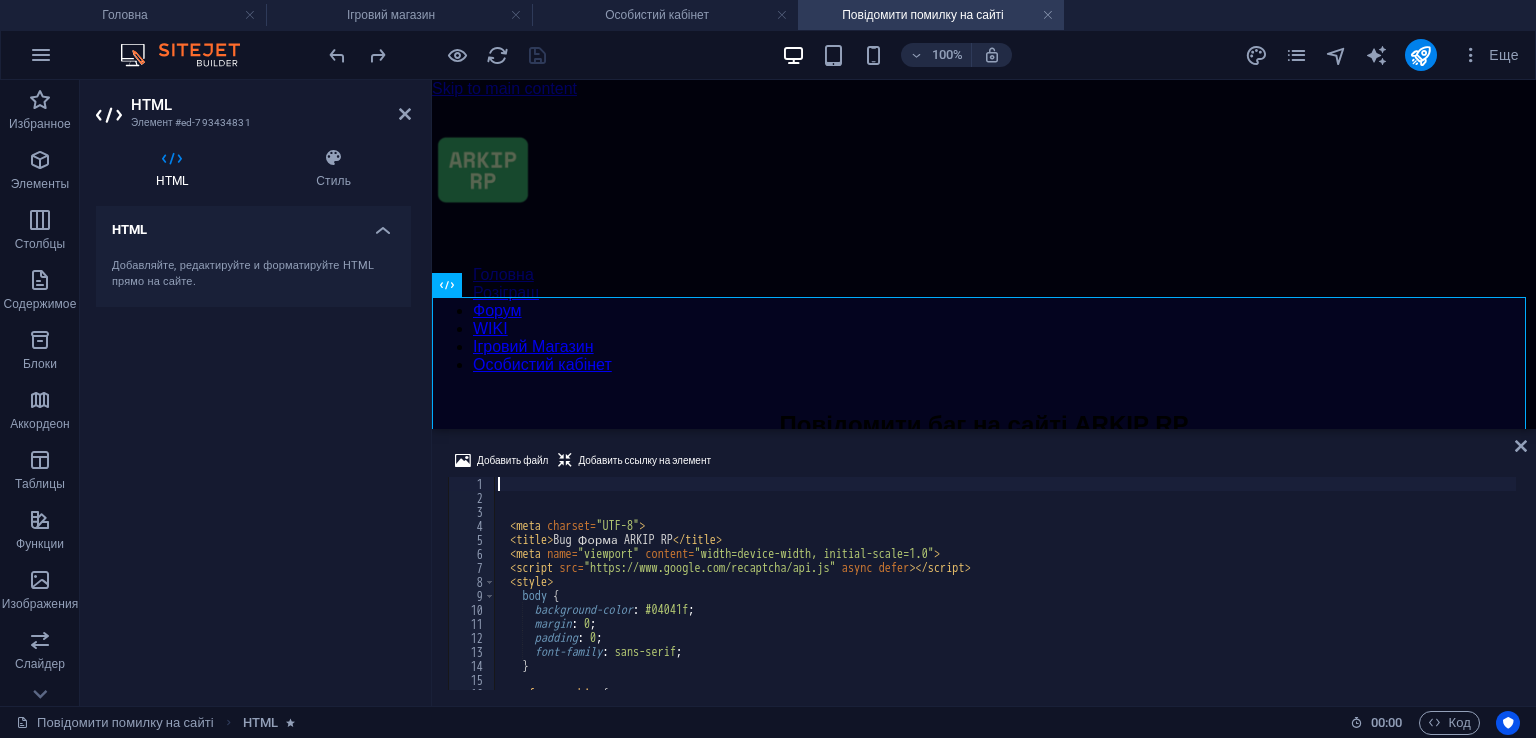 click on "< meta   charset = "UTF-8" >    < title > Bug Форма ARKIP RP </ title >    < meta   name = "viewport"   content = "width=device-width, initial-scale=1.0" >    < script   src = "https://www.google.com/recaptcha/api.js"   async   defer > </ script >    < style >      body   {         background-color :   #04041f ;         margin :   0 ;         padding :   0 ;         font-family :   sans-serif ;      }      .form--arkip   {         max-width :   650 px ;" at bounding box center (1005, 597) 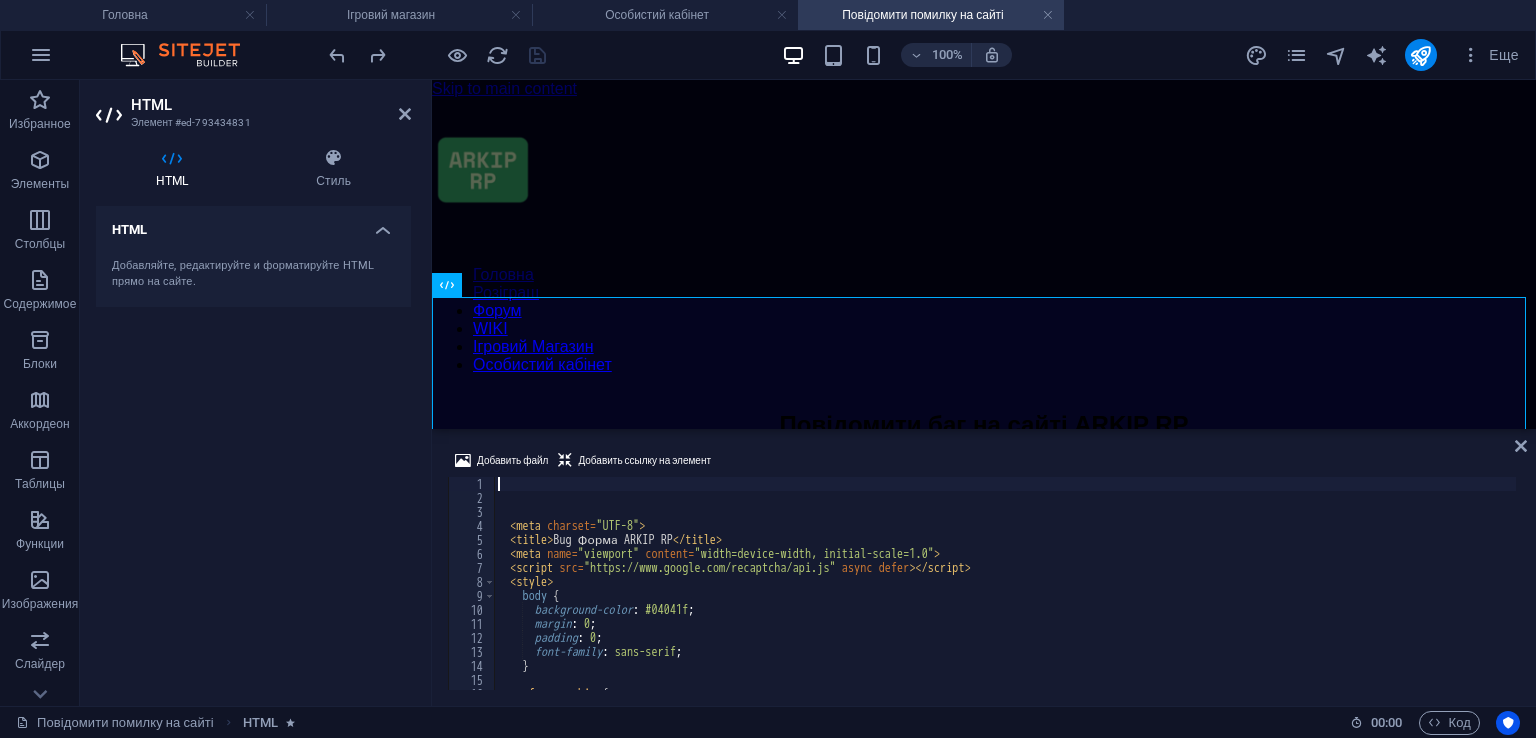 type on "<script src="https://www.google.com/recaptcha/api.js" async defer></script>" 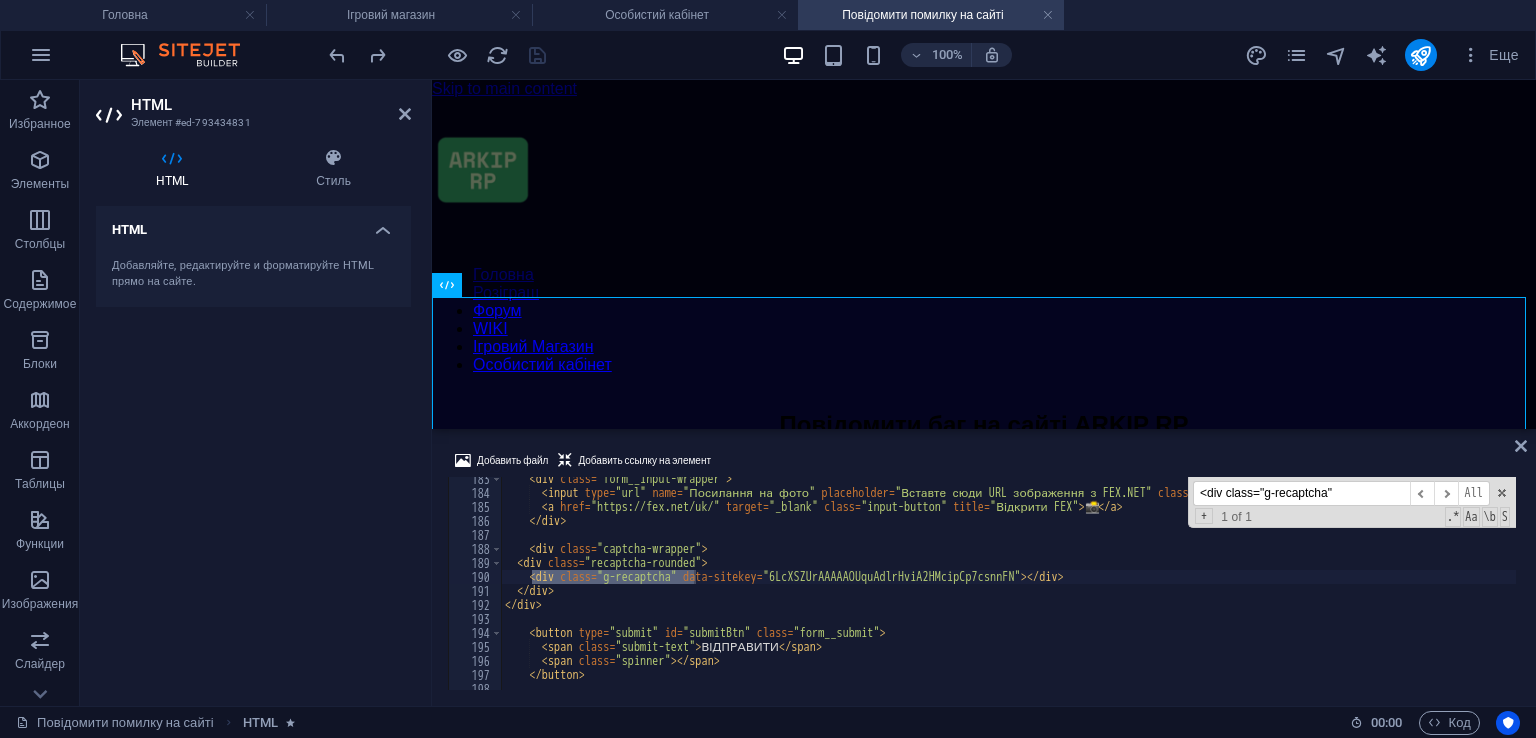 scroll, scrollTop: 2553, scrollLeft: 0, axis: vertical 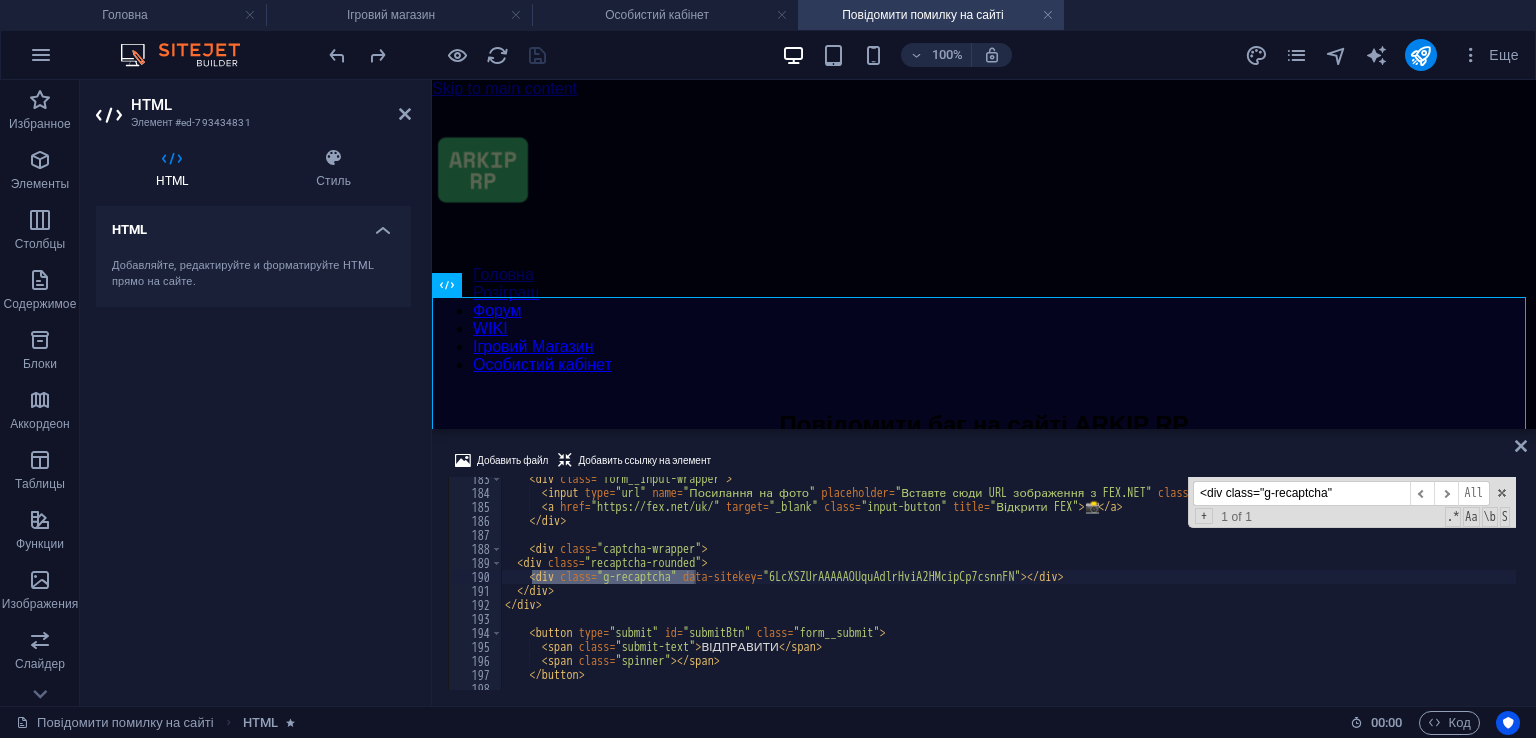 click on "< div   class = "form__input-wrapper" >         < input   type = "url"   name = "Посилання на фото"   placeholder = "Вставте сюди URL зображення з FEX.NET"   class = "form__input with-button"   required = "" >         < a   href = "https://fex.net/uk/"   target = "_blank"   class = "input-button"   title = "Відкрити FEX" > 📸 < / a >      < / div >      < div   class = "captcha-wrapper" >    < div   class = "recaptcha-rounded" >      < div   class = "g-recaptcha"   data-sitekey = "6LcXSZUrAAAAAOUquAdlrHviA2HMcipCp7csnnFN" > < / div >    < / div > < / div >      < button   type = "submit"   id = "submitBtn"   class = "form__submit" >         < span   class = "submit-text" > ВІДПРАВИТИ < / span >         < span   class = "spinner" > < / span >      < / button >      < div   id = "statusMessage"   class = "form__status" > < / div >" at bounding box center [1008, 592] 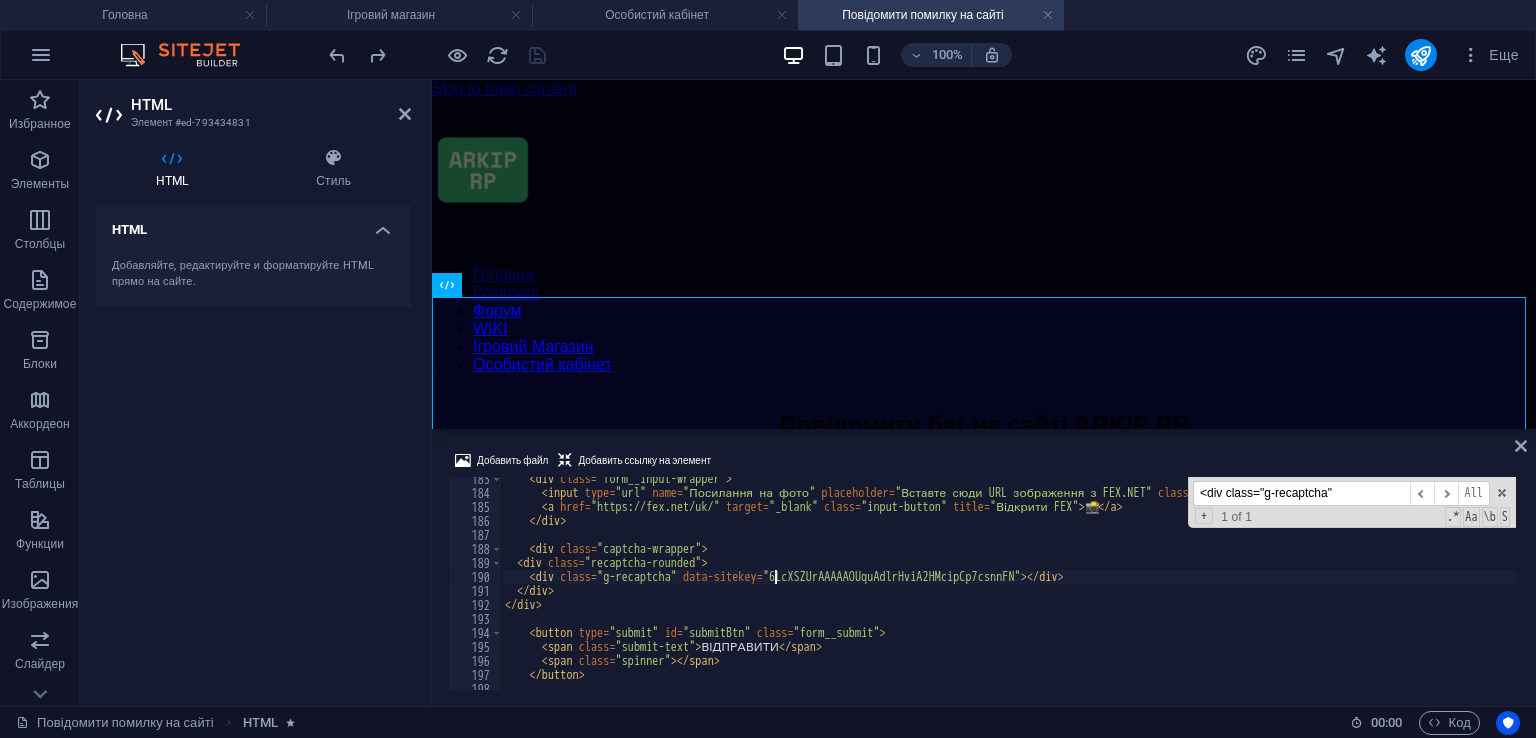 click on "< div   class = "form__input-wrapper" >         < input   type = "url"   name = "Посилання на фото"   placeholder = "Вставте сюди URL зображення з FEX.NET"   class = "form__input with-button"   required = "" >         < a   href = "https://fex.net/uk/"   target = "_blank"   class = "input-button"   title = "Відкрити FEX" > 📸 < / a >      < / div >      < div   class = "captcha-wrapper" >    < div   class = "recaptcha-rounded" >      < div   class = "g-recaptcha"   data-sitekey = "6LcXSZUrAAAAAOUquAdlrHviA2HMcipCp7csnnFN" > < / div >    < / div > < / div >      < button   type = "submit"   id = "submitBtn"   class = "form__submit" >         < span   class = "submit-text" > ВІДПРАВИТИ < / span >         < span   class = "spinner" > < / span >      < / button >      < div   id = "statusMessage"   class = "form__status" > < / div >" at bounding box center (1008, 592) 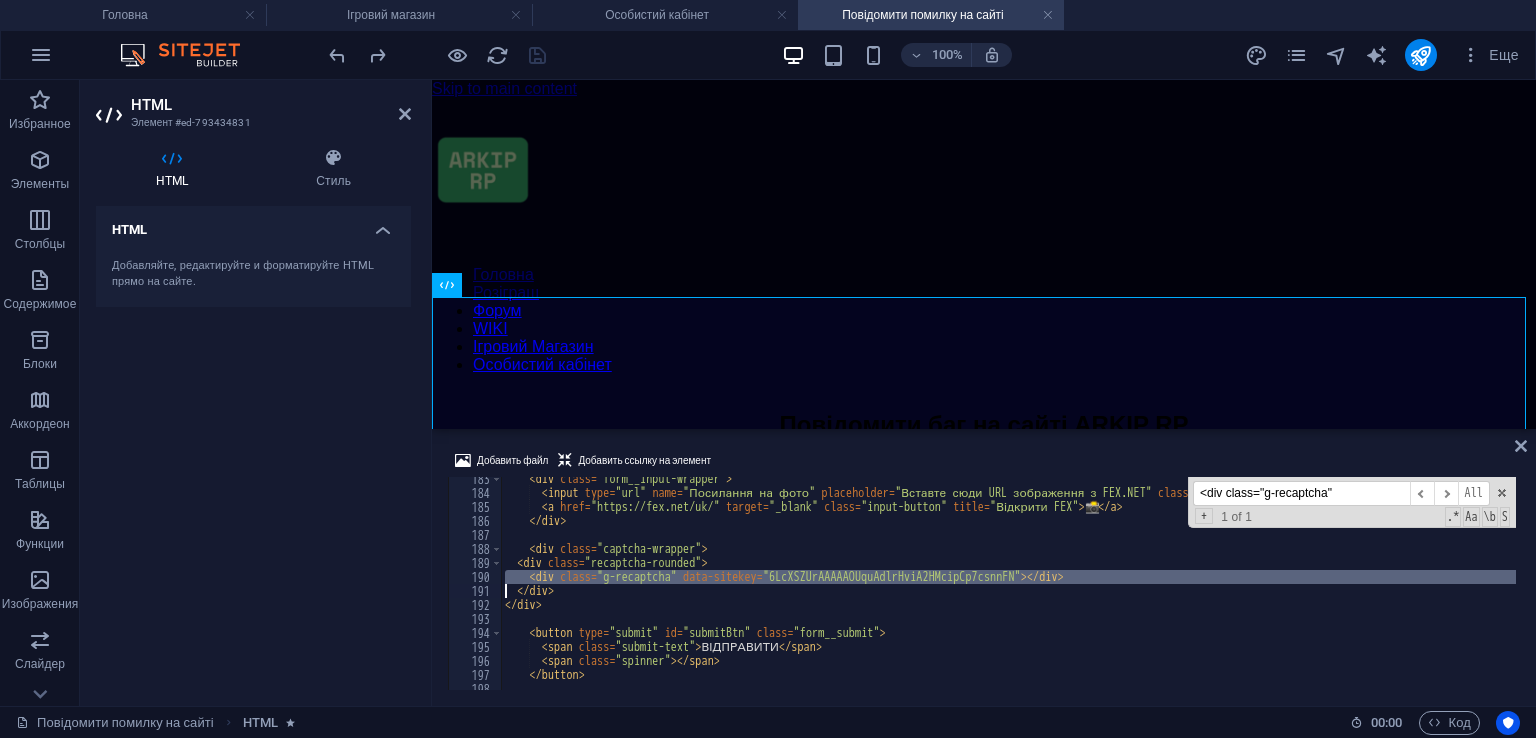 click on "< div   class = "form__input-wrapper" >         < input   type = "url"   name = "Посилання на фото"   placeholder = "Вставте сюди URL зображення з FEX.NET"   class = "form__input with-button"   required = "" >         < a   href = "https://fex.net/uk/"   target = "_blank"   class = "input-button"   title = "Відкрити FEX" > 📸 < / a >      < / div >      < div   class = "captcha-wrapper" >    < div   class = "recaptcha-rounded" >      < div   class = "g-recaptcha"   data-sitekey = "6LcXSZUrAAAAAOUquAdlrHviA2HMcipCp7csnnFN" > < / div >    < / div > < / div >      < button   type = "submit"   id = "submitBtn"   class = "form__submit" >         < span   class = "submit-text" > ВІДПРАВИТИ < / span >         < span   class = "spinner" > < / span >      < / button >      < div   id = "statusMessage"   class = "form__status" > < / div >" at bounding box center [1008, 592] 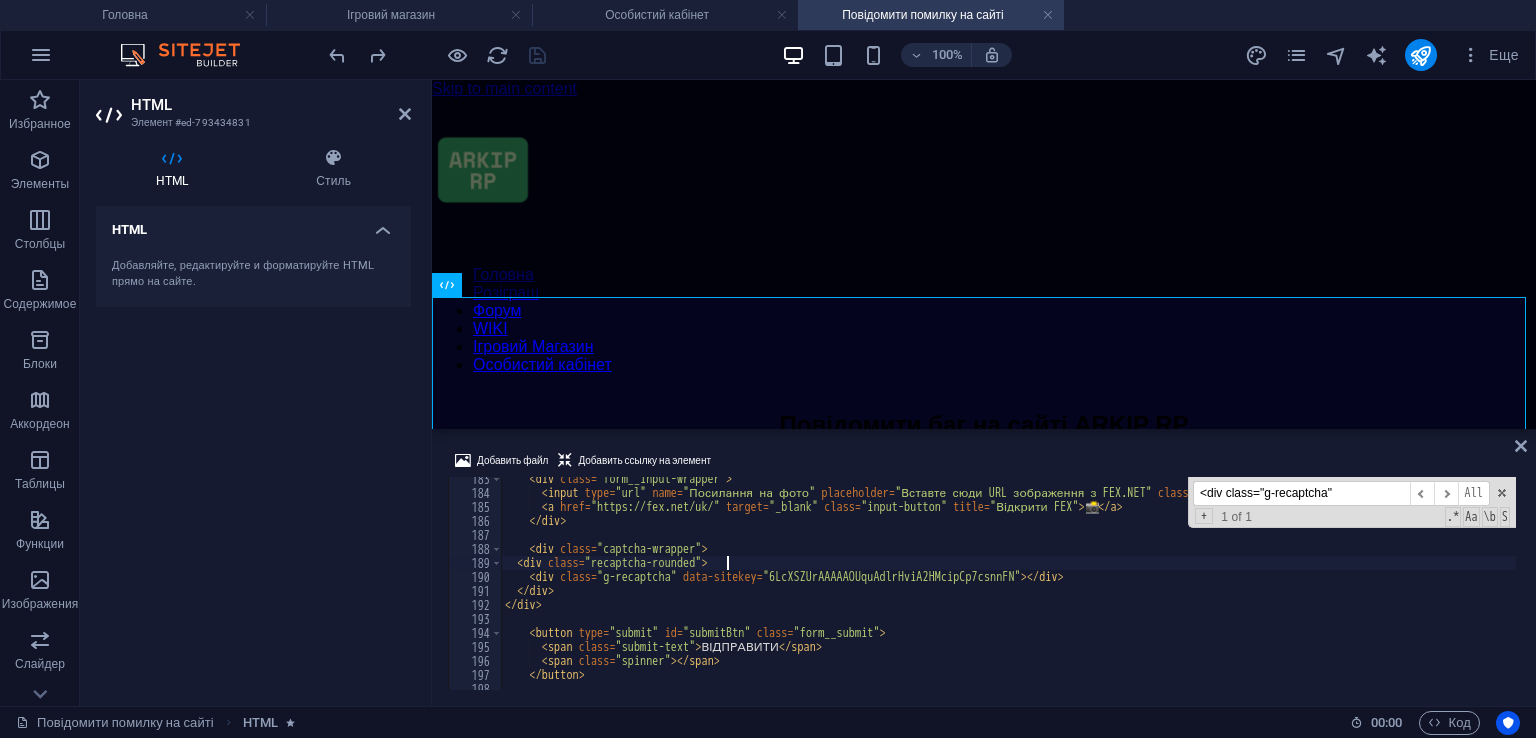 click on "< div   class = "form__input-wrapper" >         < input   type = "url"   name = "Посилання на фото"   placeholder = "Вставте сюди URL зображення з FEX.NET"   class = "form__input with-button"   required = "" >         < a   href = "https://fex.net/uk/"   target = "_blank"   class = "input-button"   title = "Відкрити FEX" > 📸 < / a >      < / div >      < div   class = "captcha-wrapper" >    < div   class = "recaptcha-rounded" >      < div   class = "g-recaptcha"   data-sitekey = "6LcXSZUrAAAAAOUquAdlrHviA2HMcipCp7csnnFN" > < / div >    < / div > < / div >      < button   type = "submit"   id = "submitBtn"   class = "form__submit" >         < span   class = "submit-text" > ВІДПРАВИТИ < / span >         < span   class = "spinner" > < / span >      < / button >      < div   id = "statusMessage"   class = "form__status" > < / div >" at bounding box center [1008, 592] 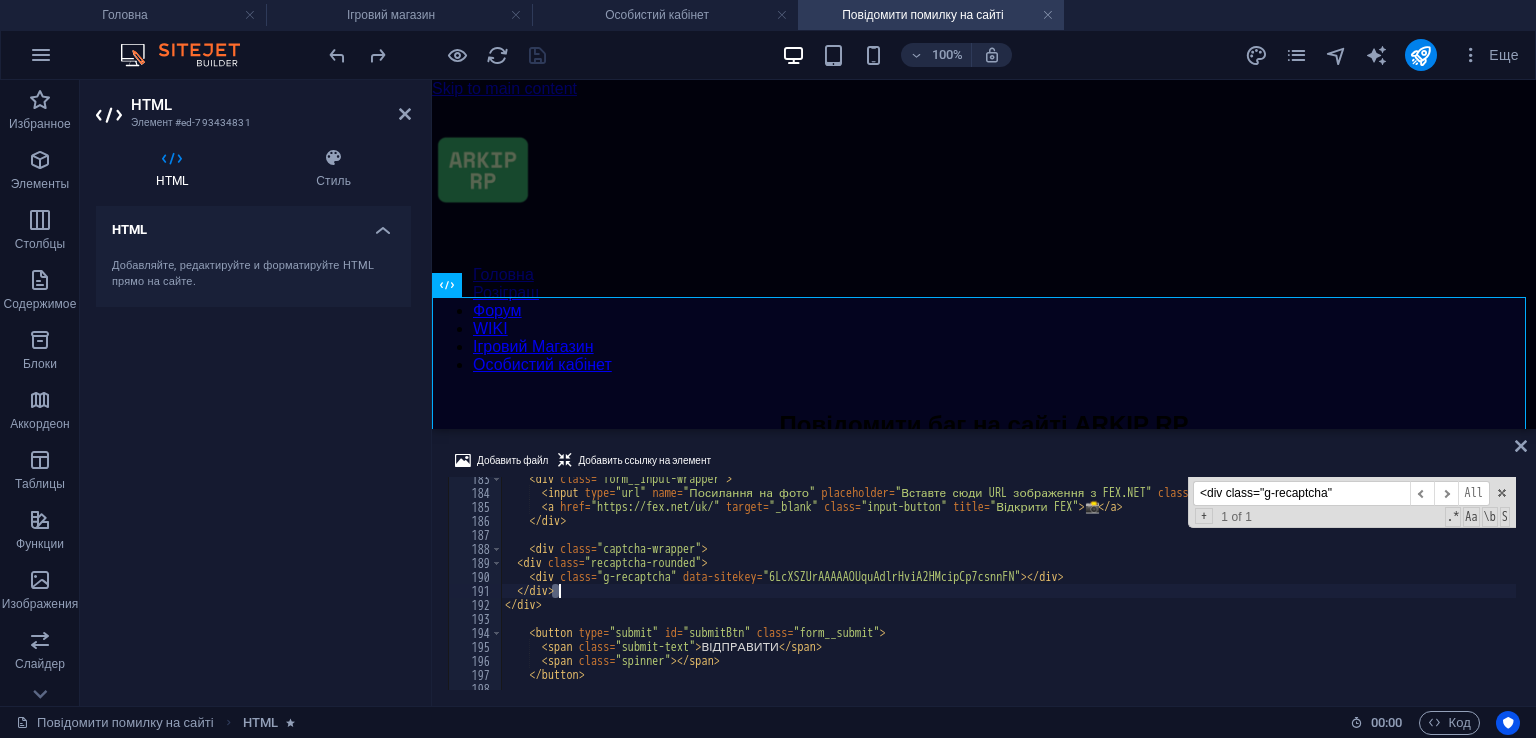 click on "< div   class = "form__input-wrapper" >         < input   type = "url"   name = "Посилання на фото"   placeholder = "Вставте сюди URL зображення з FEX.NET"   class = "form__input with-button"   required = "" >         < a   href = "https://fex.net/uk/"   target = "_blank"   class = "input-button"   title = "Відкрити FEX" > 📸 < / a >      < / div >      < div   class = "captcha-wrapper" >    < div   class = "recaptcha-rounded" >      < div   class = "g-recaptcha"   data-sitekey = "6LcXSZUrAAAAAOUquAdlrHviA2HMcipCp7csnnFN" > < / div >    < / div > < / div >      < button   type = "submit"   id = "submitBtn"   class = "form__submit" >         < span   class = "submit-text" > ВІДПРАВИТИ < / span >         < span   class = "spinner" > < / span >      < / button >      < div   id = "statusMessage"   class = "form__status" > < / div >" at bounding box center (1008, 592) 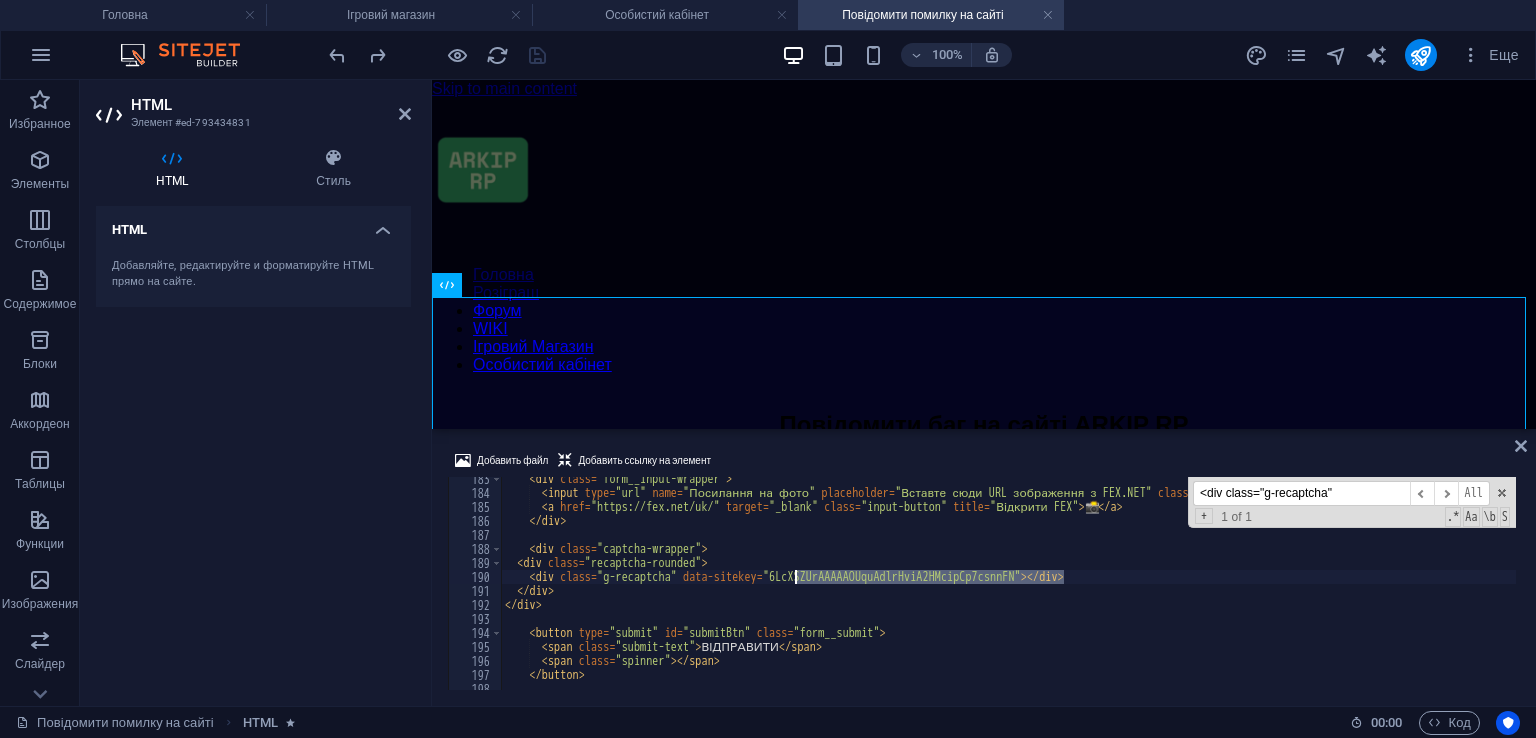 click on "< div   class = "form__input-wrapper" >         < input   type = "url"   name = "Посилання на фото"   placeholder = "Вставте сюди URL зображення з FEX.NET"   class = "form__input with-button"   required = "" >         < a   href = "https://fex.net/uk/"   target = "_blank"   class = "input-button"   title = "Відкрити FEX" > 📸 < / a >      < / div >      < div   class = "captcha-wrapper" >    < div   class = "recaptcha-rounded" >      < div   class = "g-recaptcha"   data-sitekey = "6LcXSZUrAAAAAOUquAdlrHviA2HMcipCp7csnnFN" > < / div >    < / div > < / div >      < button   type = "submit"   id = "submitBtn"   class = "form__submit" >         < span   class = "submit-text" > ВІДПРАВИТИ < / span >         < span   class = "spinner" > < / span >      < / button >      < div   id = "statusMessage"   class = "form__status" > < / div >" at bounding box center [1008, 592] 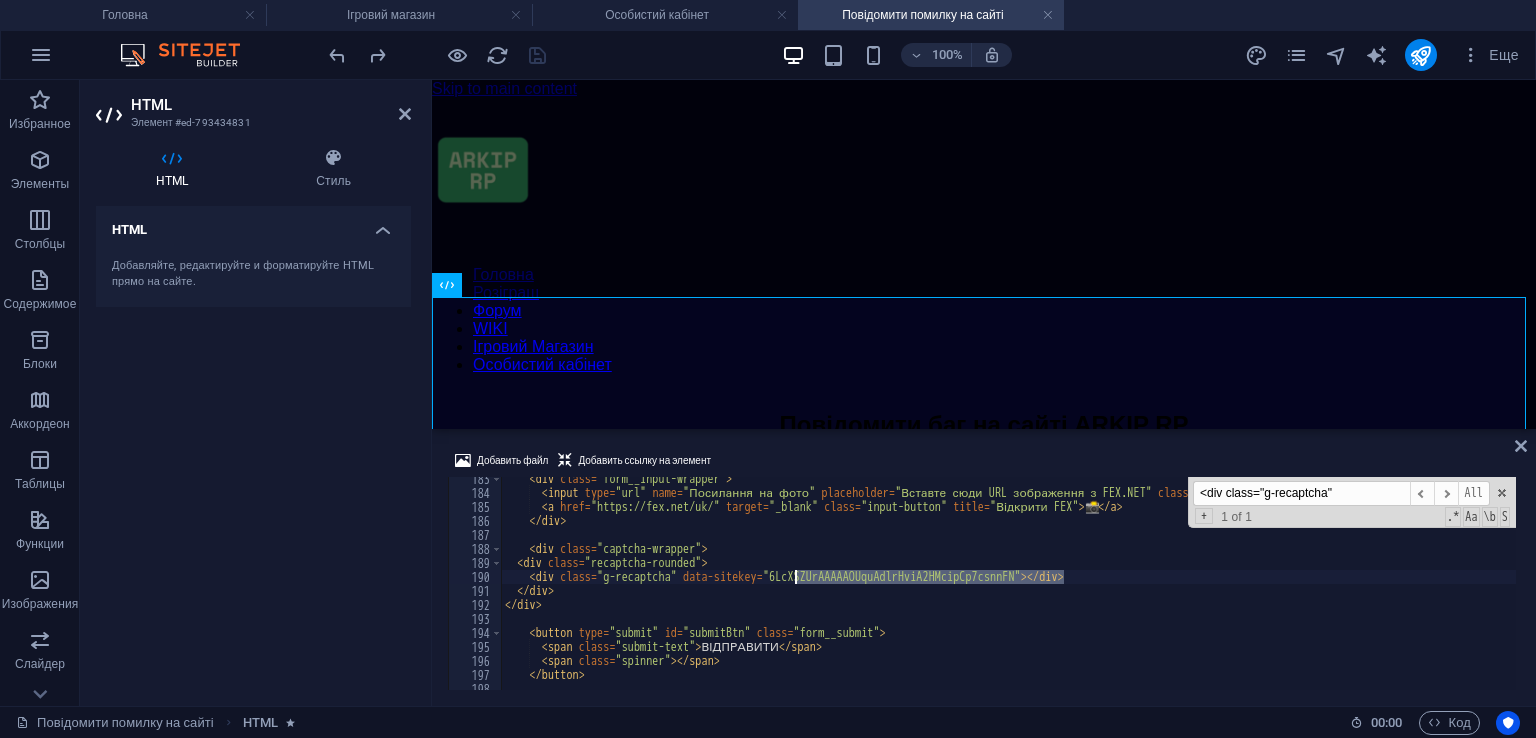click on "<div class="g-recaptcha" ​ ​ All Replace All + 1 of 1 .* Aa \b S" at bounding box center (1008, 583) 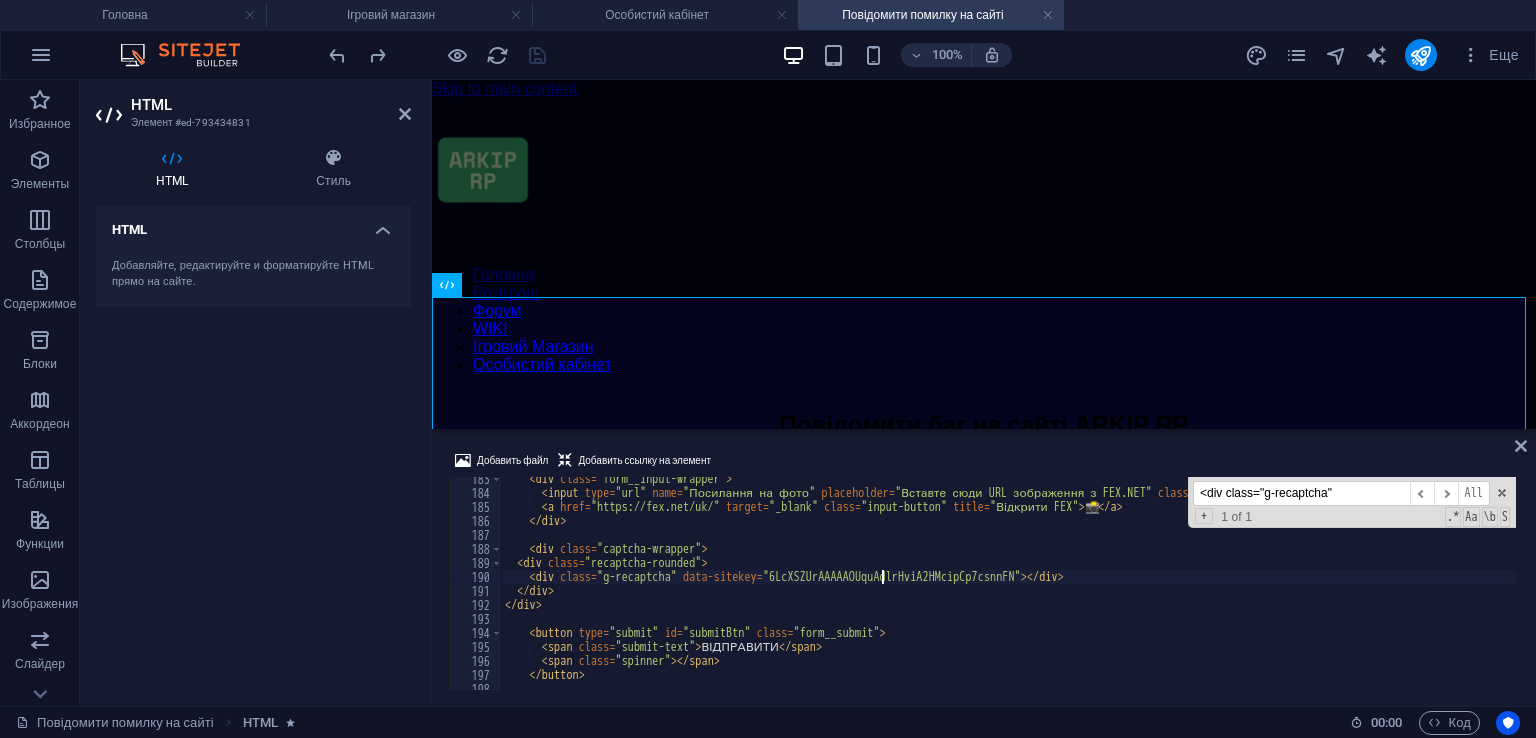 click on "< div   class = "form__input-wrapper" >         < input   type = "url"   name = "Посилання на фото"   placeholder = "Вставте сюди URL зображення з FEX.NET"   class = "form__input with-button"   required = "" >         < a   href = "https://fex.net/uk/"   target = "_blank"   class = "input-button"   title = "Відкрити FEX" > 📸 < / a >      < / div >      < div   class = "captcha-wrapper" >    < div   class = "recaptcha-rounded" >      < div   class = "g-recaptcha"   data-sitekey = "6LcXSZUrAAAAAOUquAdlrHviA2HMcipCp7csnnFN" > < / div >    < / div > < / div >      < button   type = "submit"   id = "submitBtn"   class = "form__submit" >         < span   class = "submit-text" > ВІДПРАВИТИ < / span >         < span   class = "spinner" > < / span >      < / button >      < div   id = "statusMessage"   class = "form__status" > < / div >" at bounding box center (1008, 592) 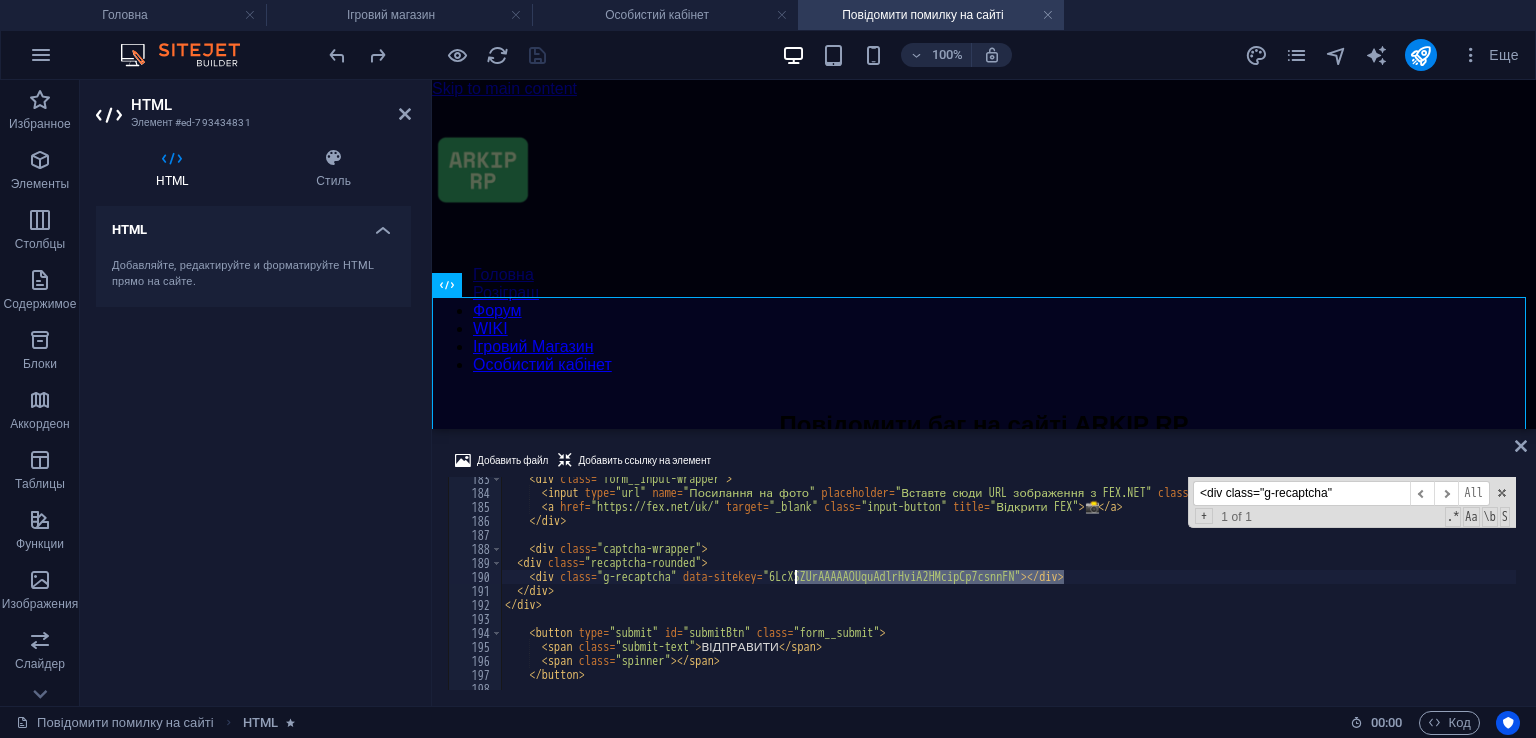 click on "< div   class = "form__input-wrapper" >         < input   type = "url"   name = "Посилання на фото"   placeholder = "Вставте сюди URL зображення з FEX.NET"   class = "form__input with-button"   required = "" >         < a   href = "https://fex.net/uk/"   target = "_blank"   class = "input-button"   title = "Відкрити FEX" > 📸 < / a >      < / div >      < div   class = "captcha-wrapper" >    < div   class = "recaptcha-rounded" >      < div   class = "g-recaptcha"   data-sitekey = "6LcXSZUrAAAAAOUquAdlrHviA2HMcipCp7csnnFN" > < / div >    < / div > < / div >      < button   type = "submit"   id = "submitBtn"   class = "form__submit" >         < span   class = "submit-text" > ВІДПРАВИТИ < / span >         < span   class = "spinner" > < / span >      < / button >      < div   id = "statusMessage"   class = "form__status" > < / div >" at bounding box center (1008, 592) 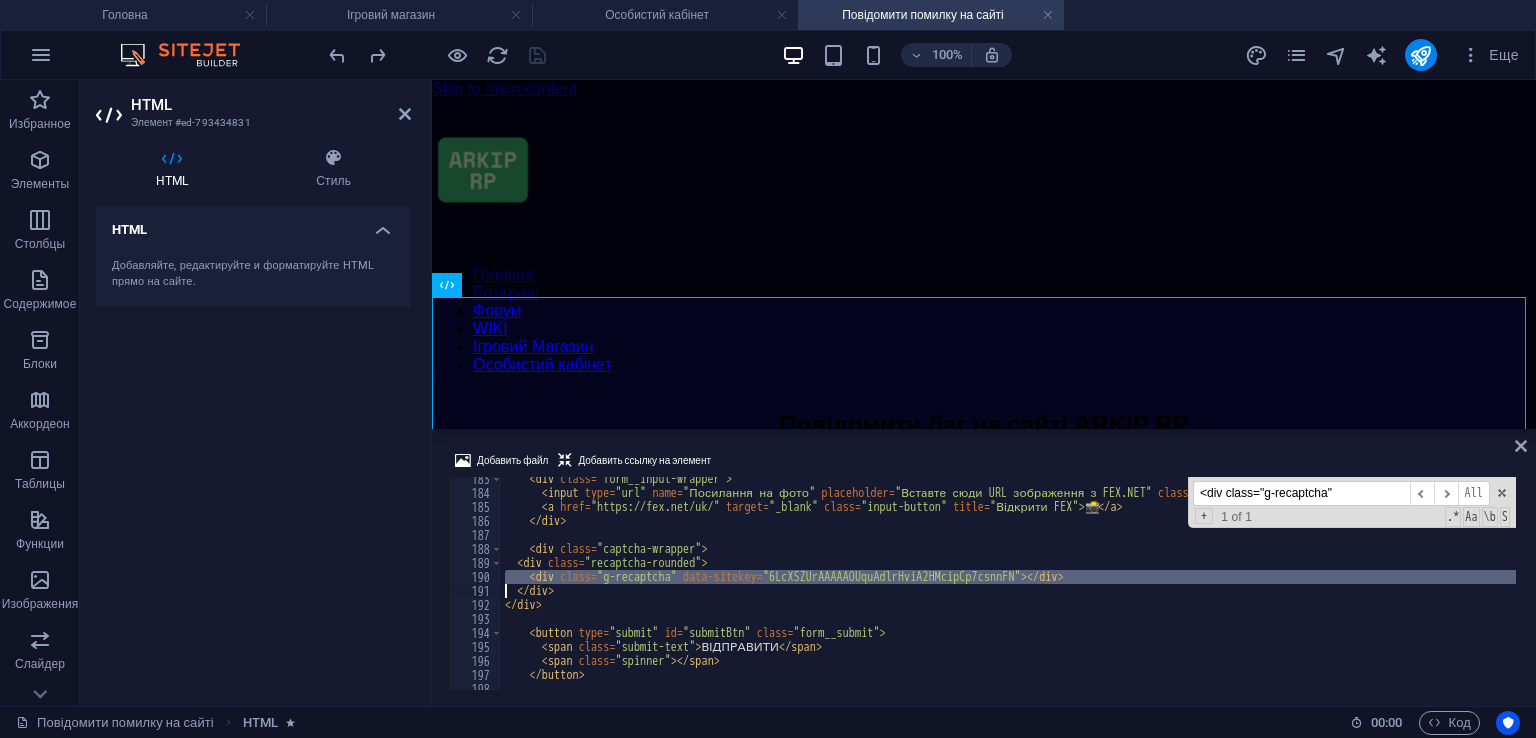 paste 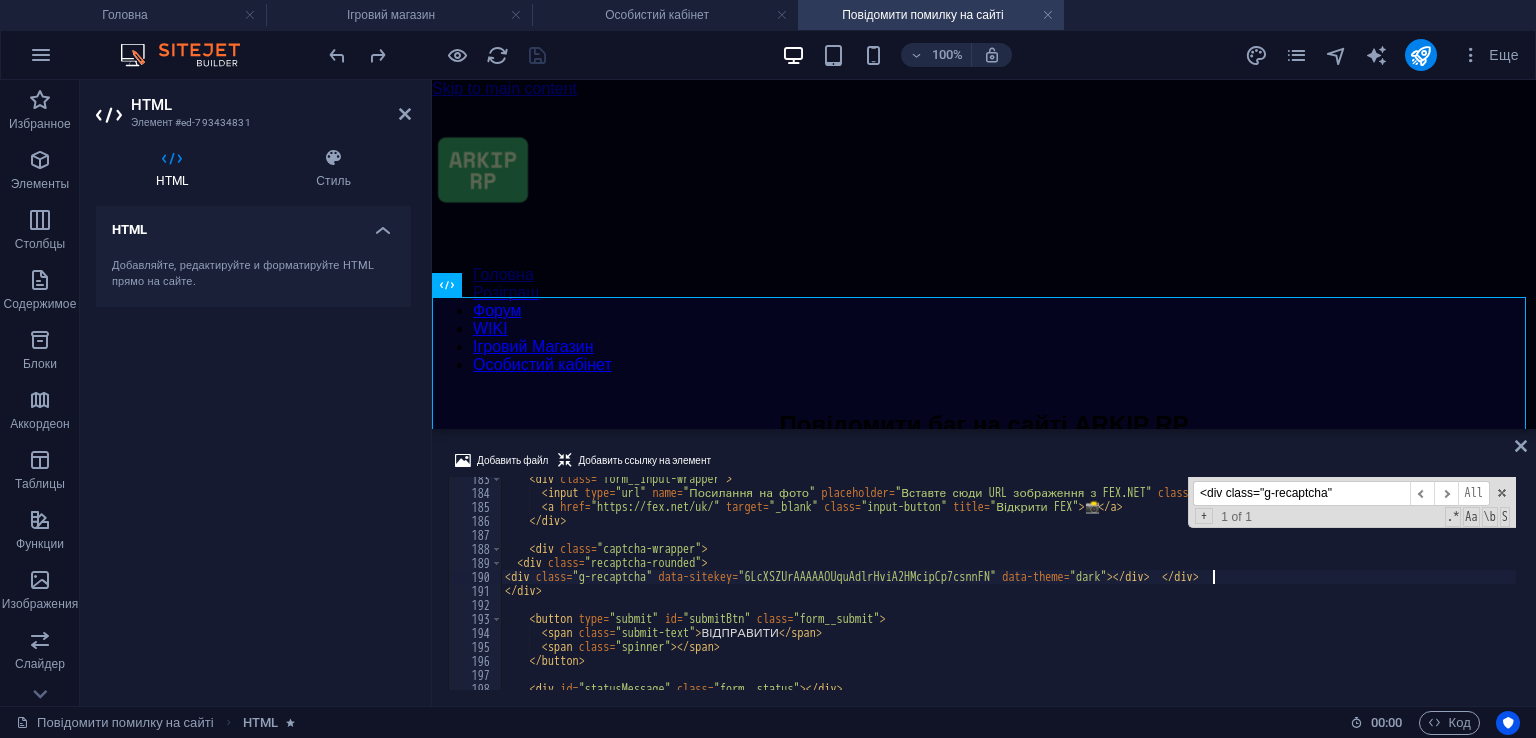 scroll, scrollTop: 0, scrollLeft: 0, axis: both 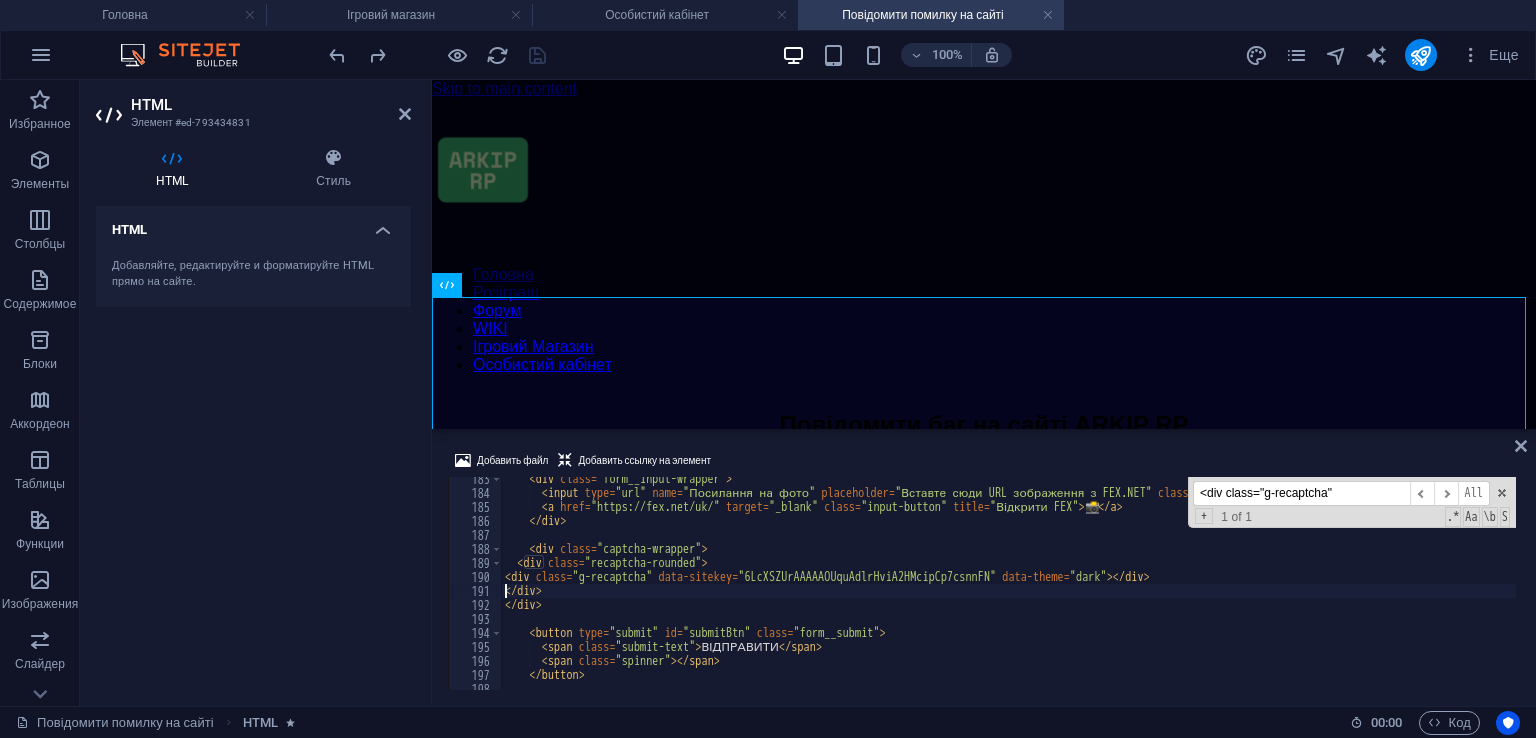 type on "</div>" 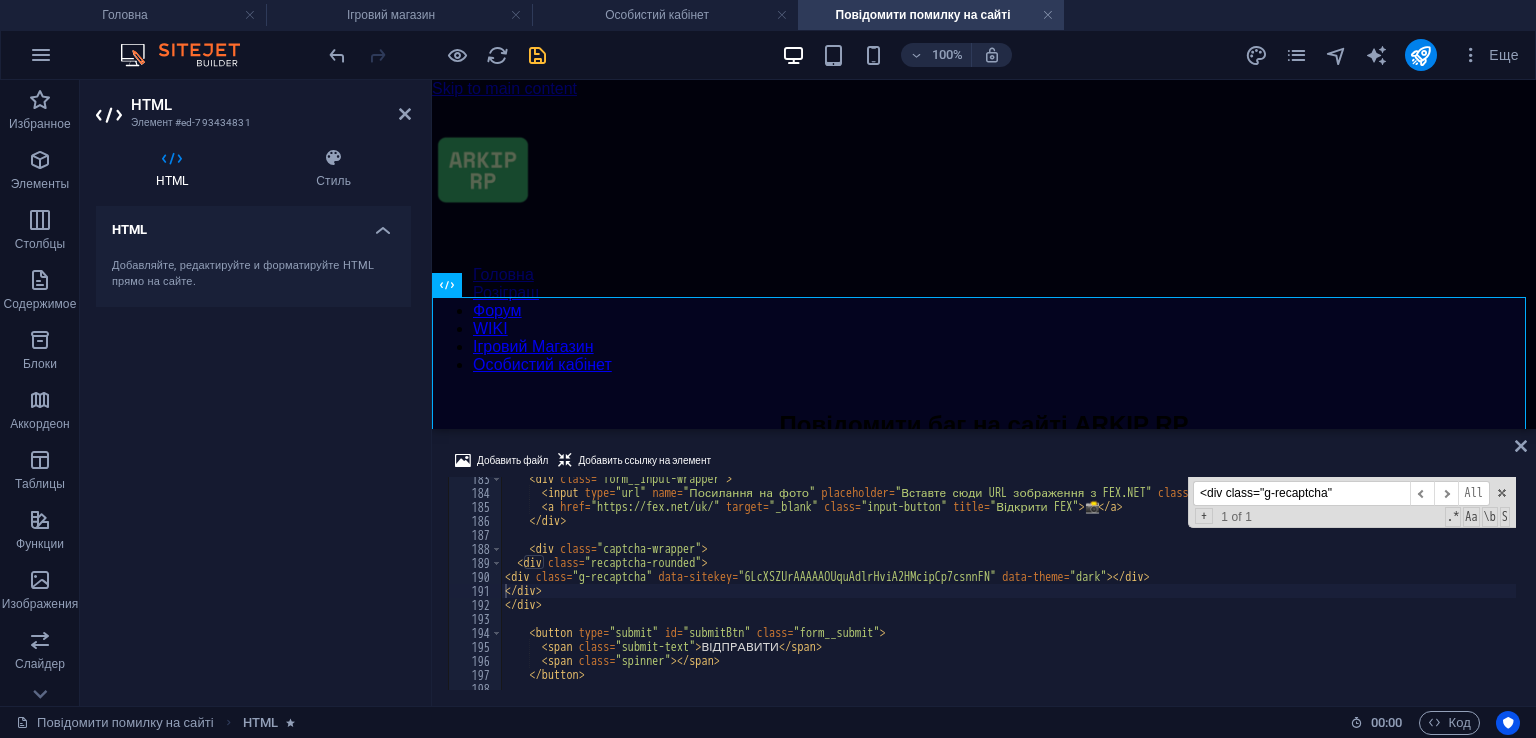 drag, startPoint x: 516, startPoint y: 57, endPoint x: 528, endPoint y: 57, distance: 12 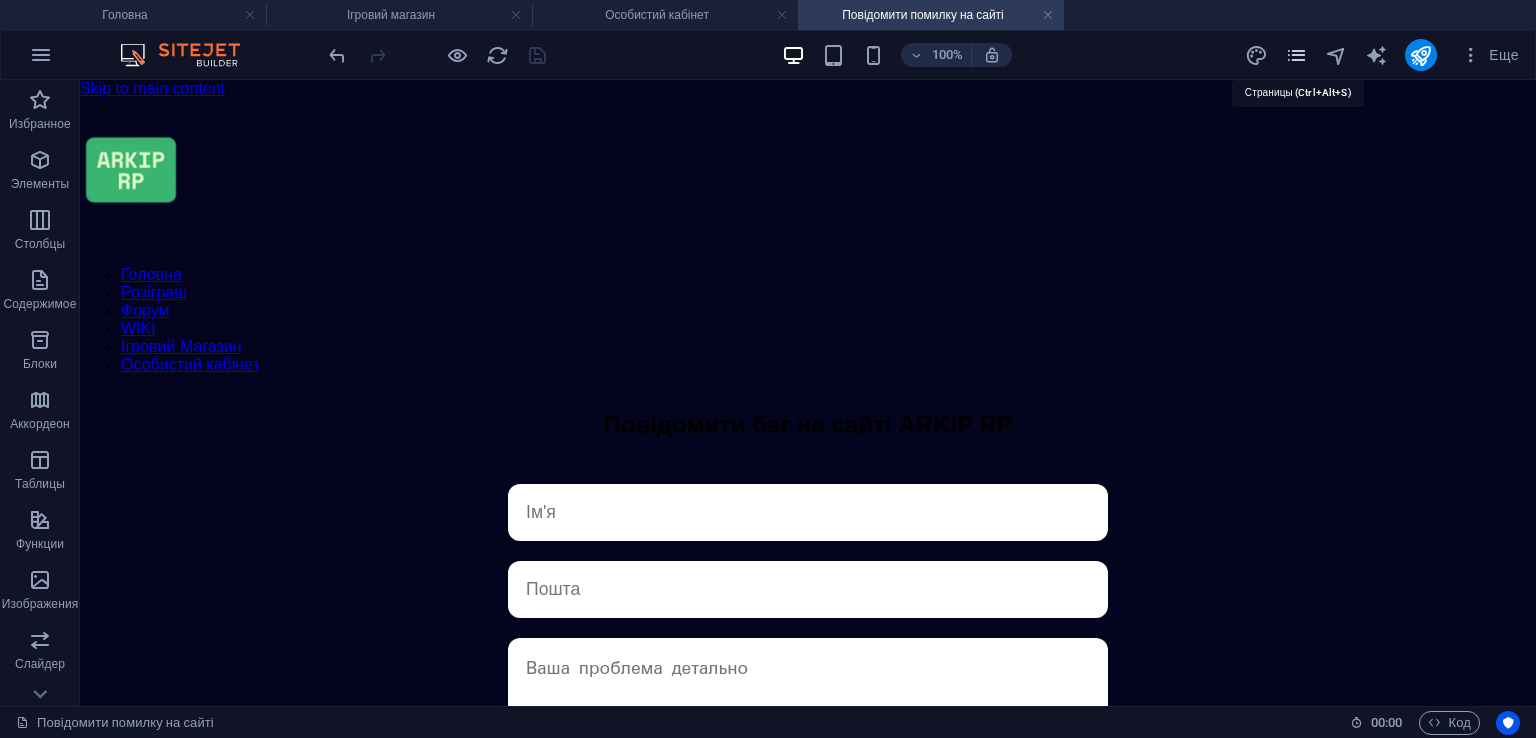 click at bounding box center [1296, 55] 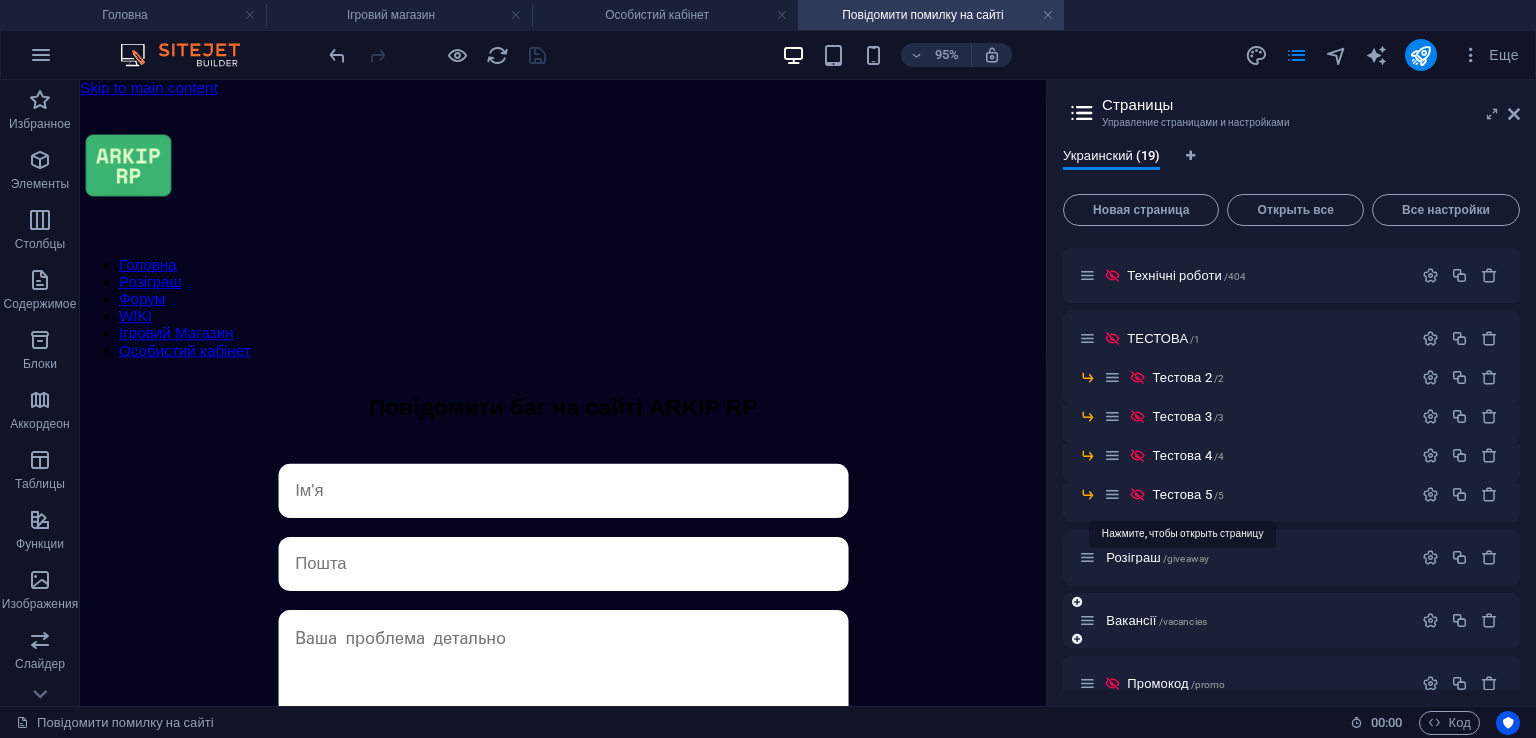 scroll, scrollTop: 652, scrollLeft: 0, axis: vertical 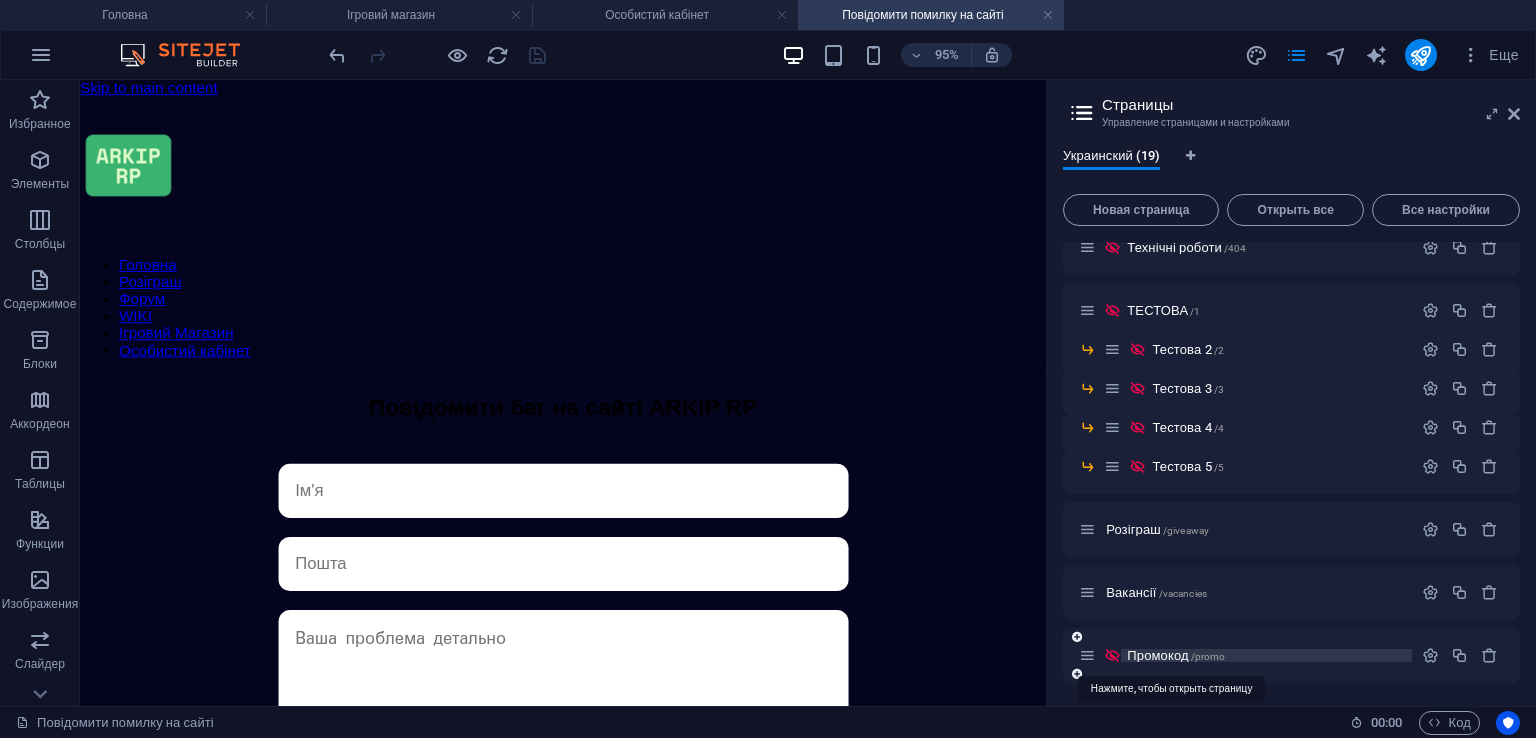 click on "Промокод /promo" at bounding box center [1176, 655] 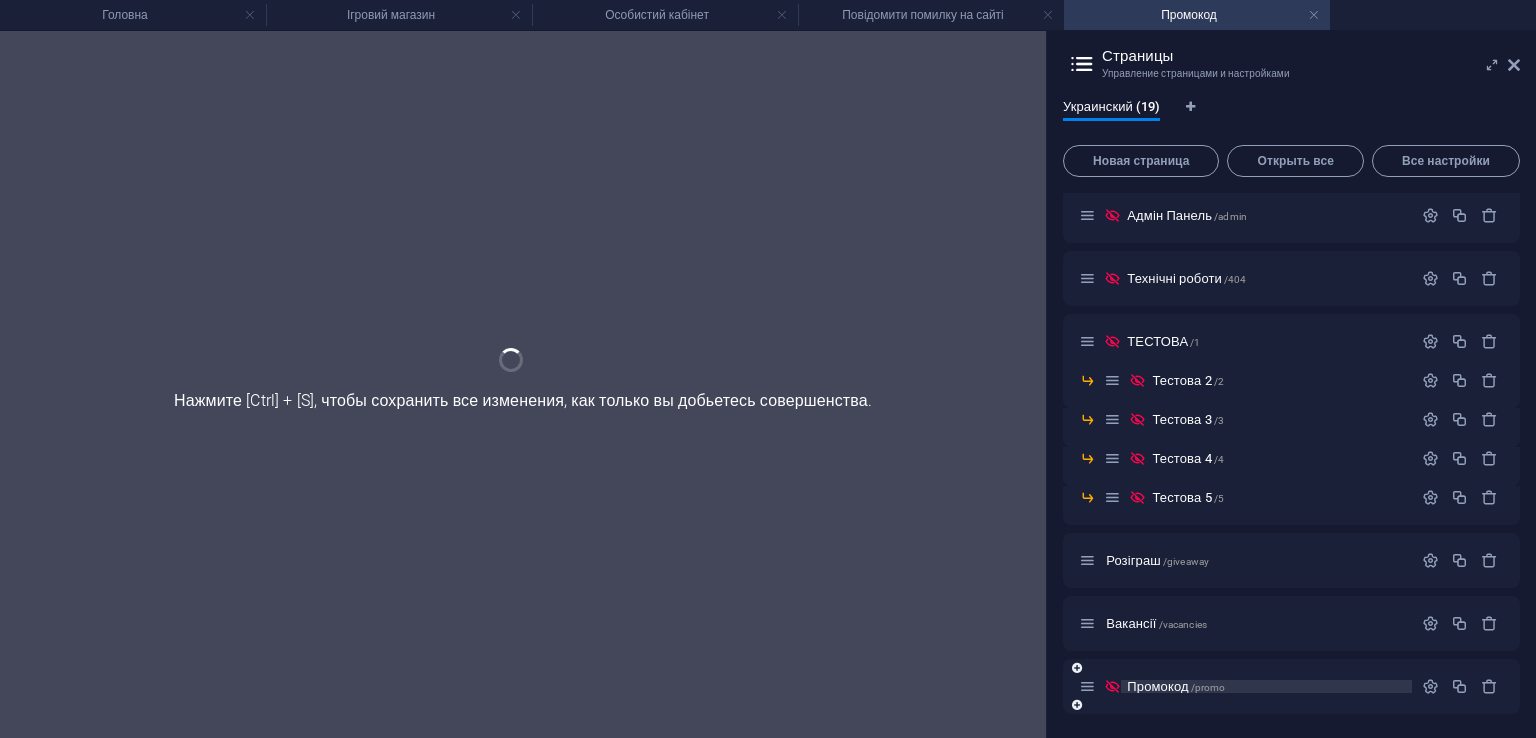 scroll, scrollTop: 572, scrollLeft: 0, axis: vertical 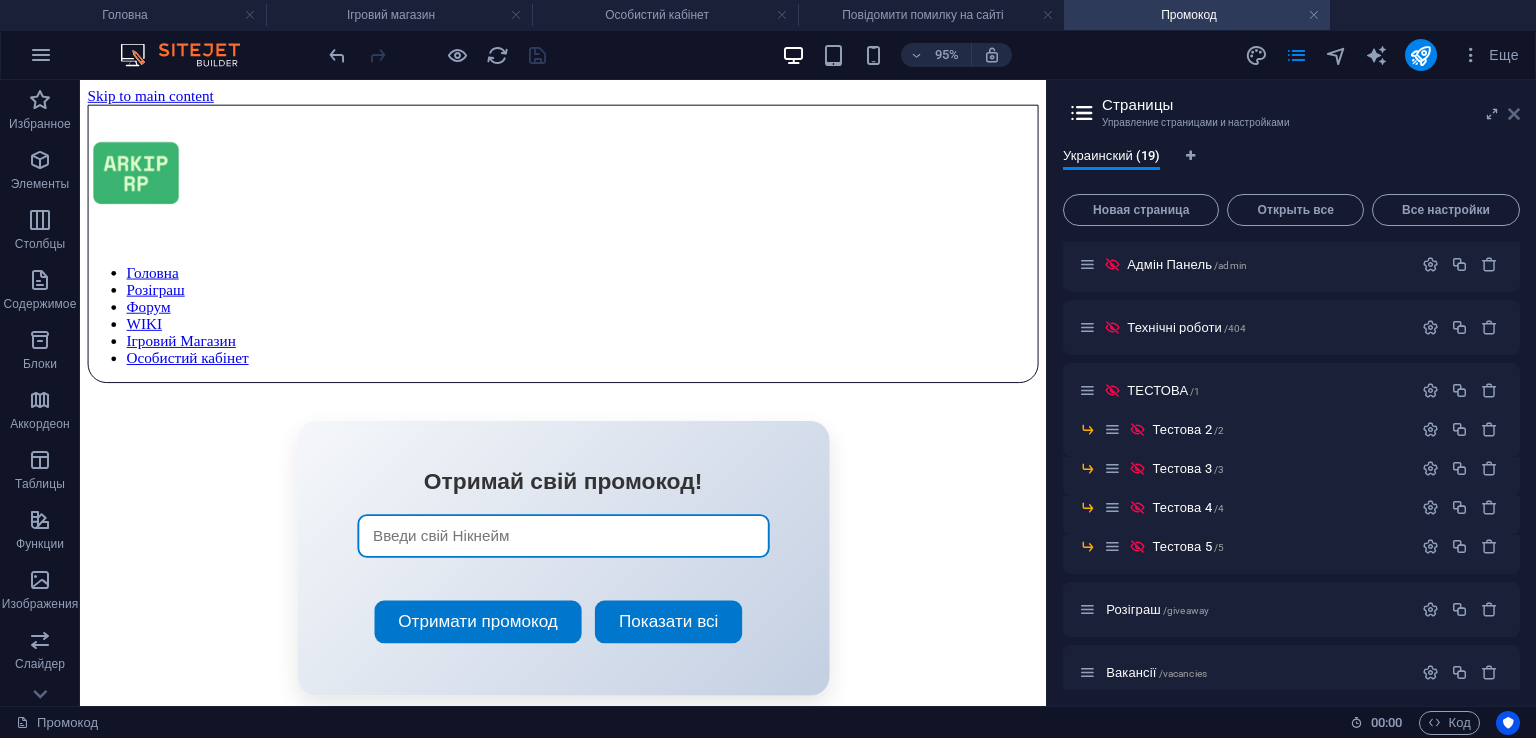 drag, startPoint x: 1511, startPoint y: 113, endPoint x: 1092, endPoint y: 192, distance: 426.38245 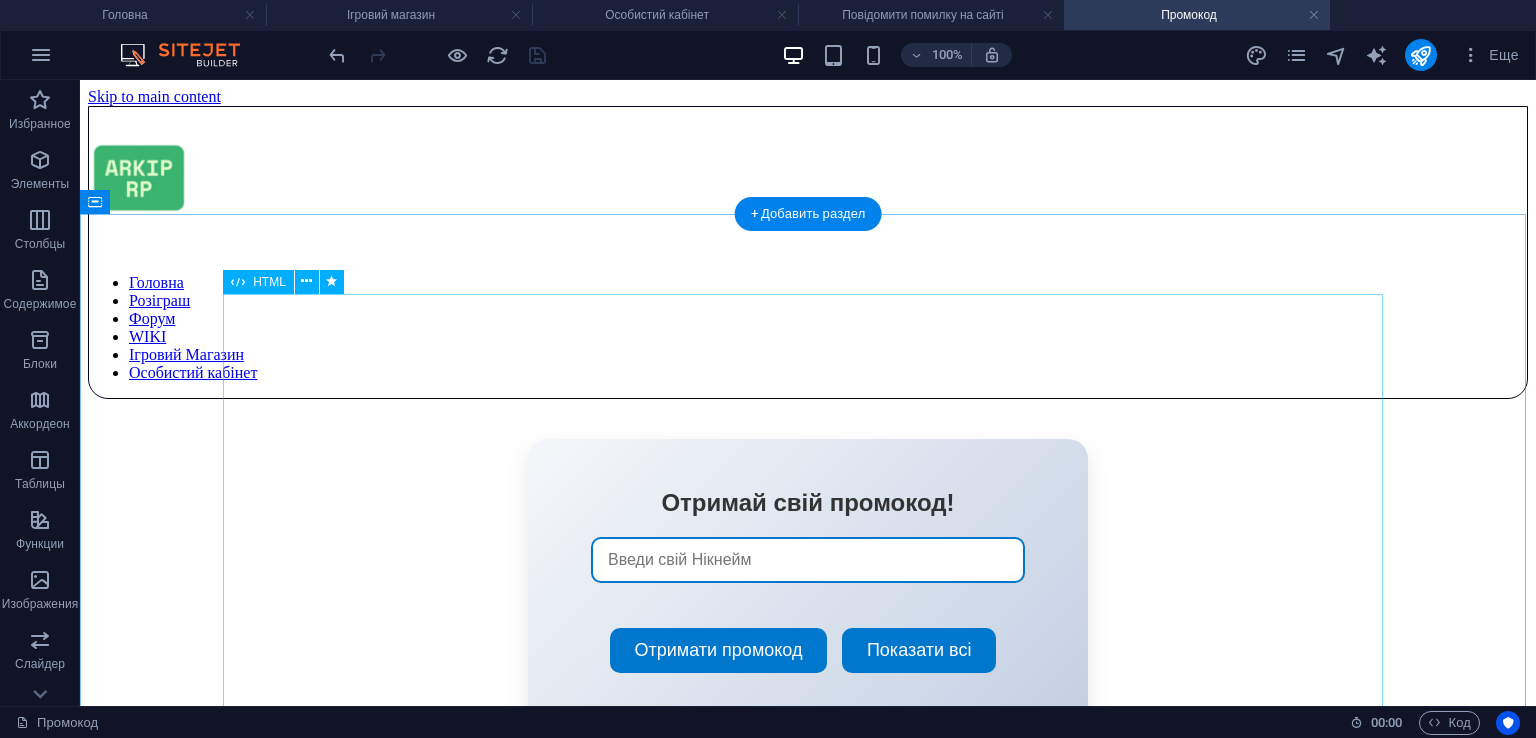 click on "Отримай свій промокод!
Отримати промокод
Показати всі
×
Збережені промокоди
# Промокод Дія" at bounding box center [808, 583] 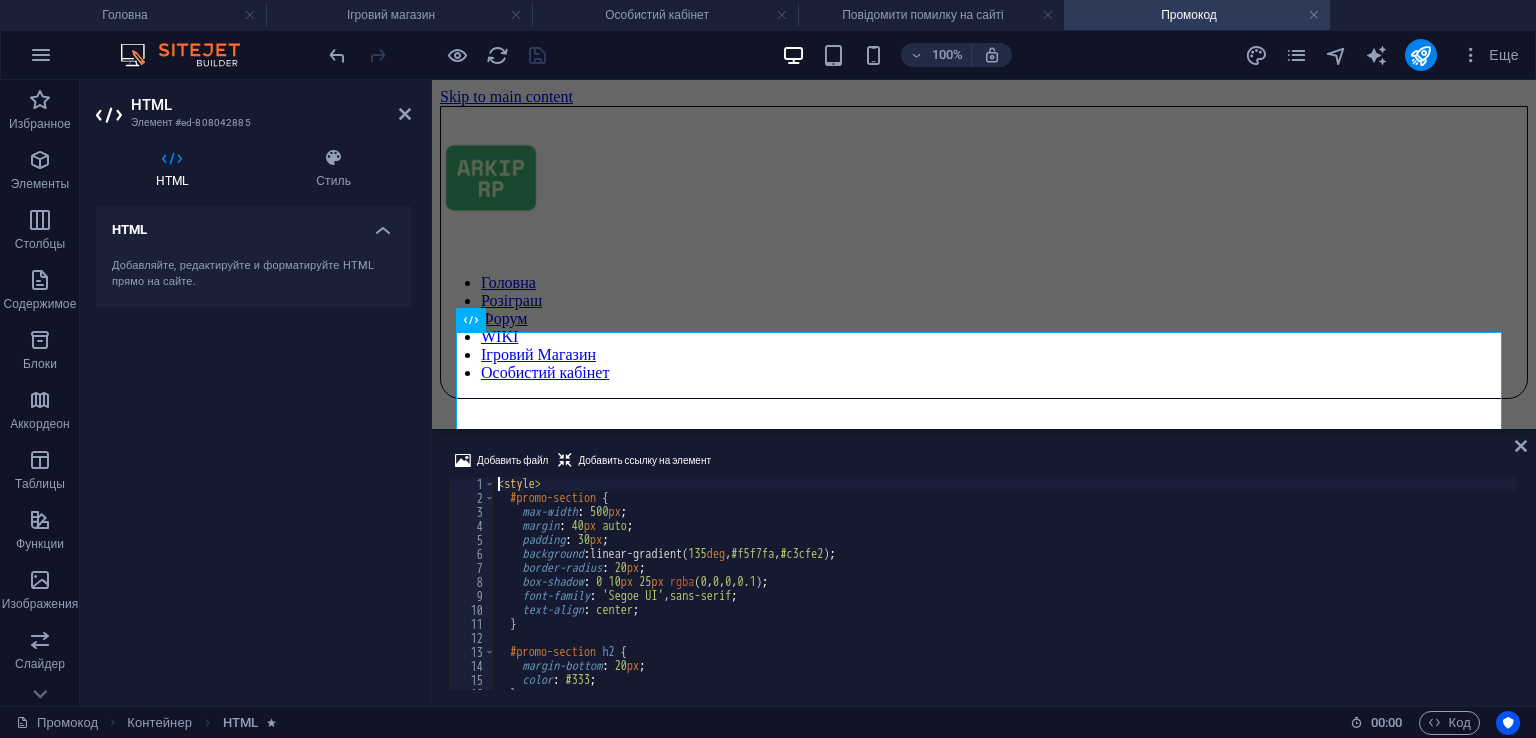 click on "< style >    #promo-section   {      max-width :   500 px ;      margin :   40 px   auto ;      padding :   30 px ;      background :  linear-gradient( 135 deg ,  #f5f7fa ,  #c3cfe2 ) ;      border-radius :   20 px ;      box-shadow :   0   10 px   25 px   rgba ( 0 ,  0 ,  0 ,  0.1 ) ;      font-family :   ' Segoe UI ' ,  sans-serif ;      text-align :   center ;    }    #promo-section   h2   {      margin-bottom :   20 px ;      color :   #333 ;    }" at bounding box center (1005, 597) 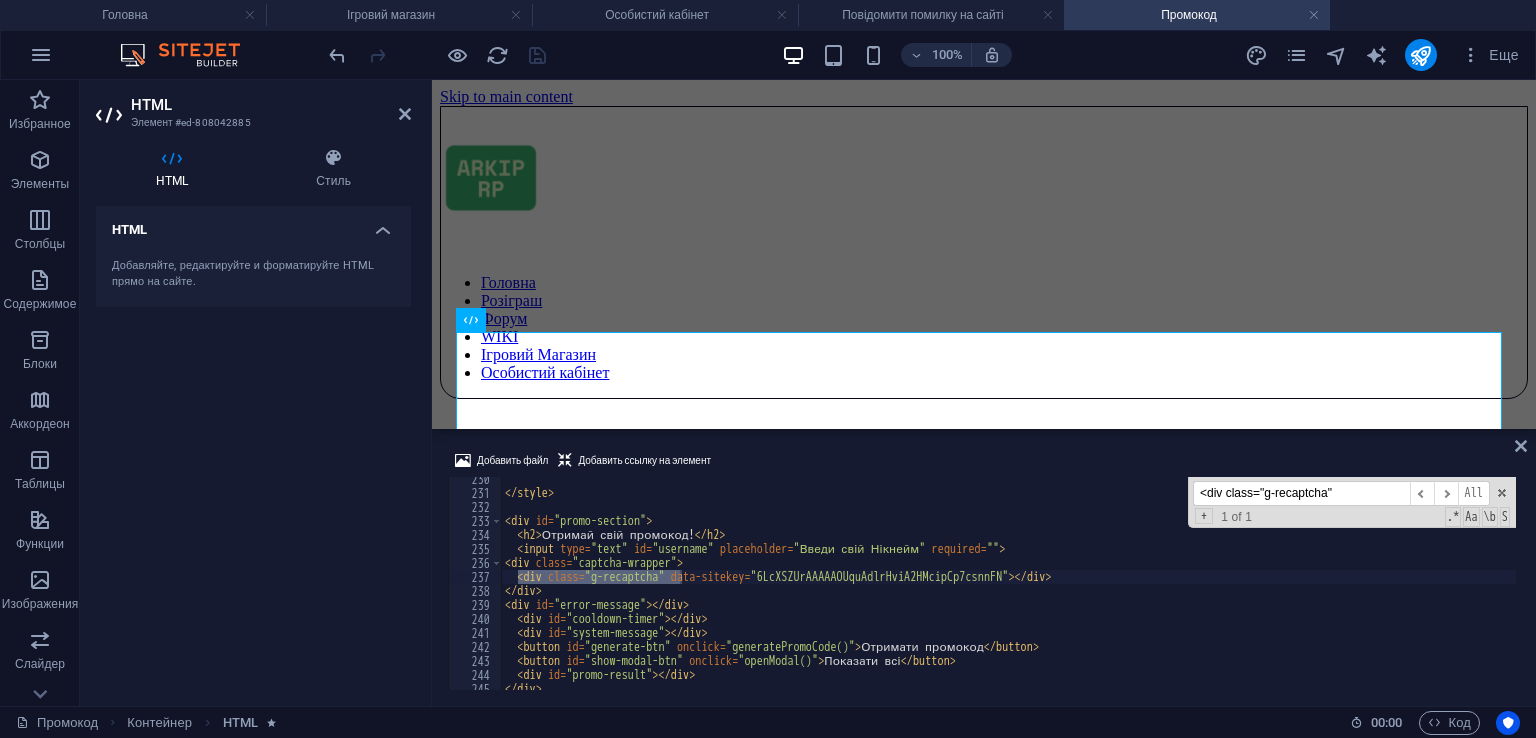 scroll, scrollTop: 3211, scrollLeft: 0, axis: vertical 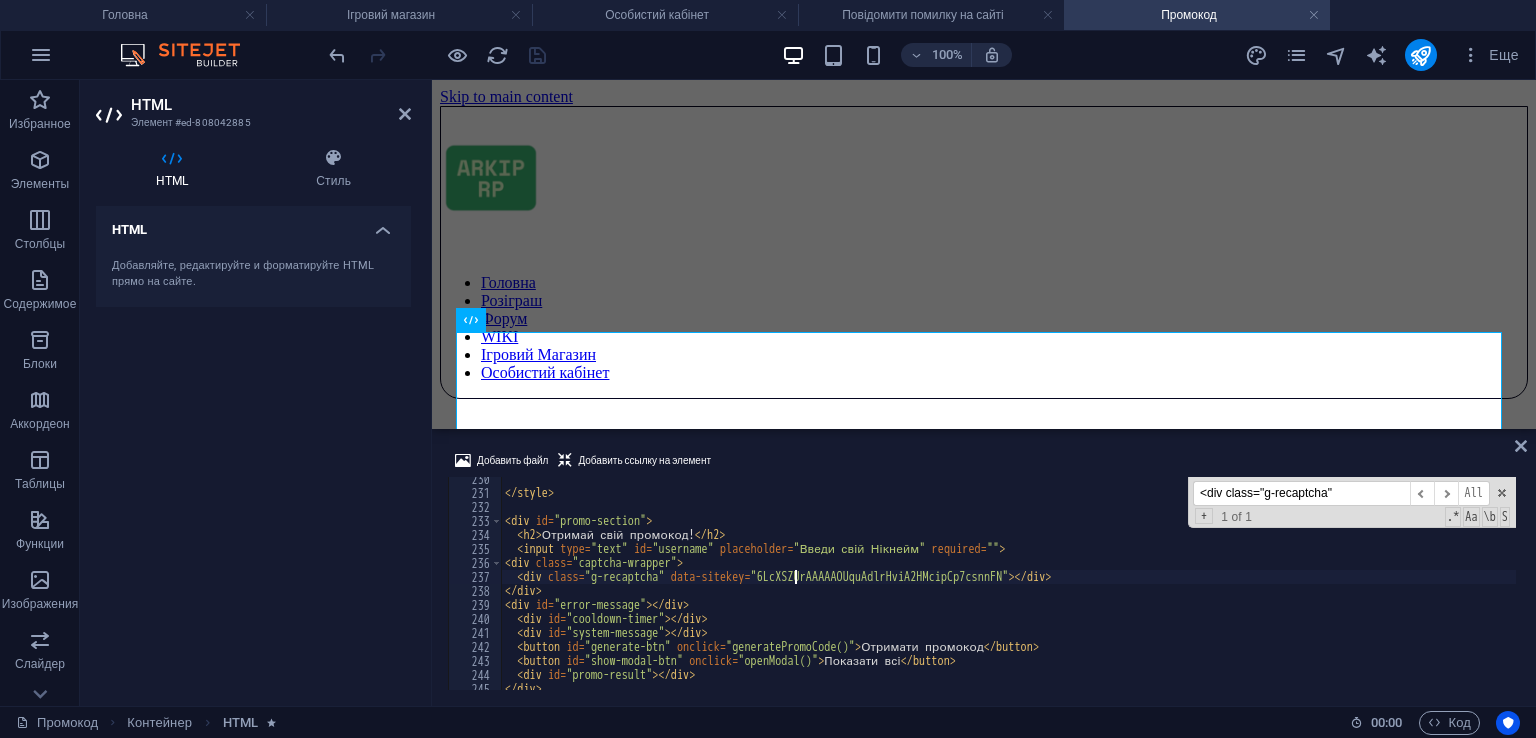 click on "< div id = "promo-section" >    < h2 > Отримай свій промокод! < / h2 >    < input type = "text" id = "username" placeholder = "Введи свій Нікнейм" required = "" > < div class = "captcha-wrapper" >    < div class = "g-recaptcha" data-sitekey = "6LcXSZUrAAAAAOUquAdlrHviA2HMcipCp7csnnFN" > < / div > < / div > < div   id = "error-message" > < / div >    < div   id = "cooldown-timer" > < / div >    < div   id = "system-message" > < / div >    < button   id = "generate-btn"   onclick = "generatePromoCode()" > Отримати промокод < / button >    < button   id = "show-modal-btn"   onclick = "openModal()" > Показати всі < / button >    < div   id = "promo-result" > < / div > < / div >" at bounding box center (1008, 592) 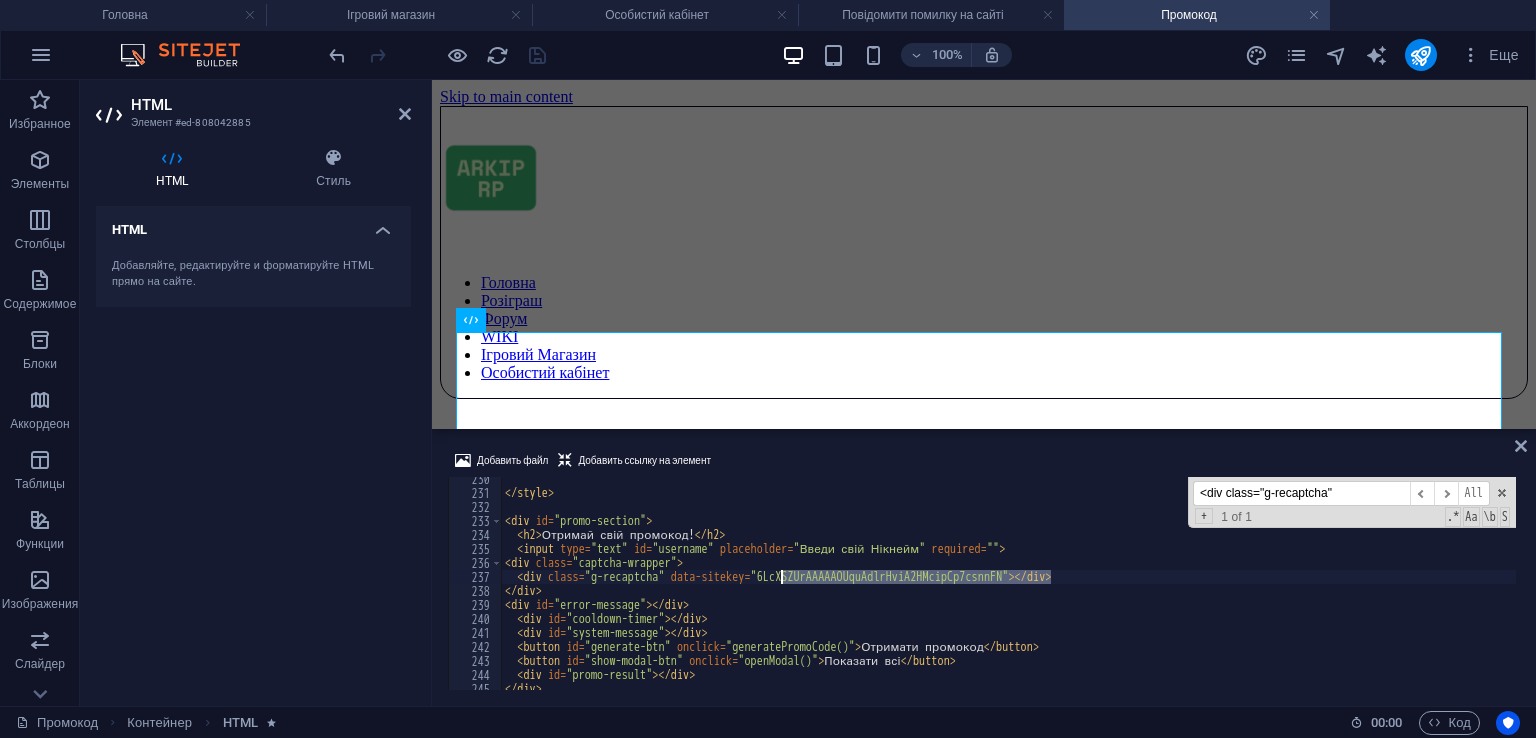 click on "< div id = "promo-section" >    < h2 > Отримай свій промокод! < / h2 >    < input type = "text" id = "username" placeholder = "Введи свій Нікнейм" required = "" > < div class = "captcha-wrapper" >    < div class = "g-recaptcha" data-sitekey = "6LcXSZUrAAAAAOUquAdlrHviA2HMcipCp7csnnFN" > < / div > < / div > < div   id = "error-message" > < / div >    < div   id = "cooldown-timer" > < / div >    < div   id = "system-message" > < / div >    < button   id = "generate-btn"   onclick = "generatePromoCode()" > Отримати промокод < / button >    < button   id = "show-modal-btn"   onclick = "openModal()" > Показати всі < / button >    < div   id = "promo-result" > < / div > < / div >" at bounding box center (1008, 592) 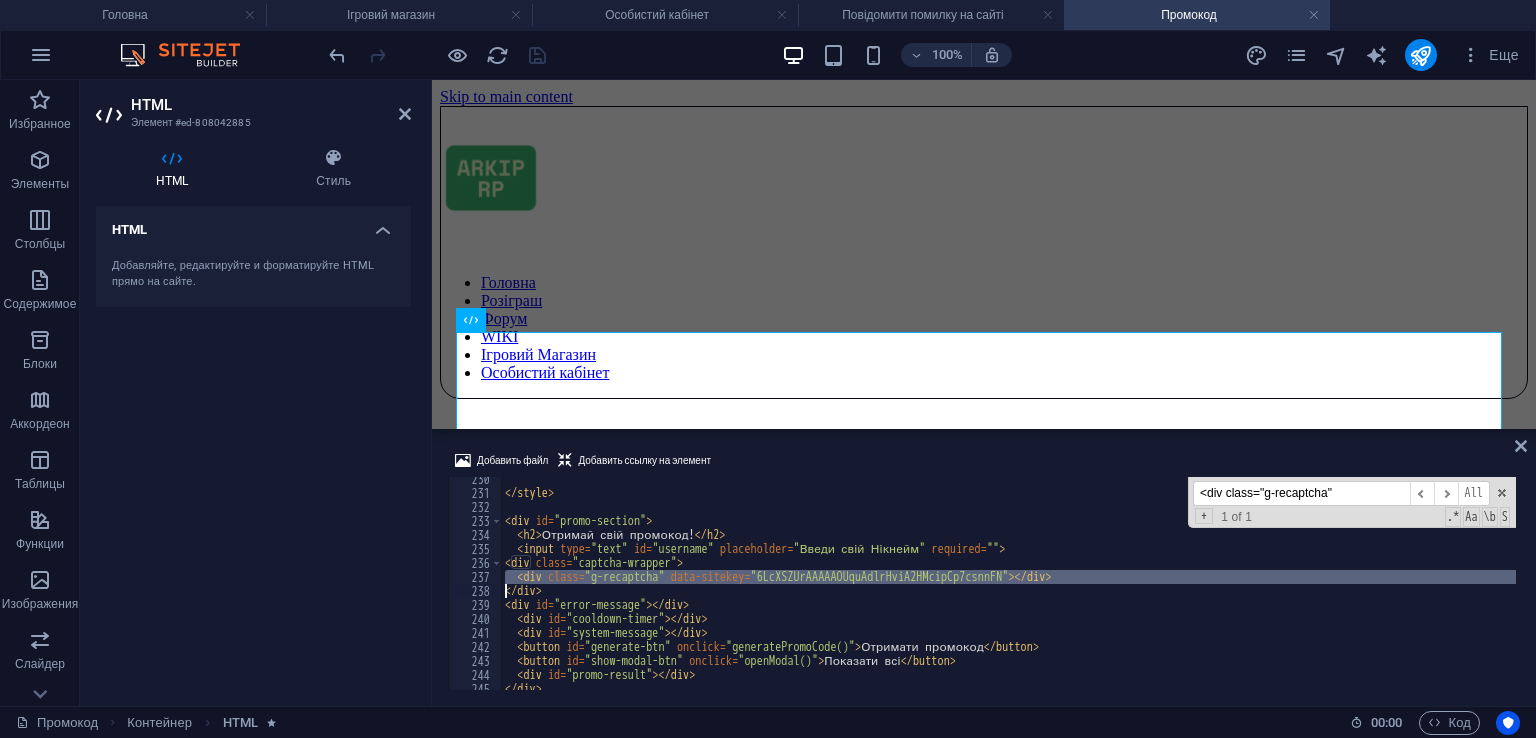 paste 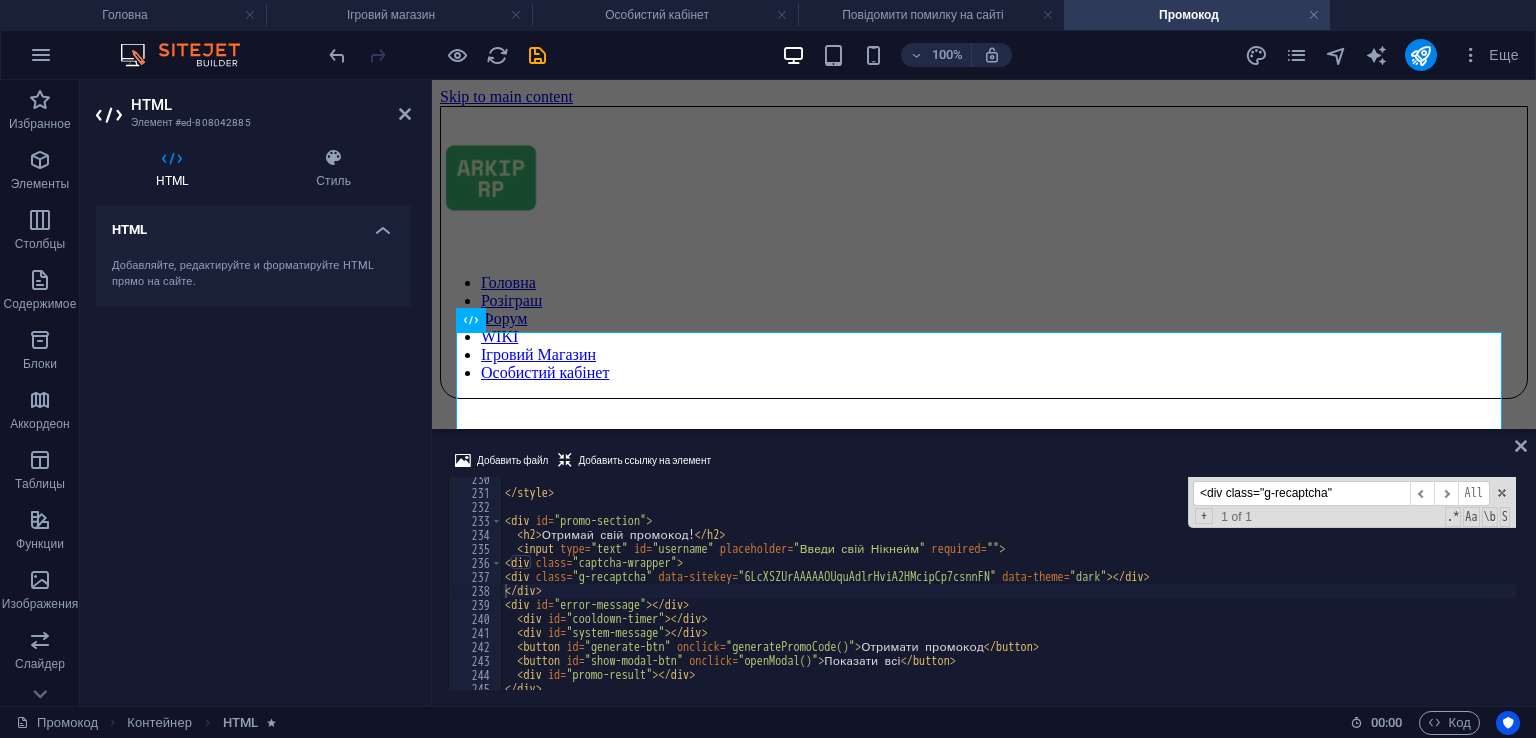 drag, startPoint x: 571, startPoint y: 53, endPoint x: 560, endPoint y: 56, distance: 11.401754 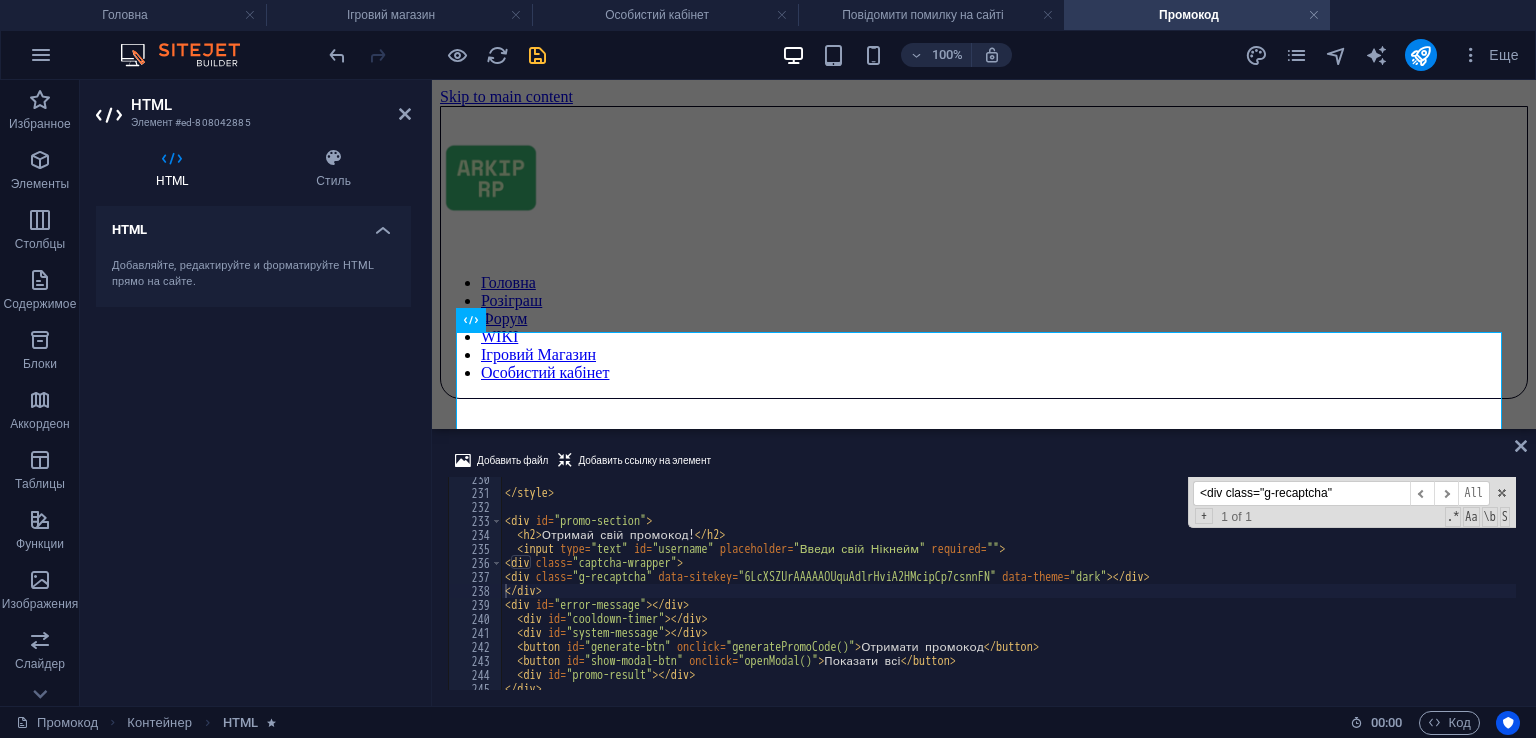 click on "100% Еще" at bounding box center (926, 55) 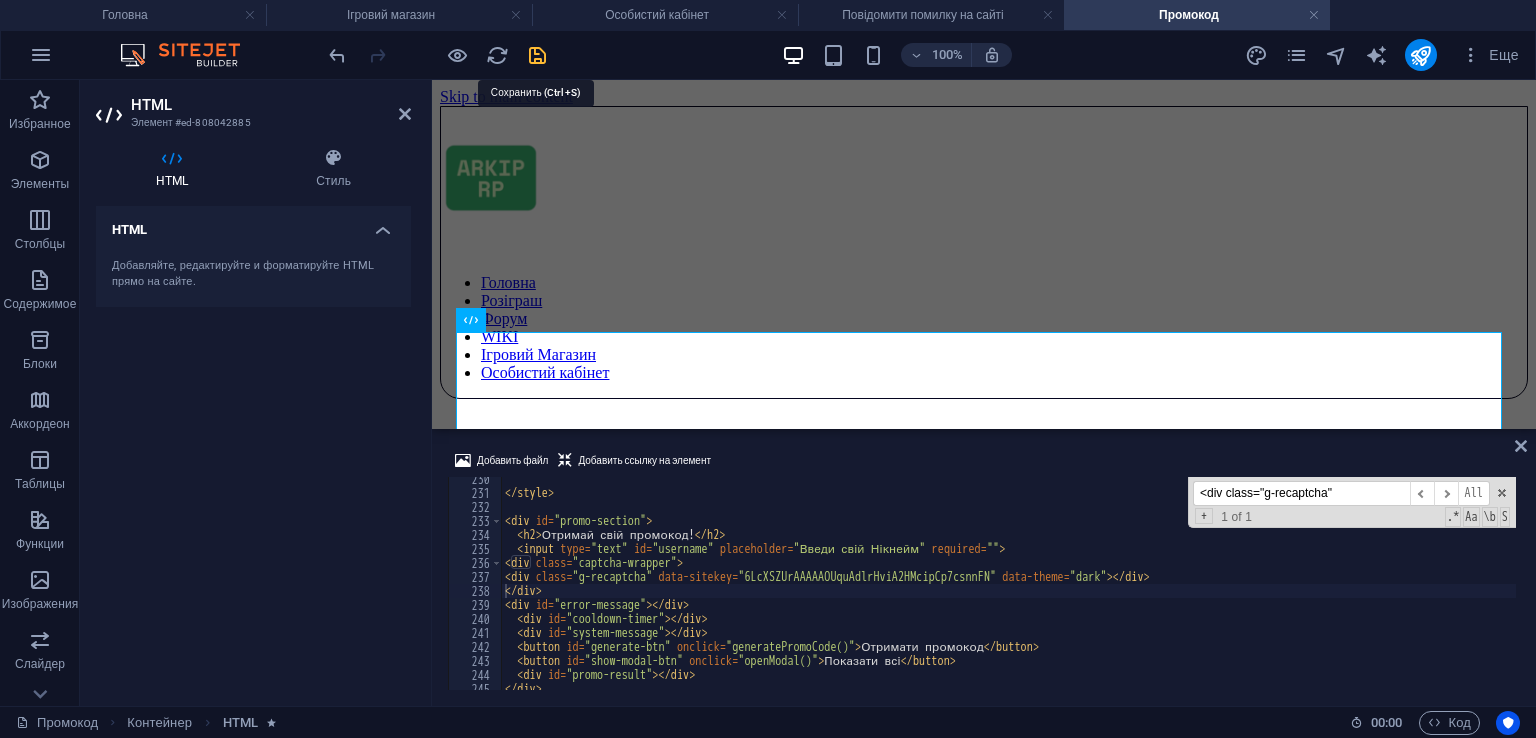click at bounding box center [537, 55] 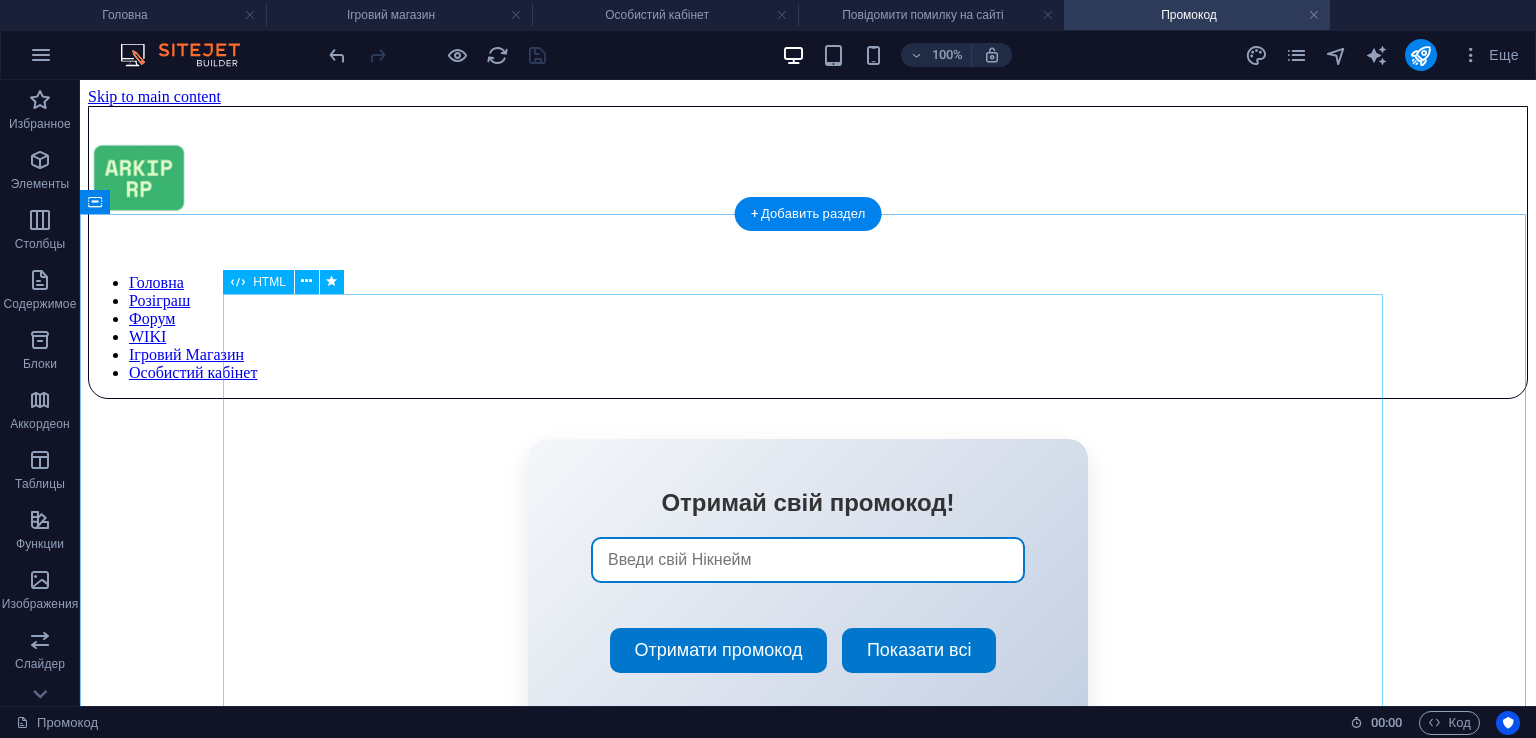 click on "Отримай свій промокод!
Отримати промокод
Показати всі
×
Збережені промокоди
# Промокод Дія" at bounding box center (808, 583) 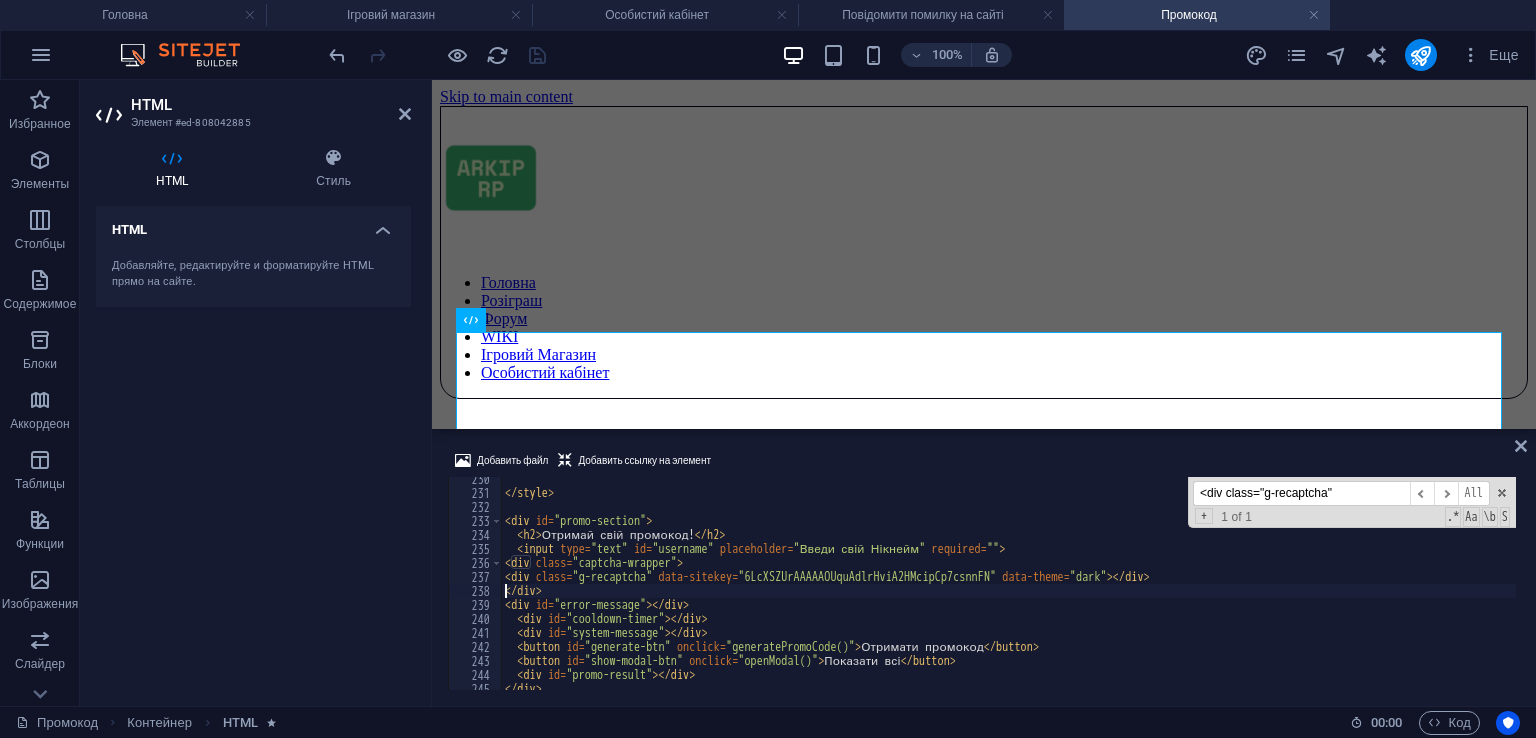click at bounding box center (1008, 592) 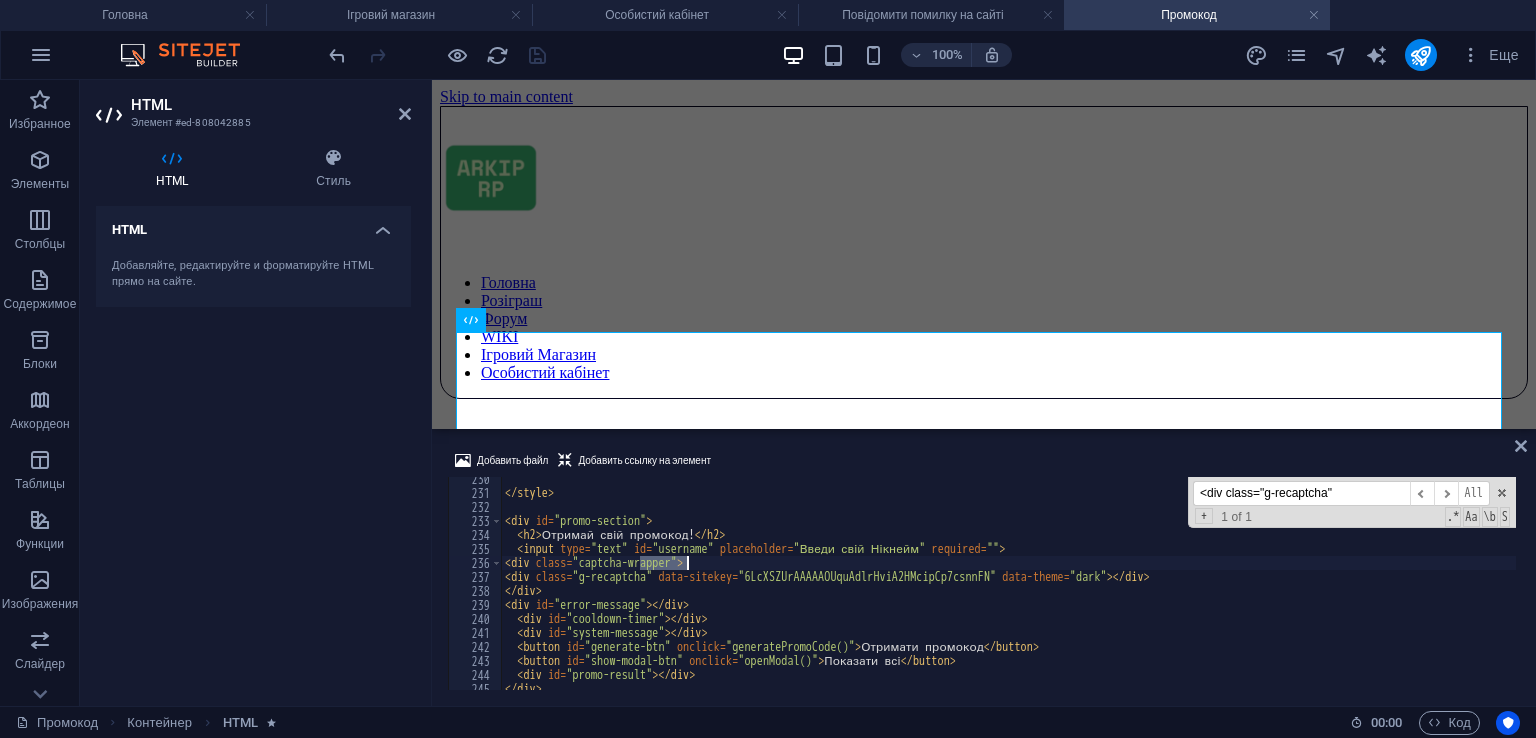 click at bounding box center [1008, 592] 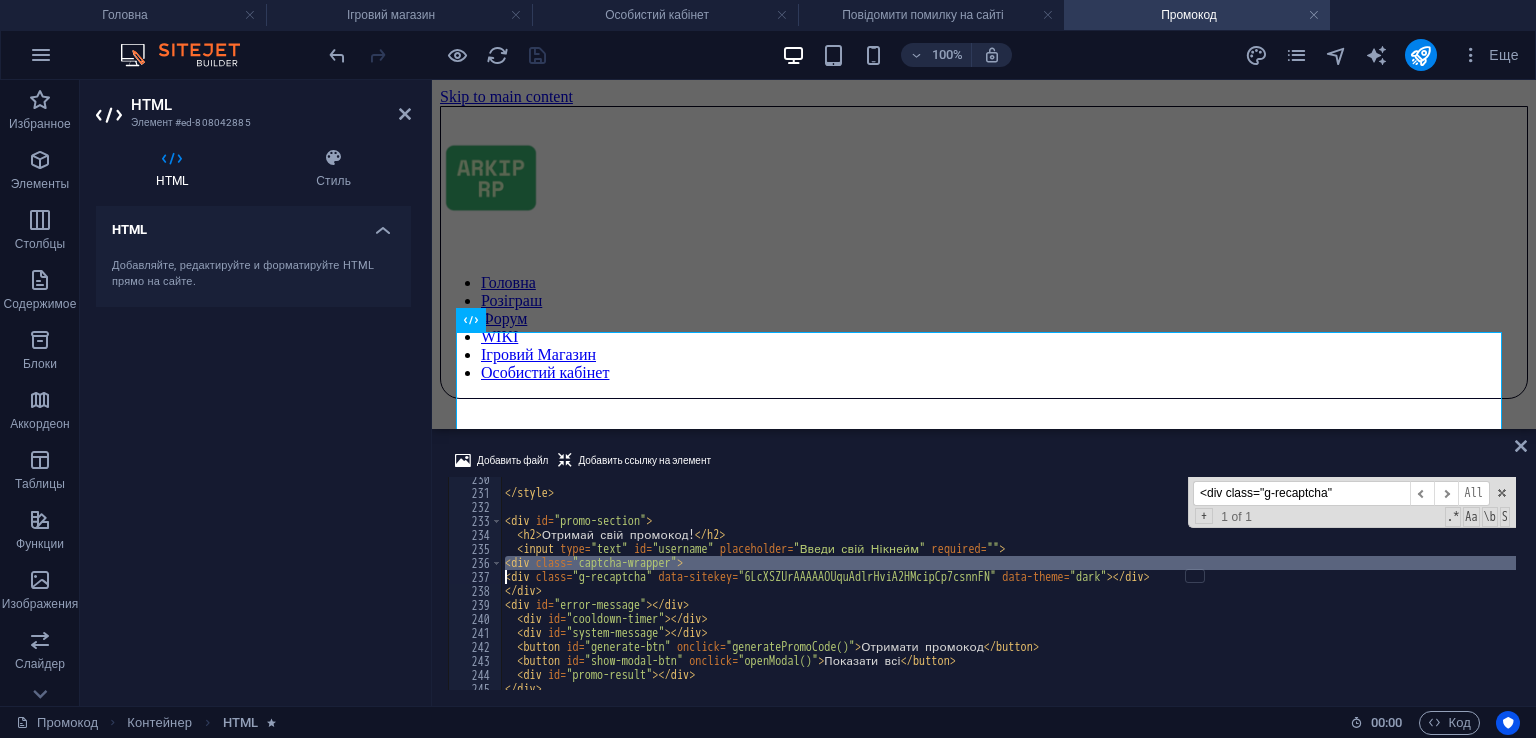 click at bounding box center [1008, 592] 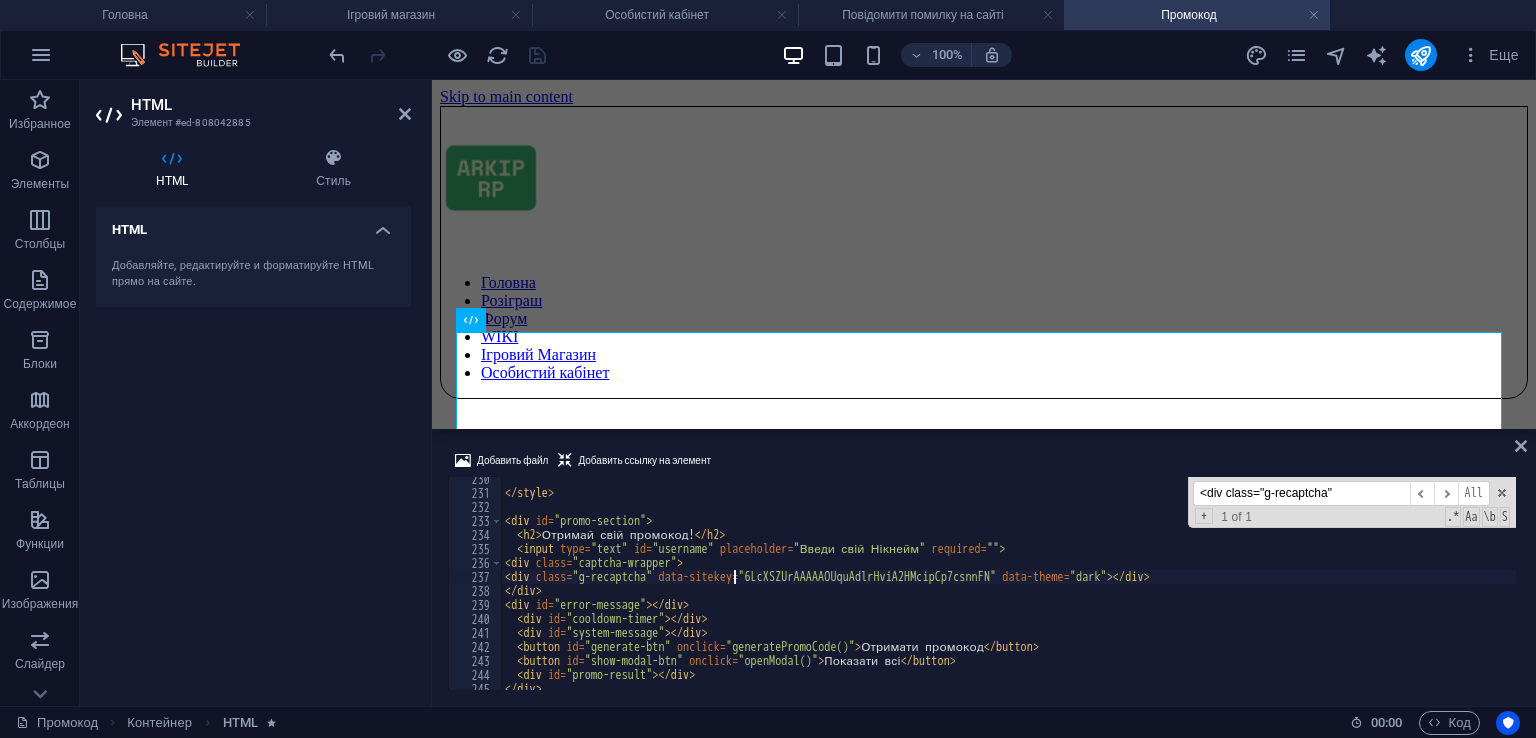 click at bounding box center (1008, 592) 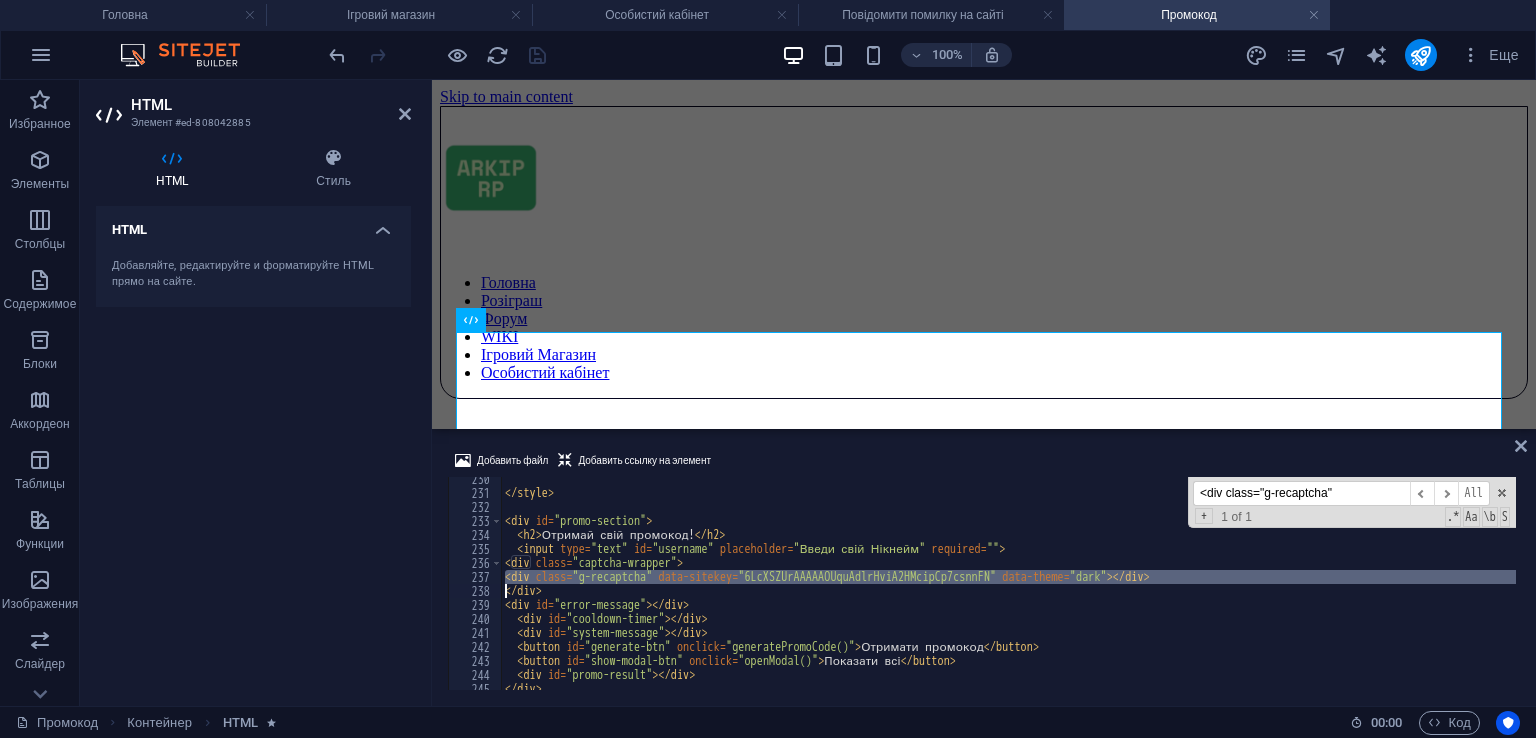 click at bounding box center (1008, 592) 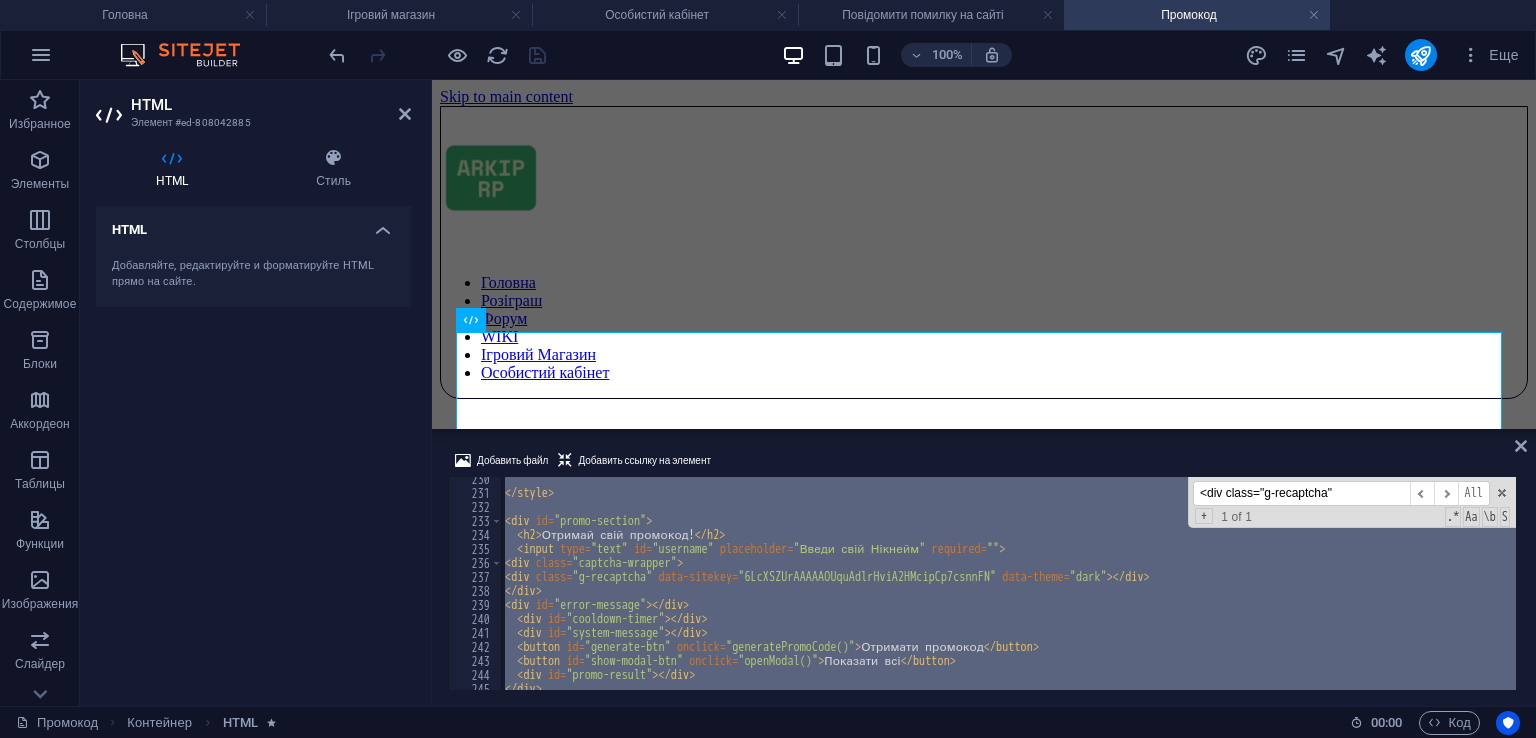 click at bounding box center [1301, 493] 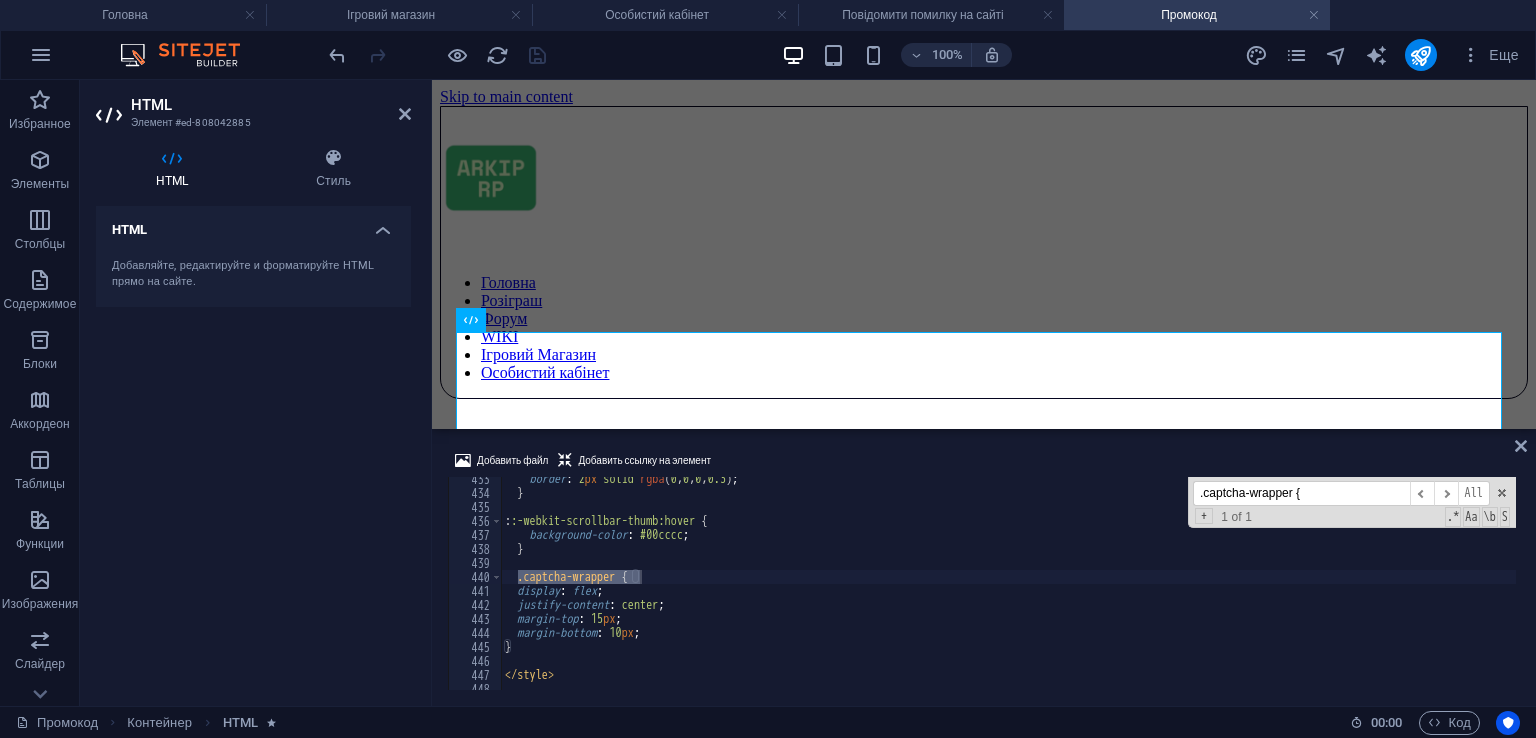 scroll, scrollTop: 6072, scrollLeft: 0, axis: vertical 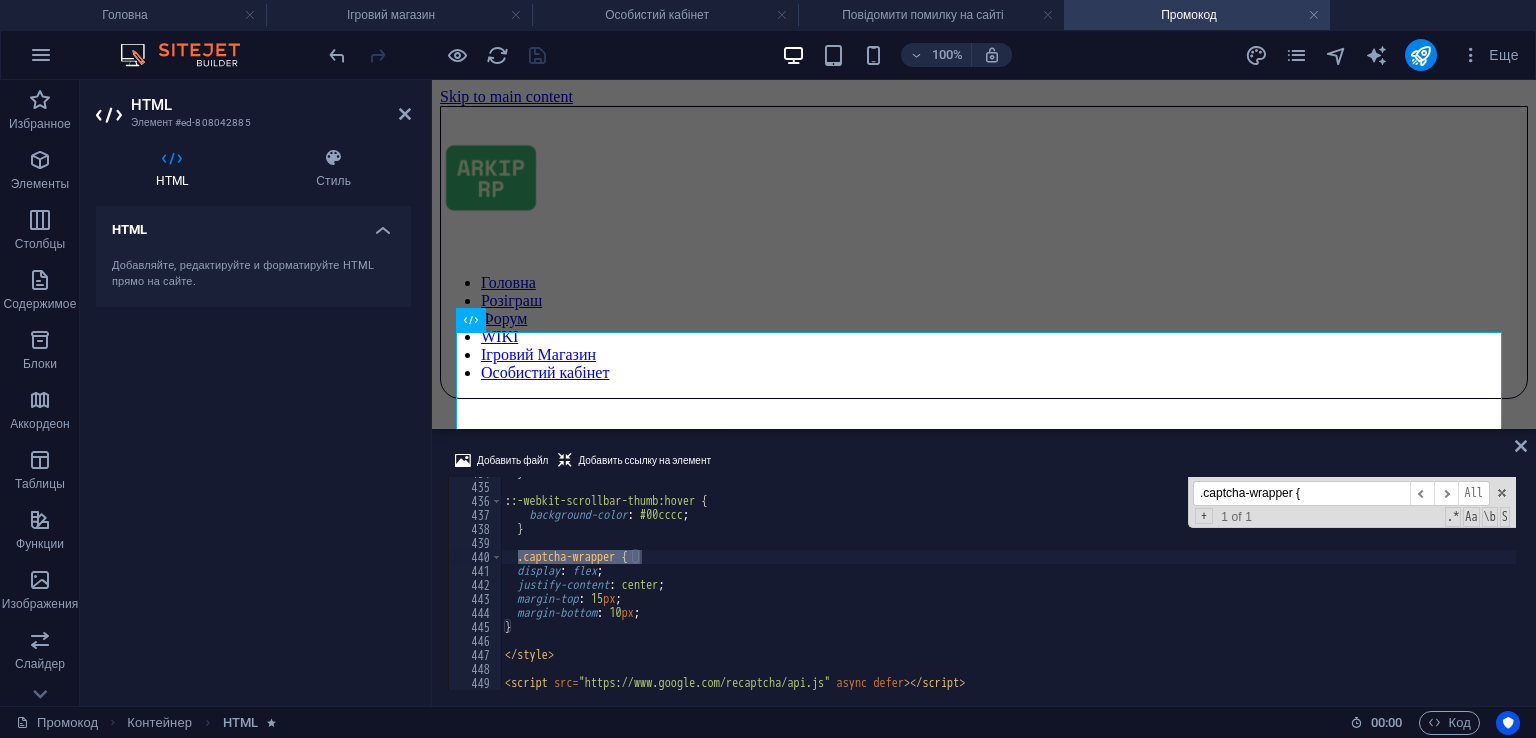 type on ".captcha-wrapper {" 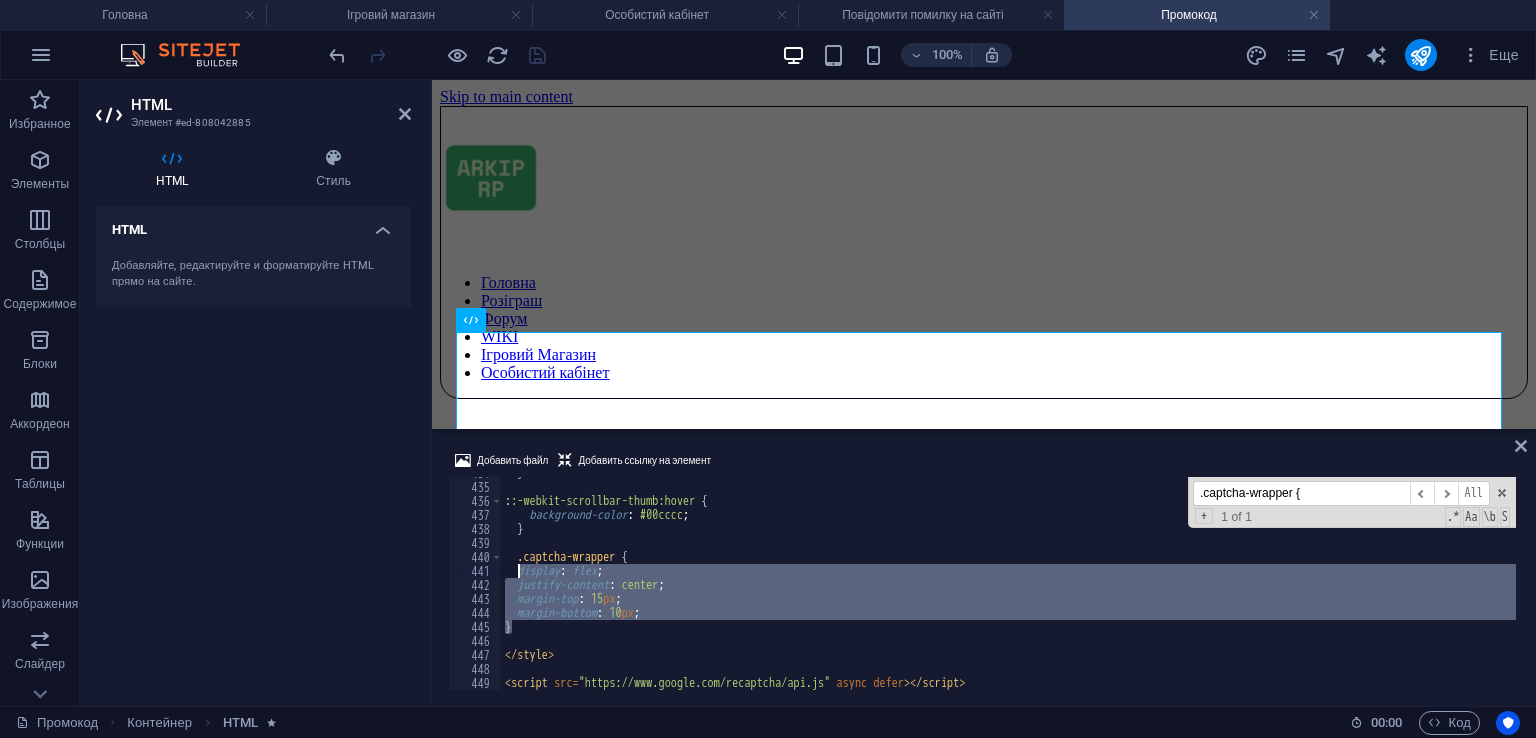 drag, startPoint x: 535, startPoint y: 629, endPoint x: 520, endPoint y: 574, distance: 57.00877 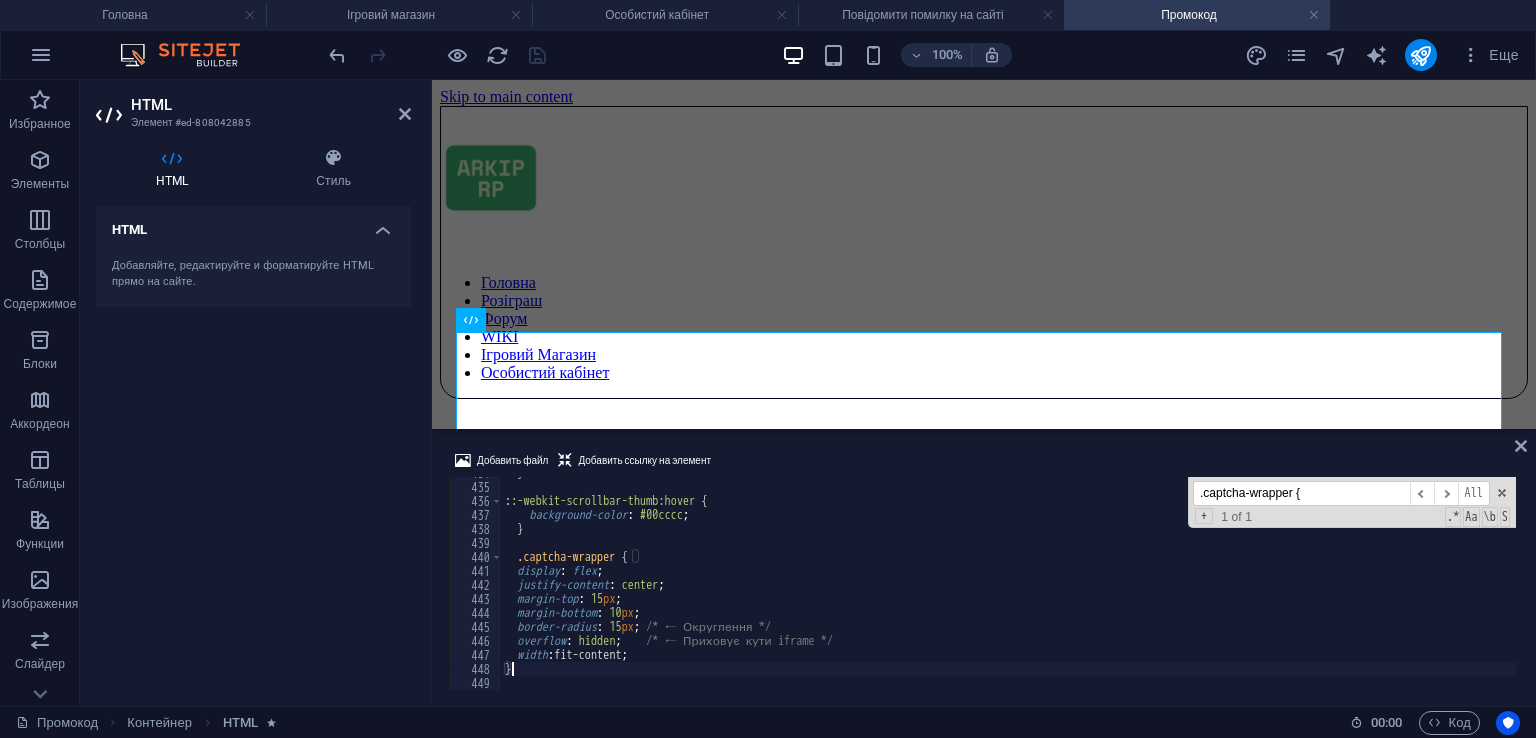 scroll, scrollTop: 6115, scrollLeft: 0, axis: vertical 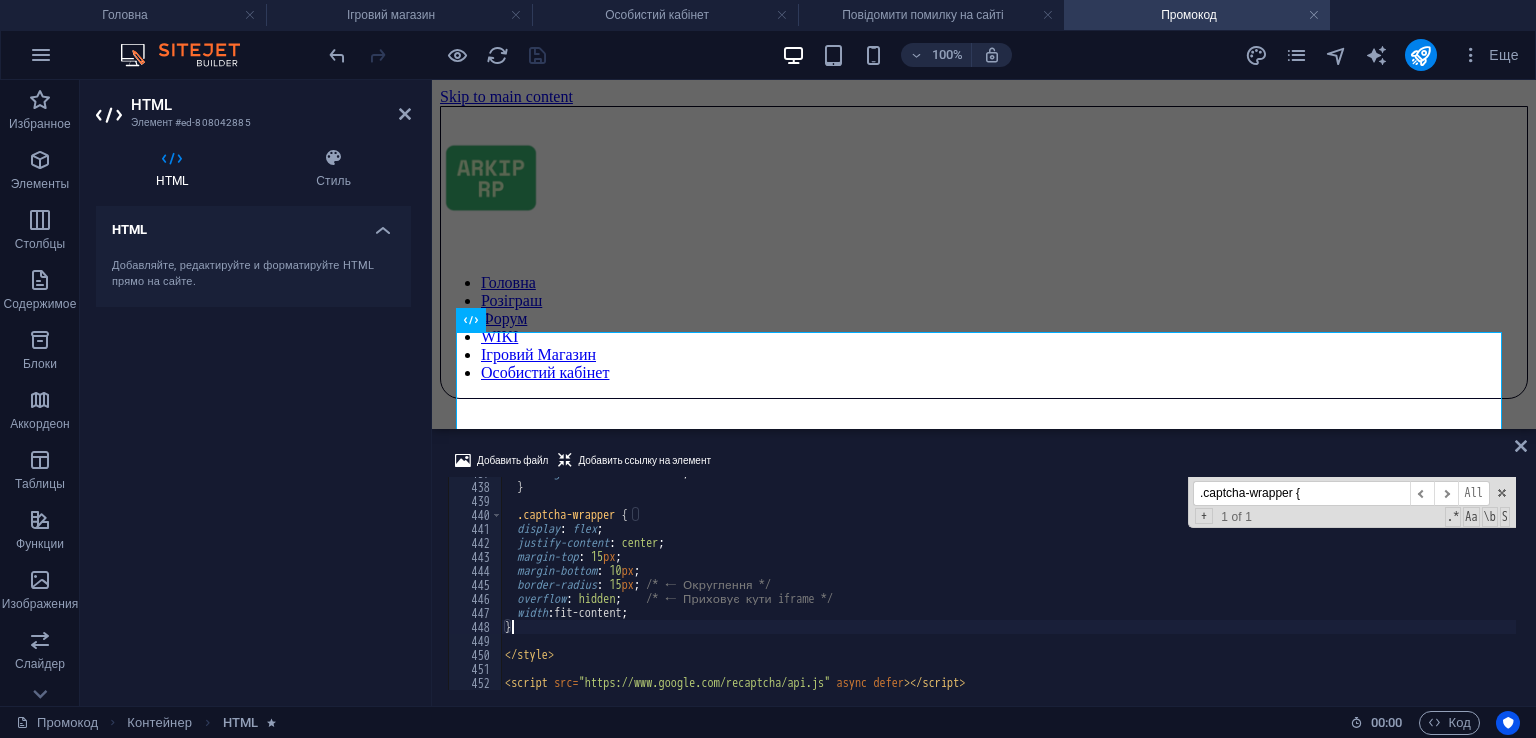click at bounding box center [1008, 586] 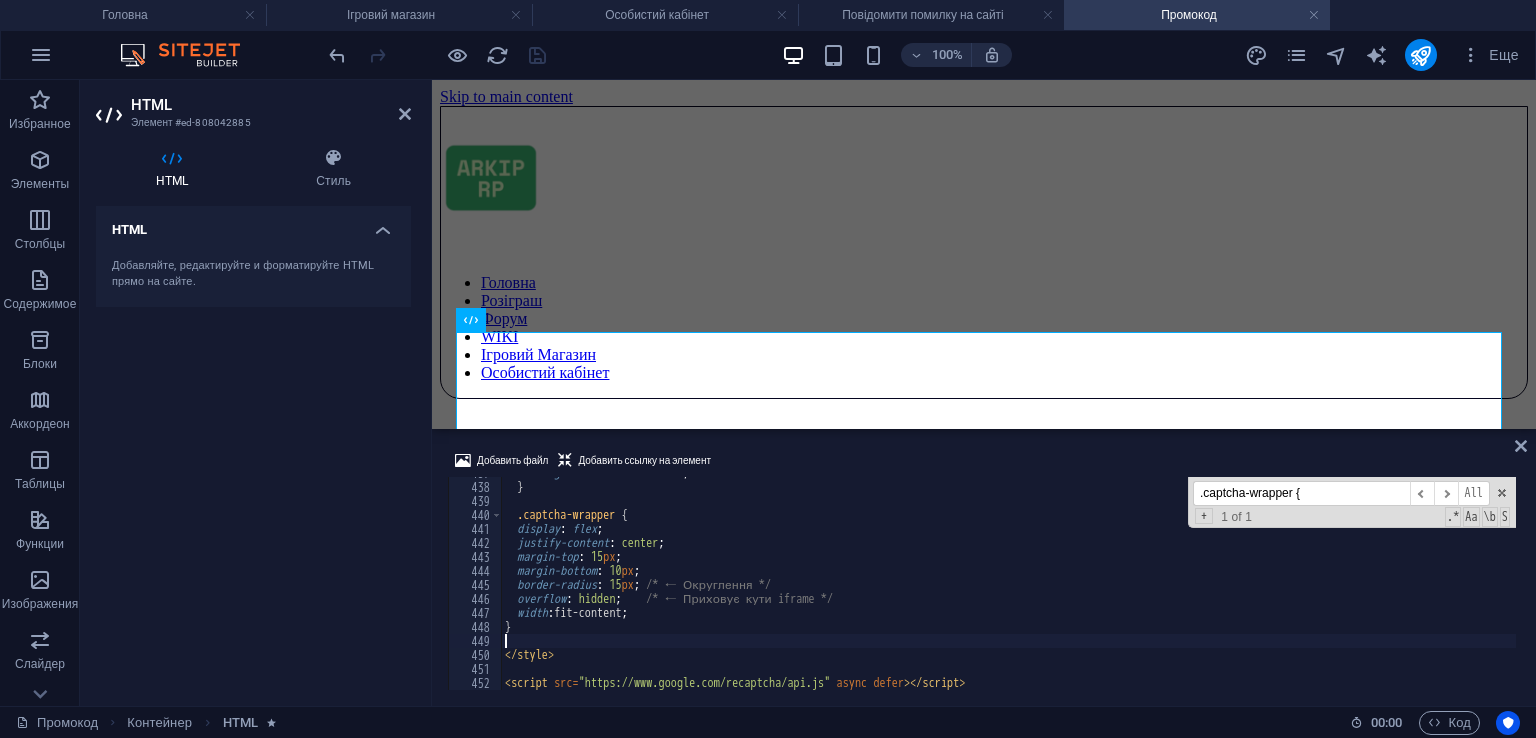 click at bounding box center (437, 55) 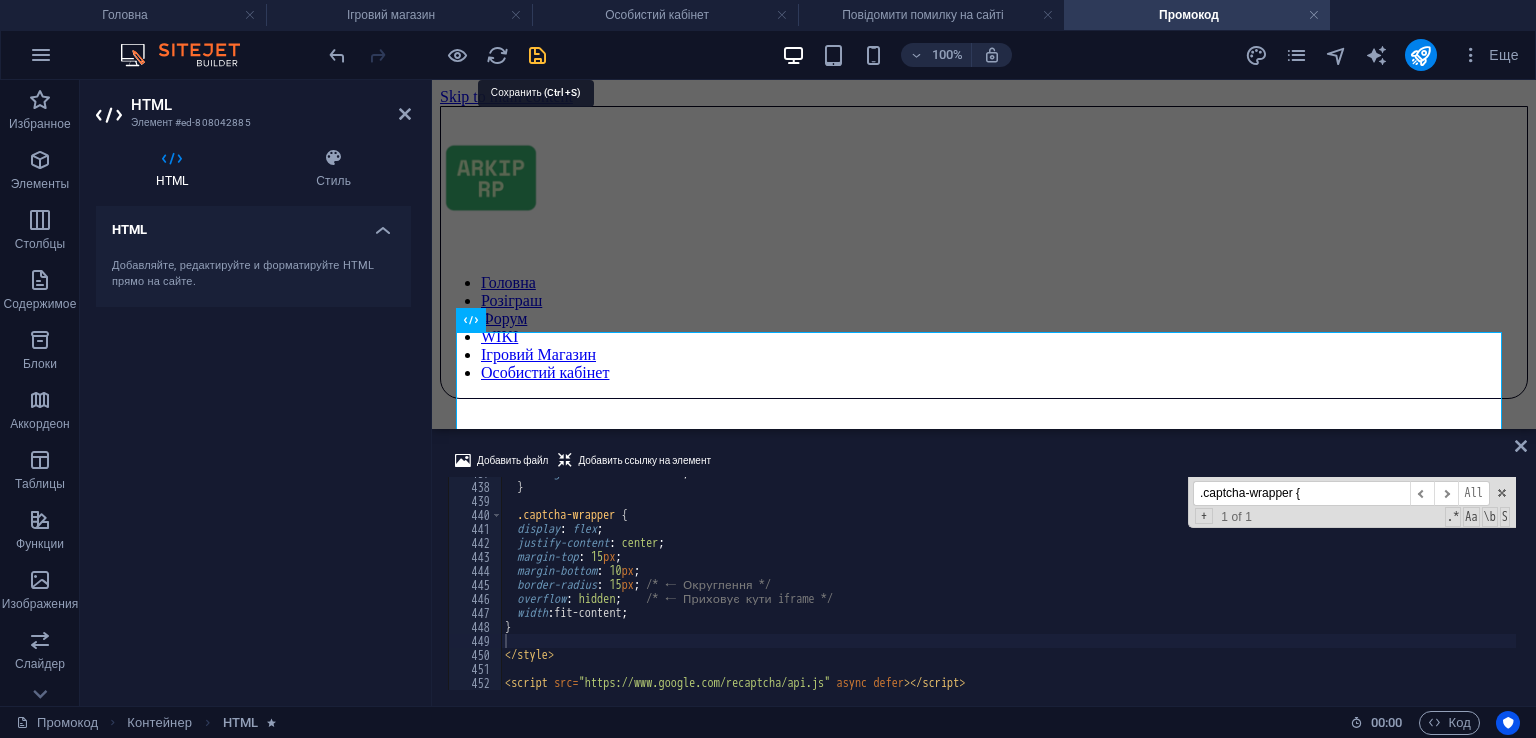 click at bounding box center (537, 55) 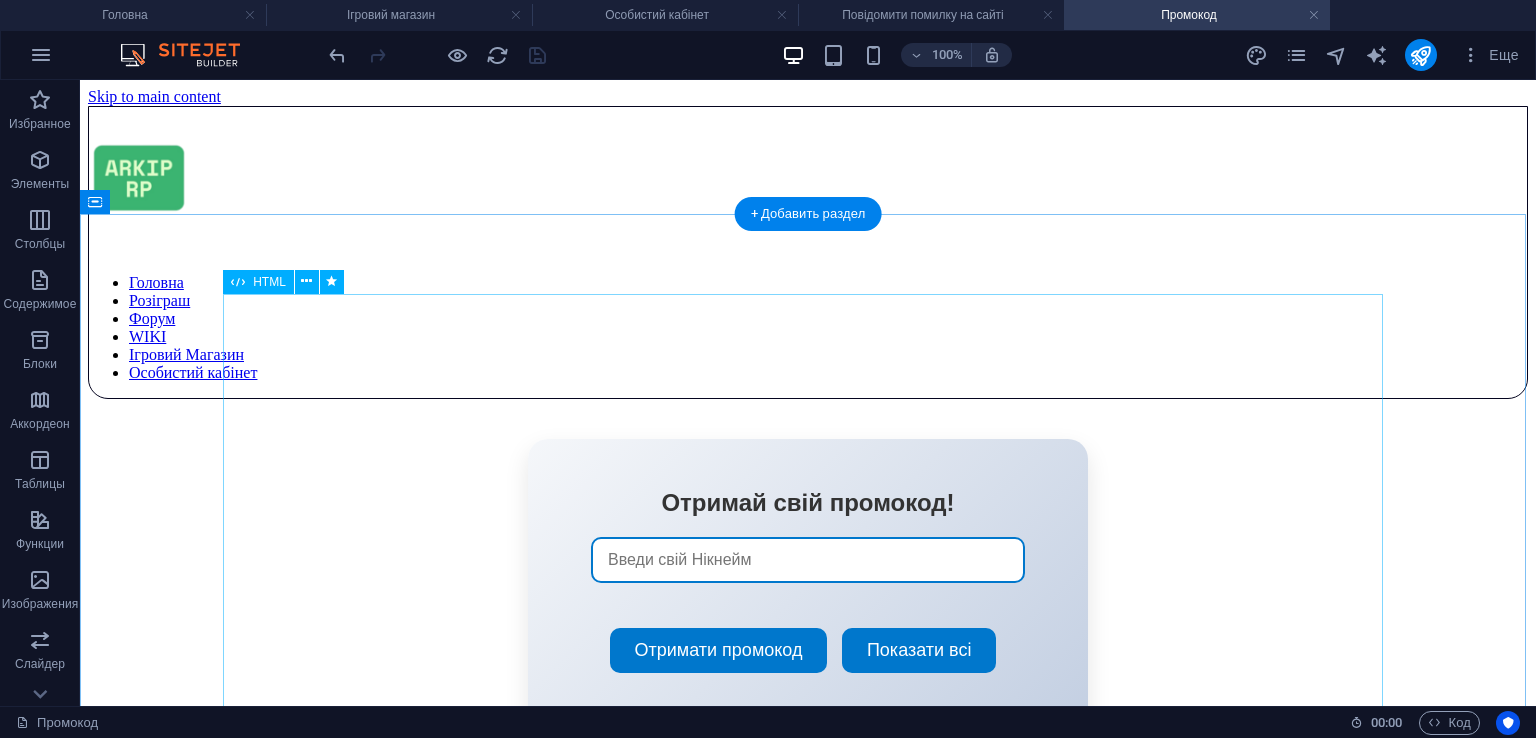 click on "Отримай свій промокод!
Отримати промокод
Показати всі
×
Збережені промокоди
# Промокод Дія" at bounding box center (808, 583) 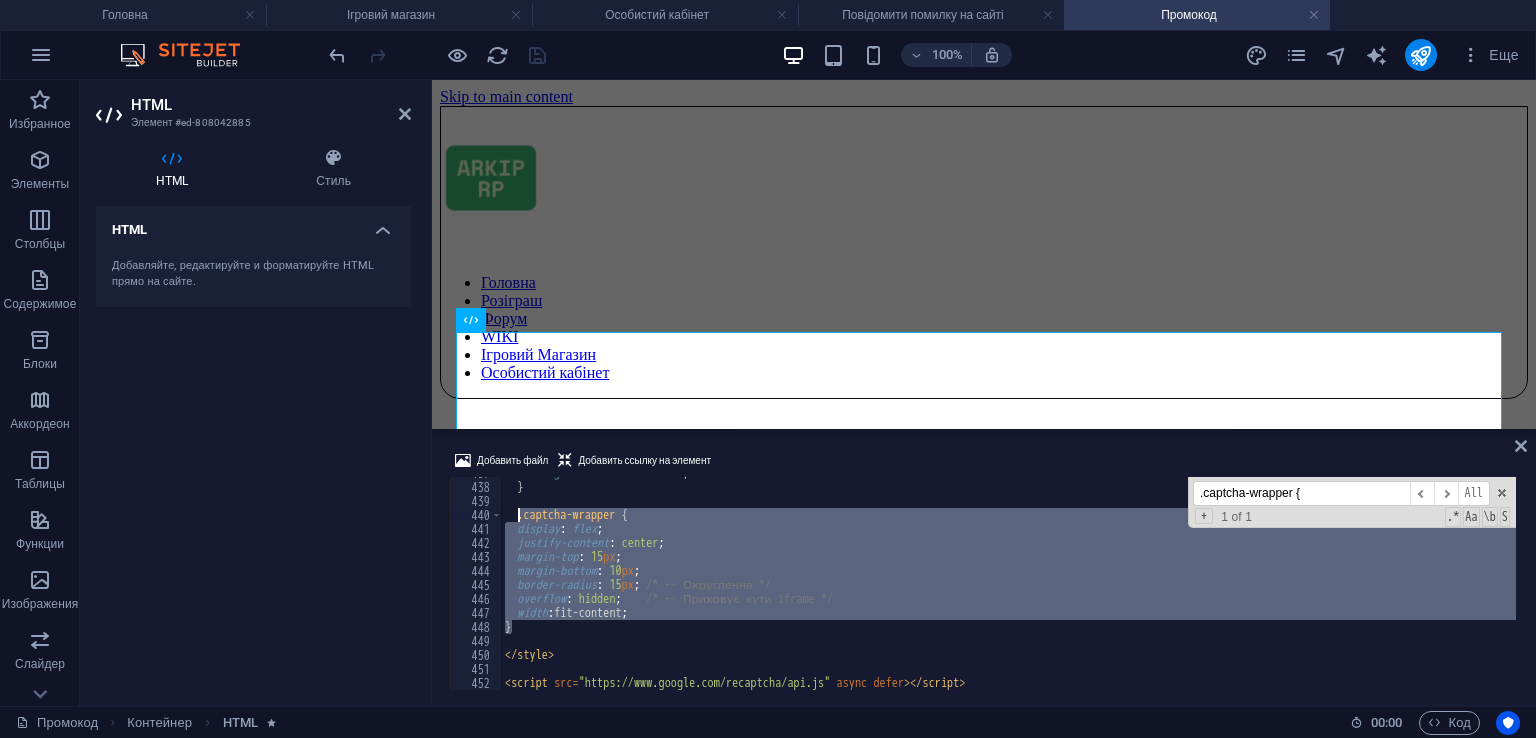 drag, startPoint x: 516, startPoint y: 625, endPoint x: 520, endPoint y: 512, distance: 113.07078 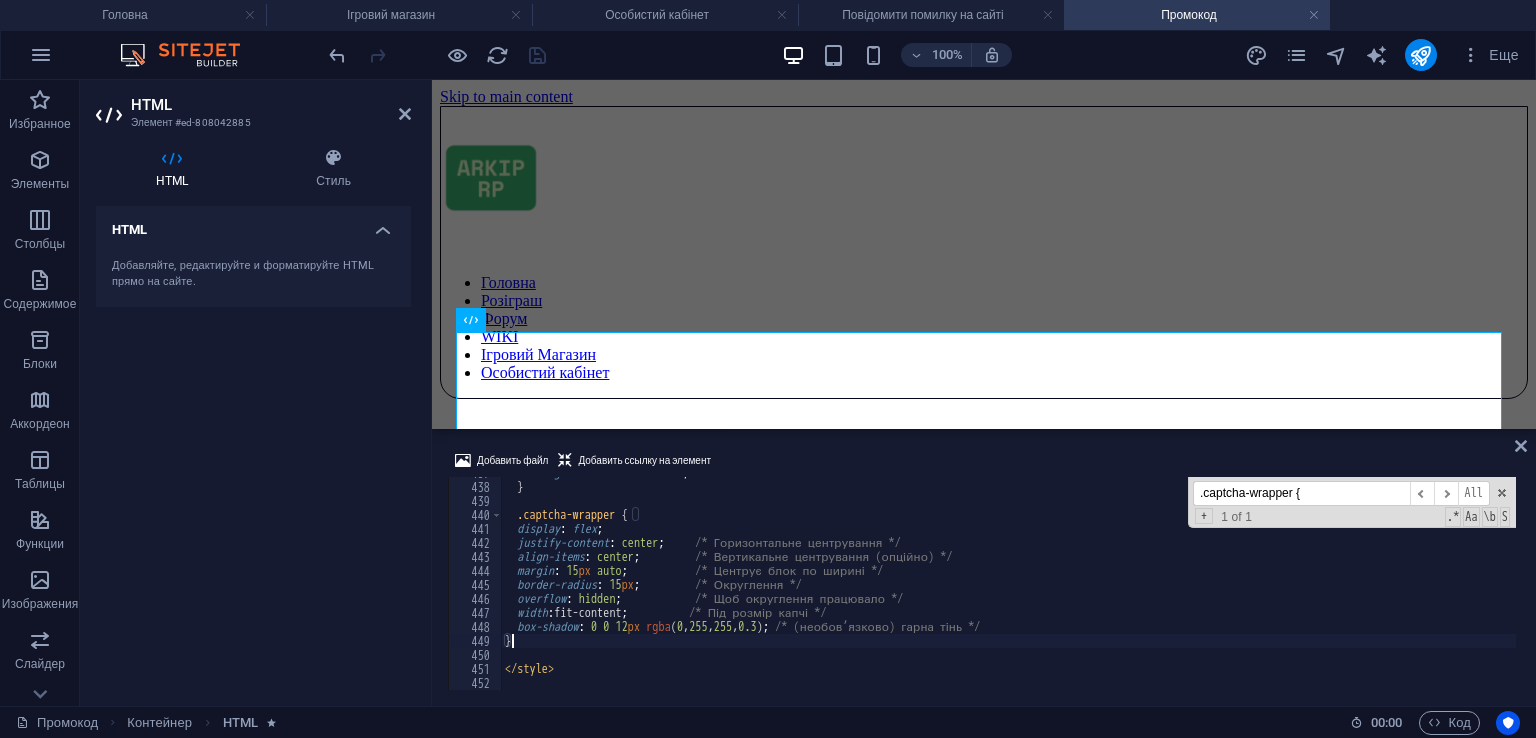 click on "background-color :   #00cccc ;    }       .captcha-wrapper   {    display :   flex ;    justify-content :   center ;       /* Горизонтальне центрування */    align-items :   center ;           /* Вертикальне центрування (опційно) */    margin :   15 px   auto ;             /* Центрує блок по ширині */    border-radius :   15 px ;           /* Округлення */    overflow :   hidden ;              /* Щоб округлення працювало */    width :  fit-content ;            /* Під розмір капчі */    box-shadow :   0   0   12 px   rgba ( 0 ,  255 ,  255 ,  0.3 ) ;   /* (необов’язково) гарна тінь */ } </ style > < script   src = "https://www.google.com/recaptcha/api.js"   async   defer > </ script >" at bounding box center (1008, 586) 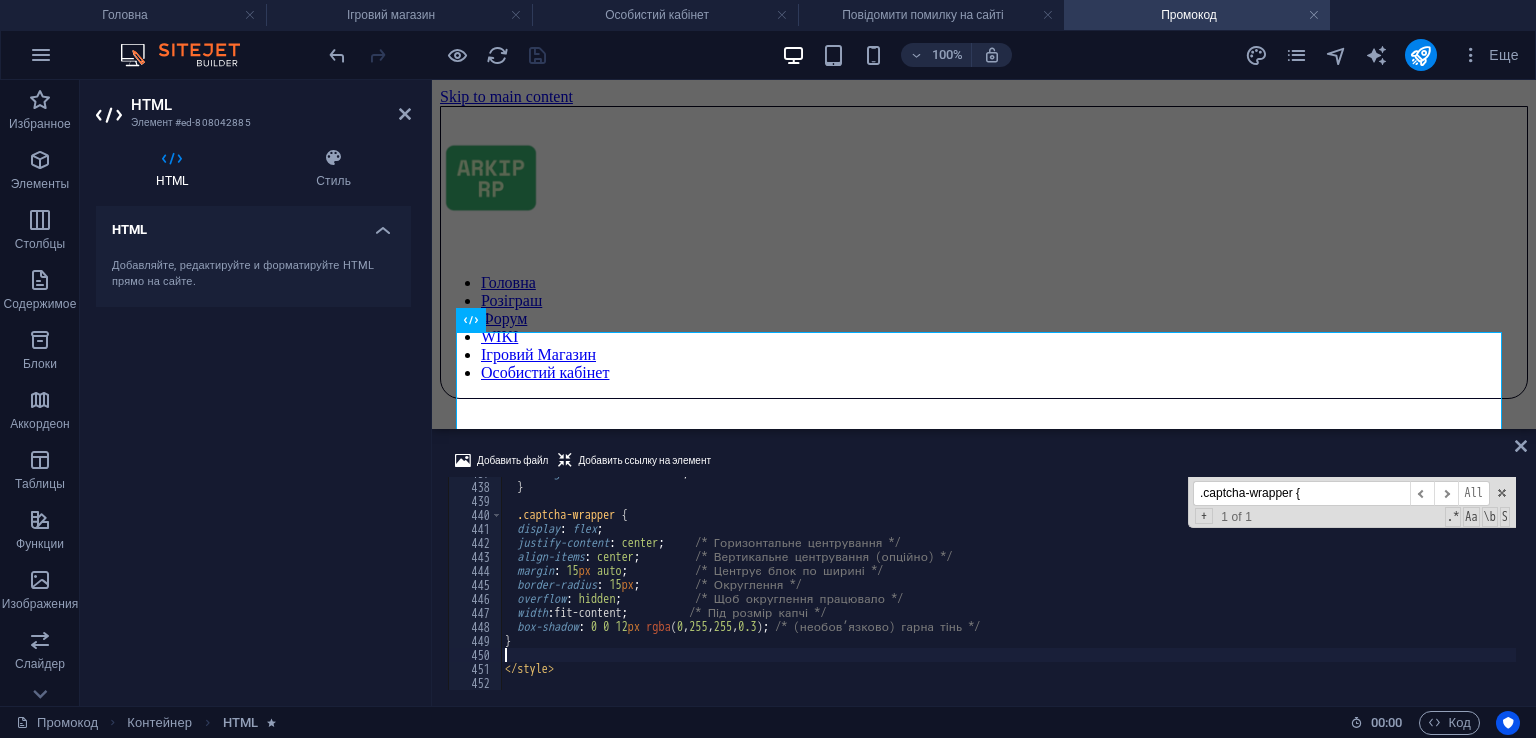 type on "}" 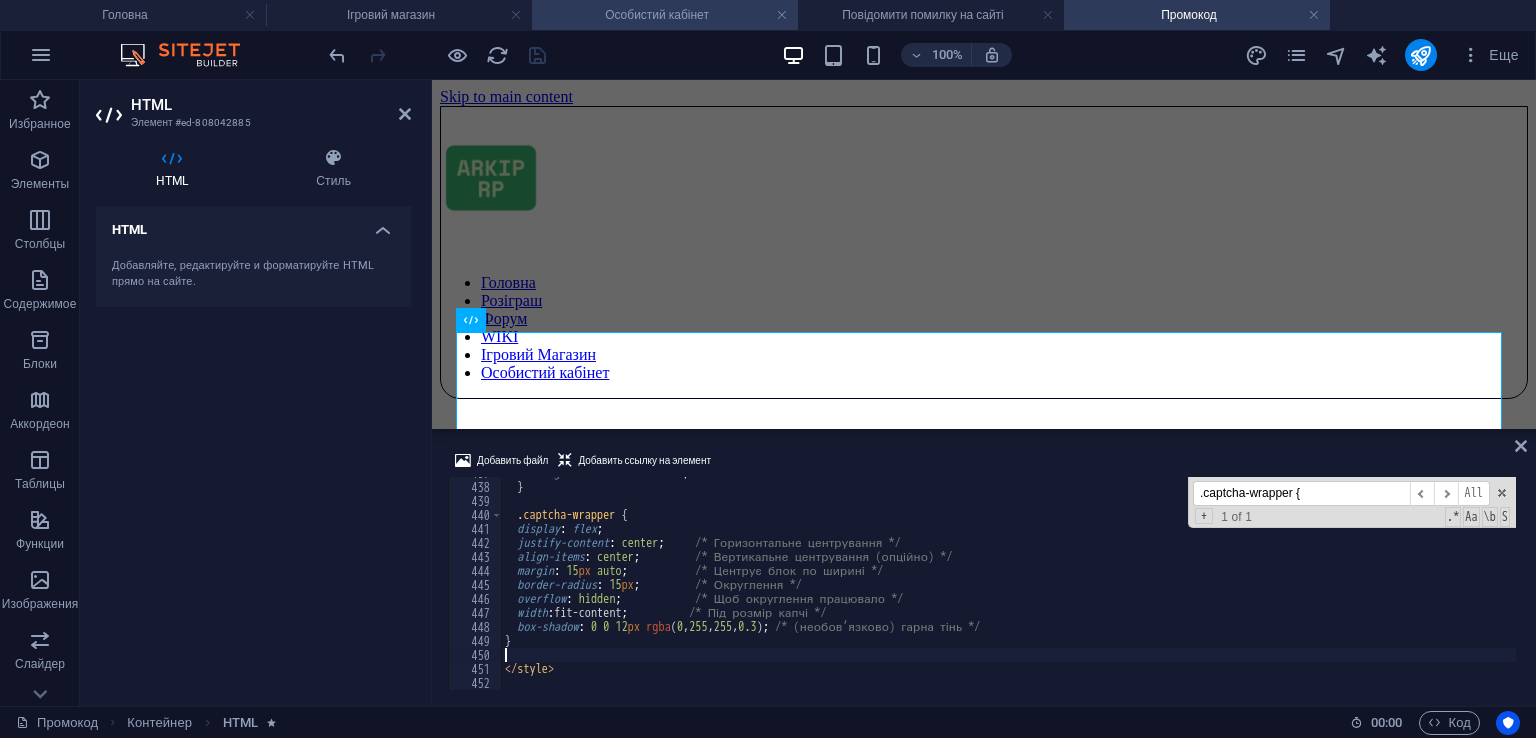 type 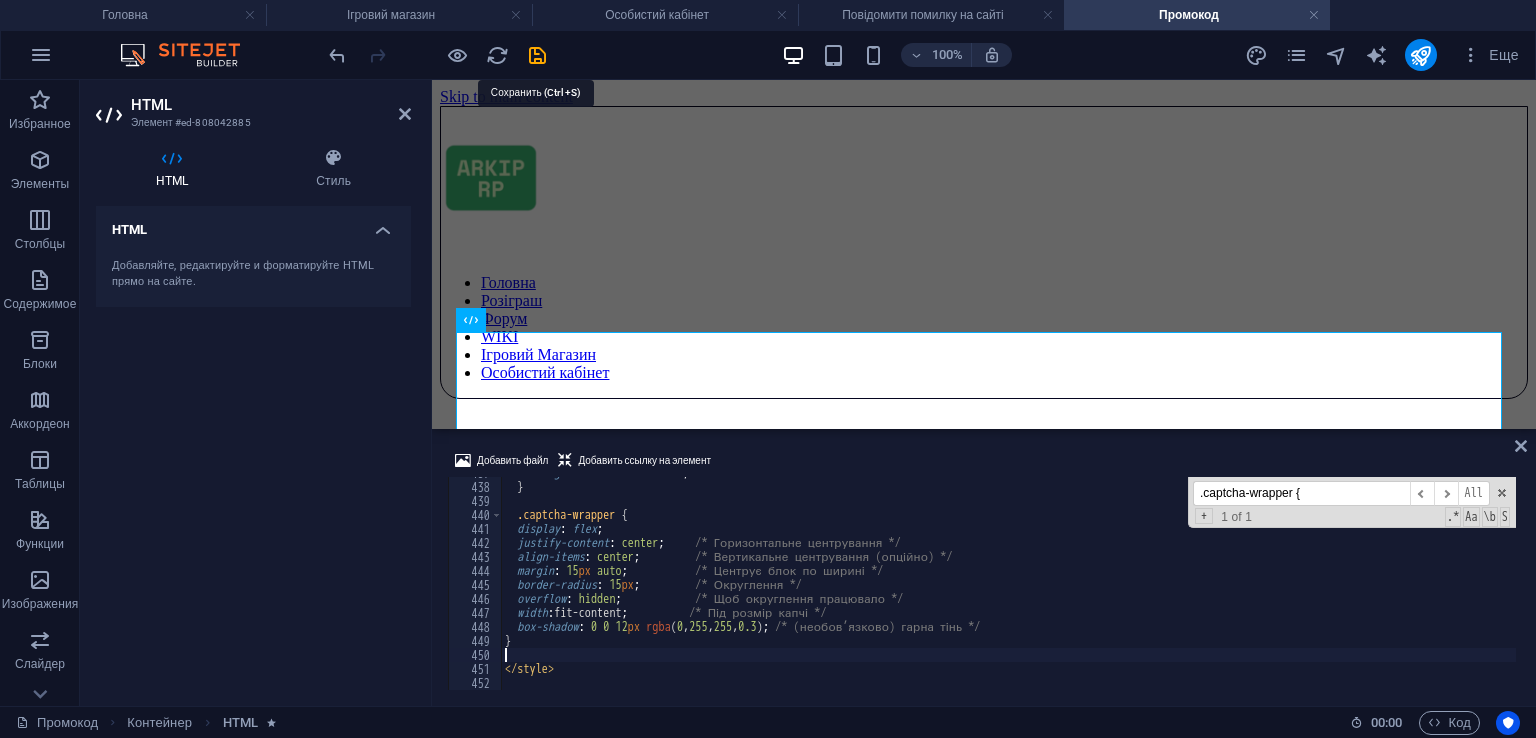 click at bounding box center [537, 55] 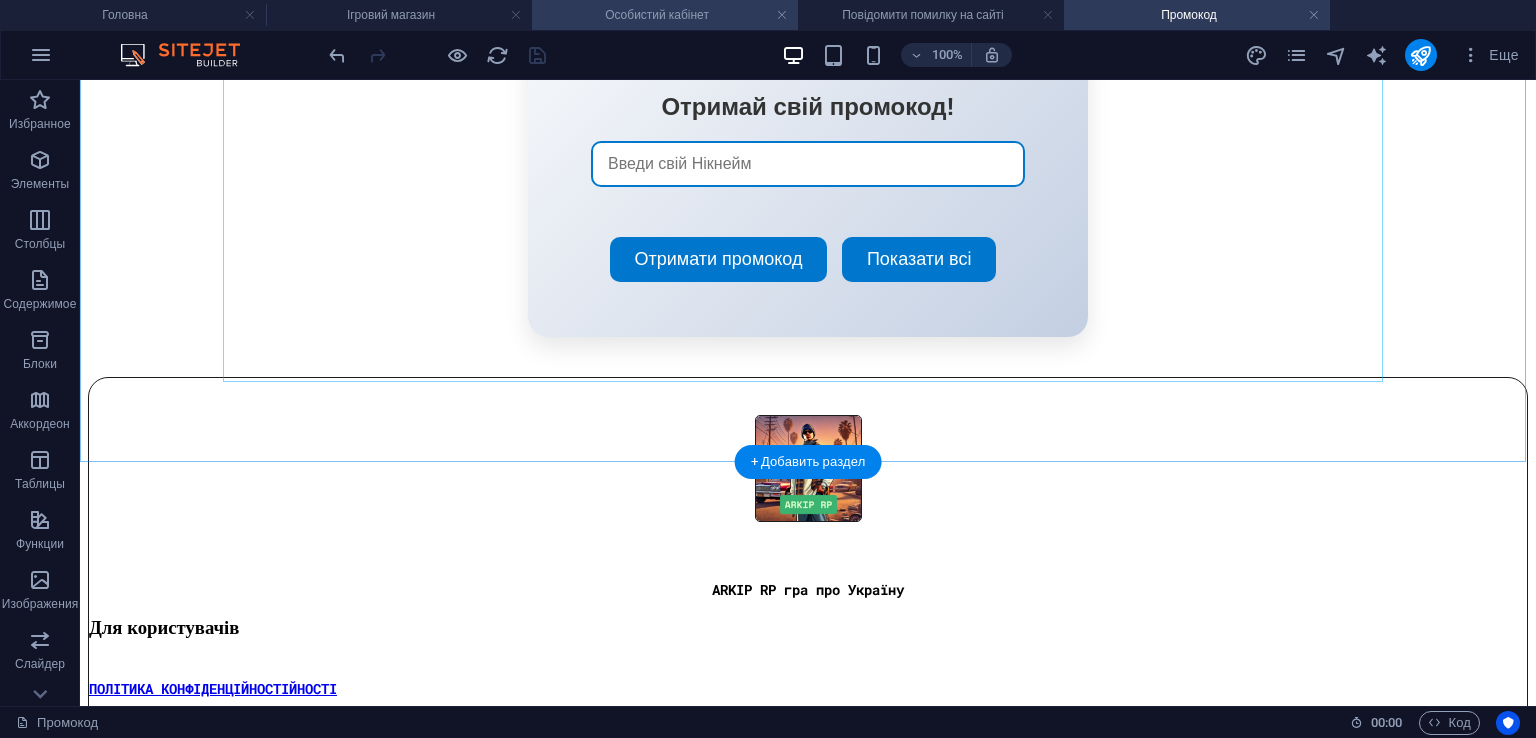 scroll, scrollTop: 400, scrollLeft: 0, axis: vertical 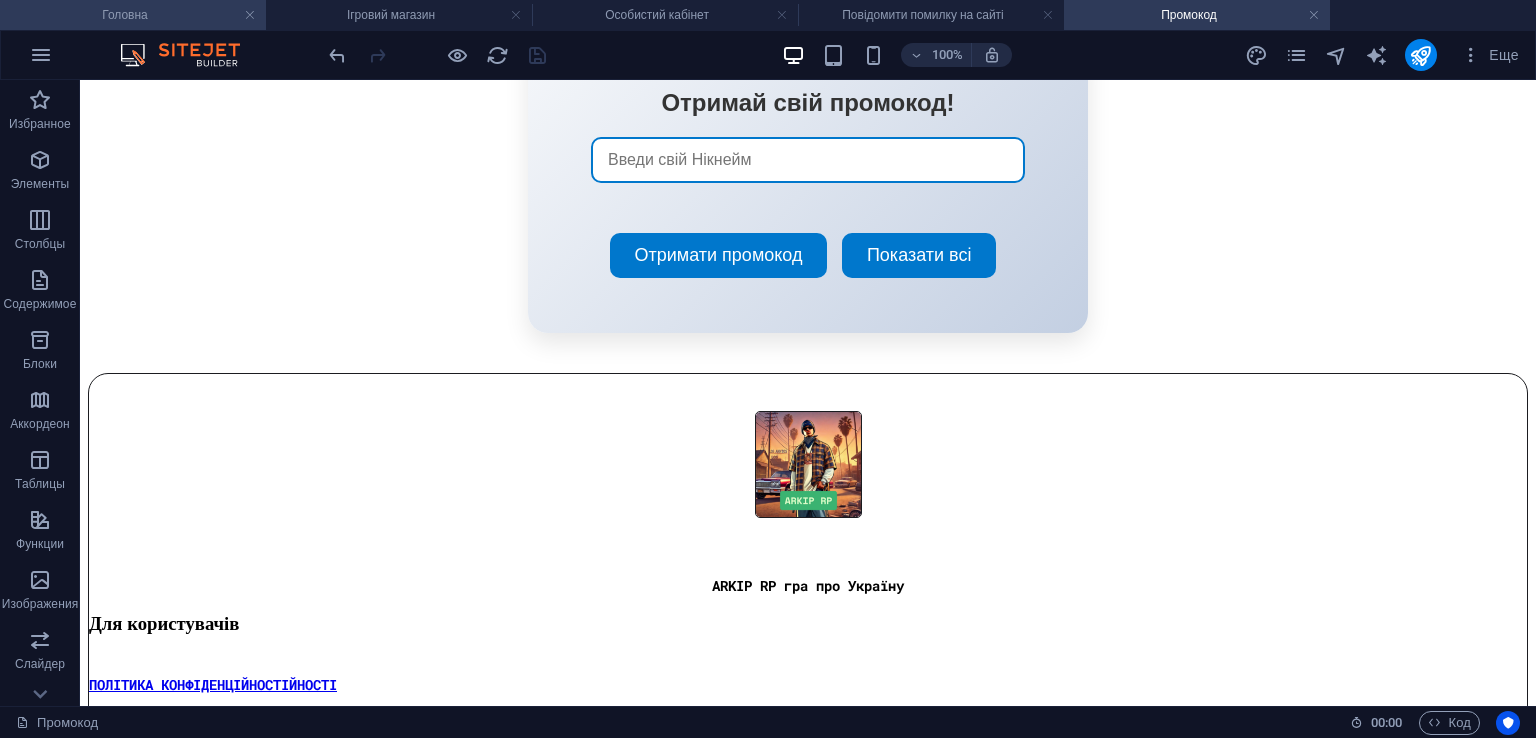 click on "Головна" at bounding box center [133, 15] 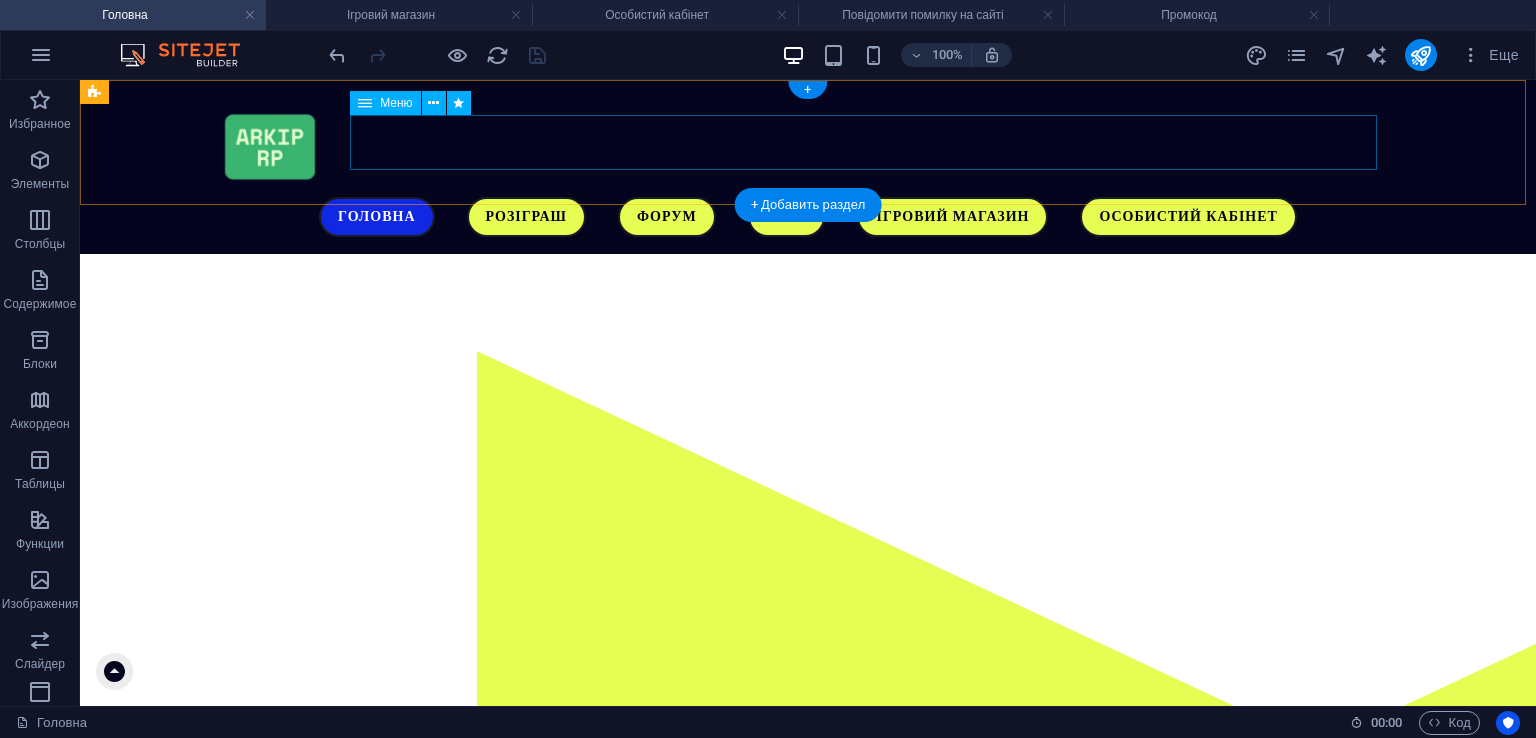 scroll, scrollTop: 0, scrollLeft: 0, axis: both 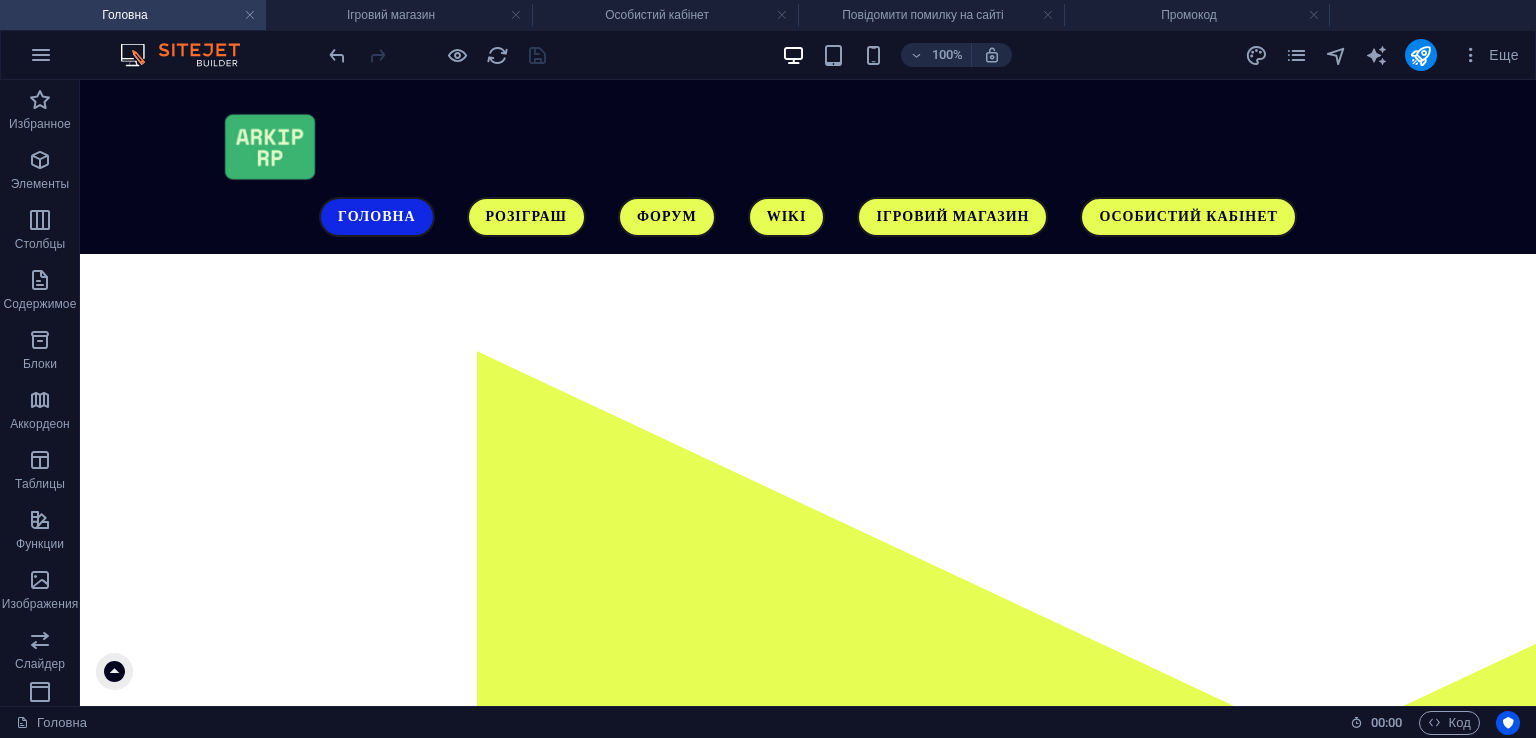click on "Головна" at bounding box center (675, 723) 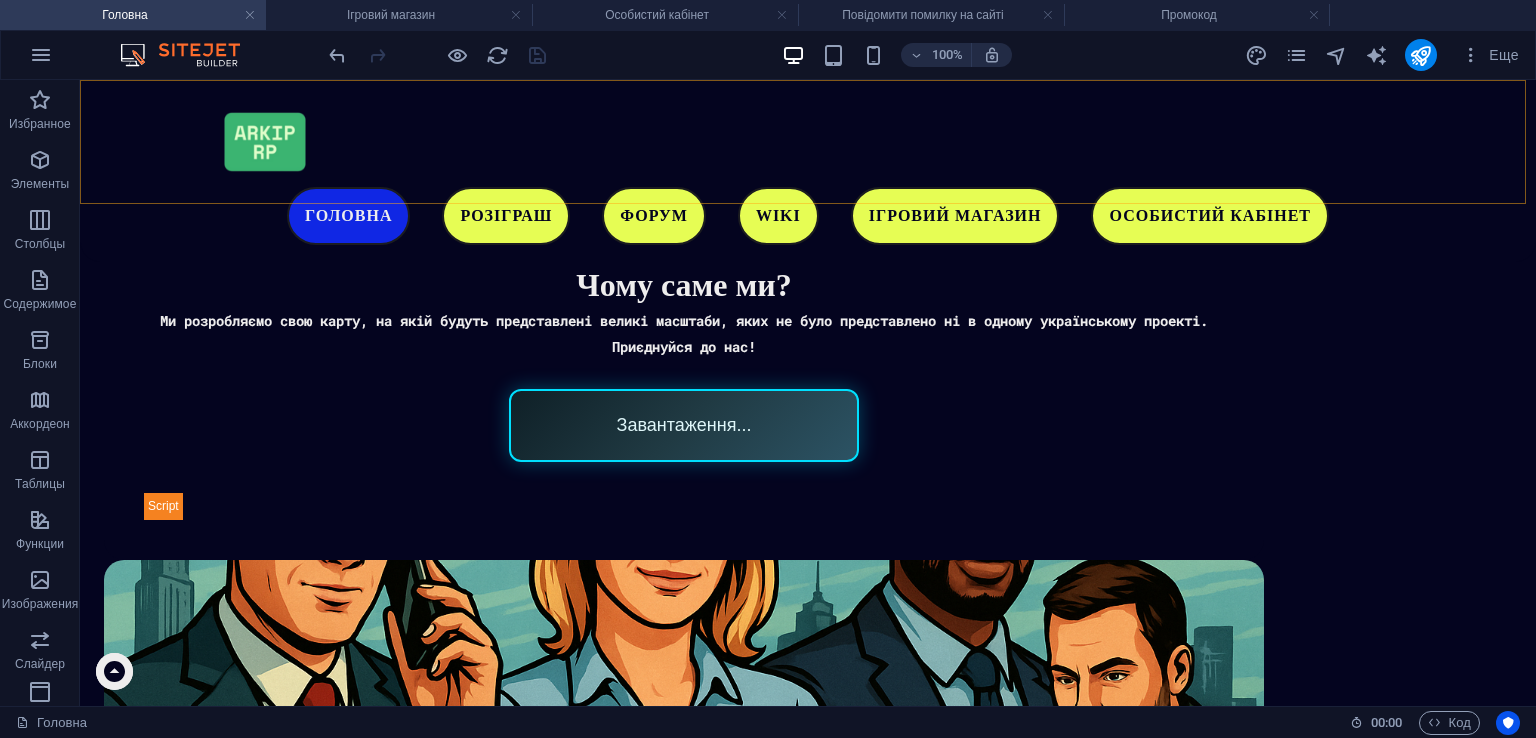 scroll, scrollTop: 1991, scrollLeft: 0, axis: vertical 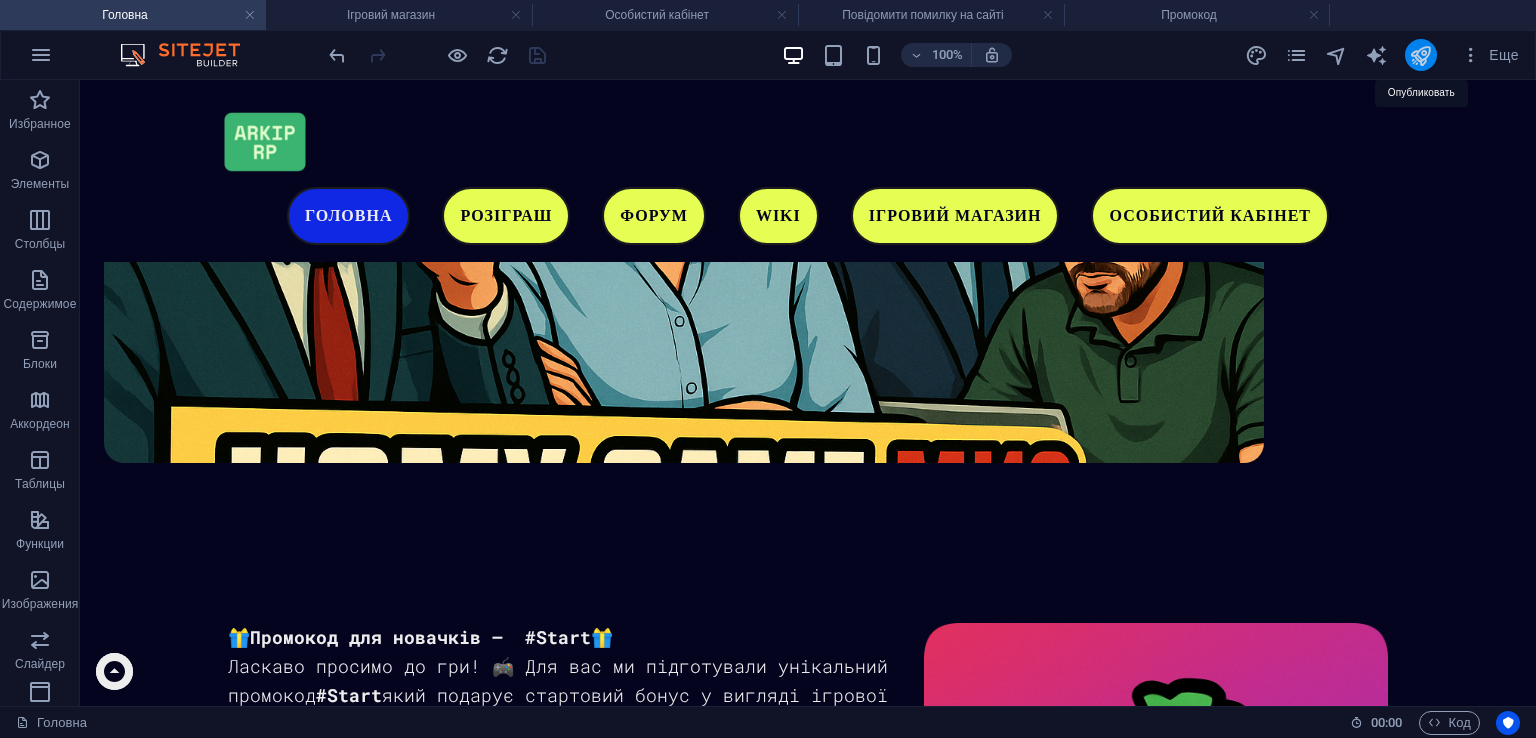 click at bounding box center [1420, 55] 